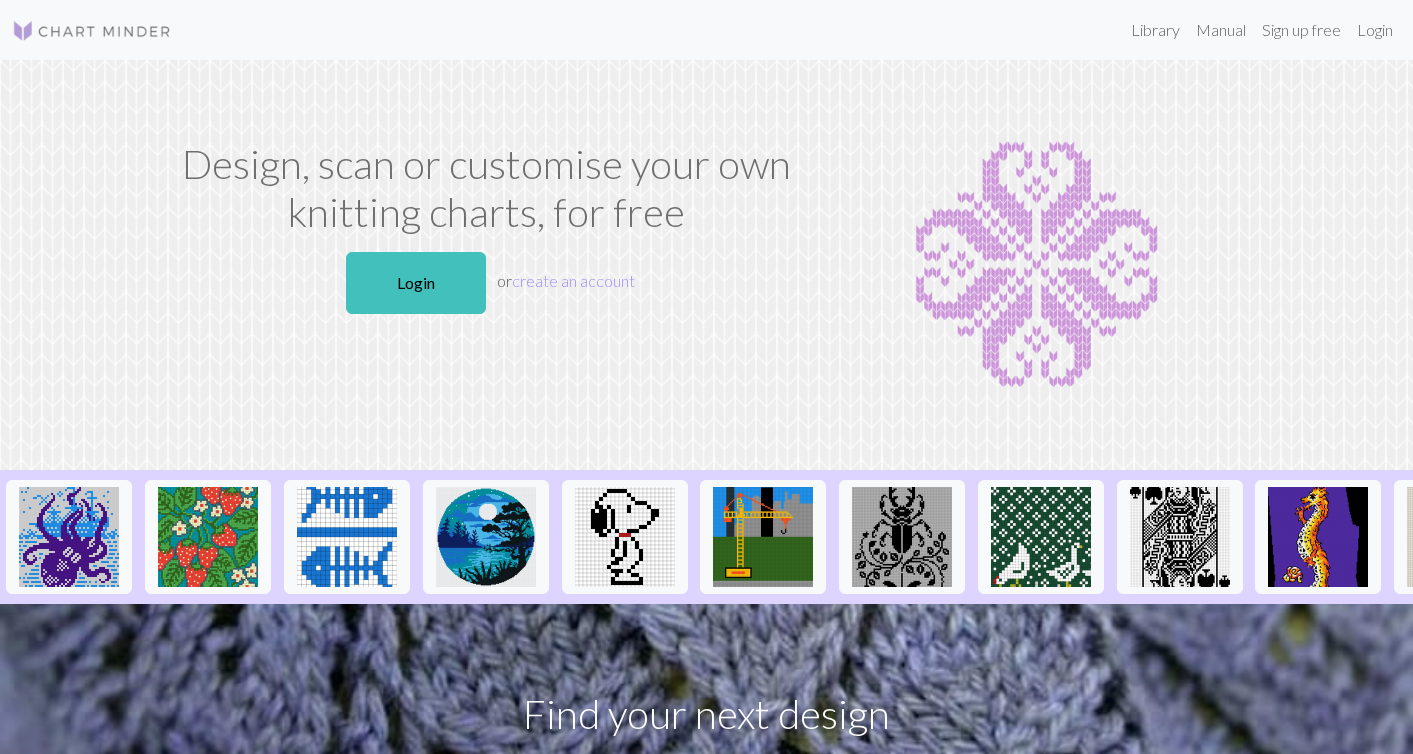 scroll, scrollTop: 0, scrollLeft: 0, axis: both 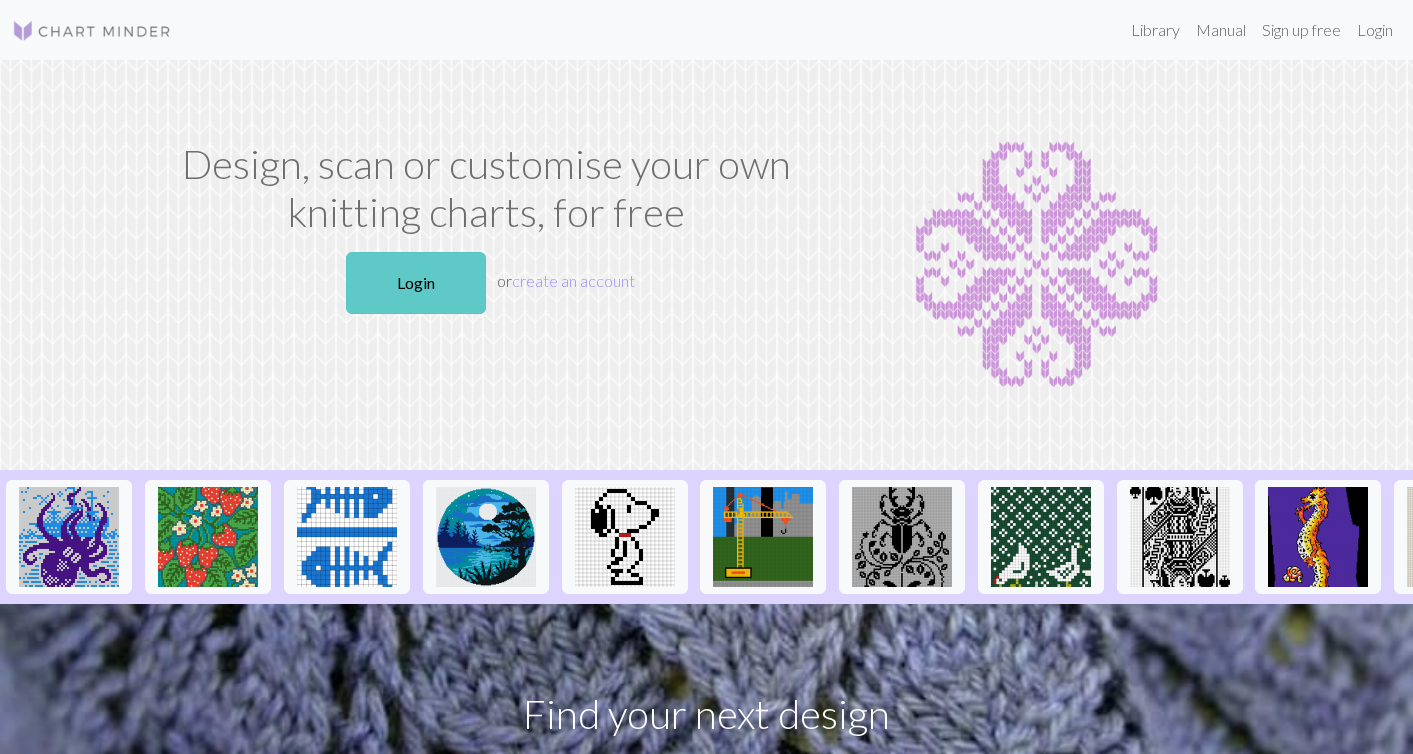 click on "Login" at bounding box center [416, 283] 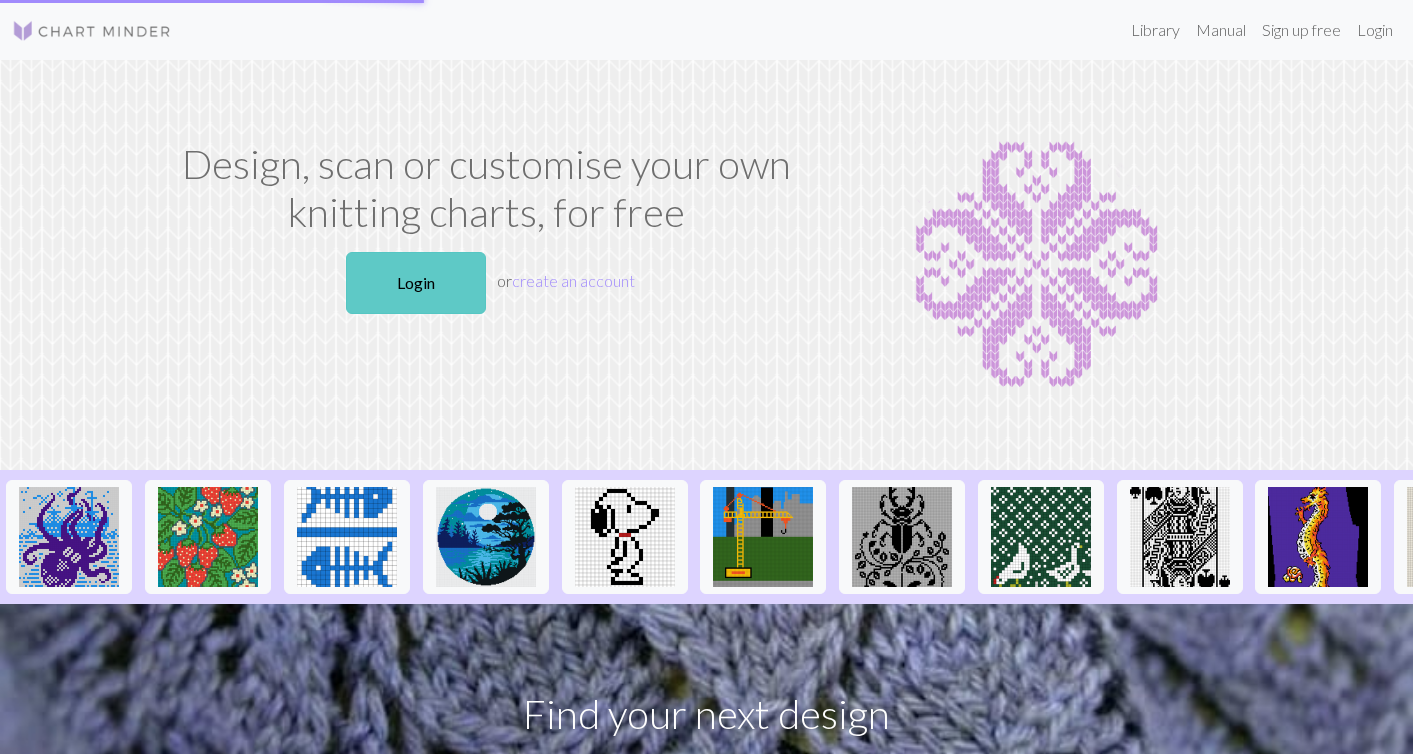 scroll, scrollTop: 0, scrollLeft: 0, axis: both 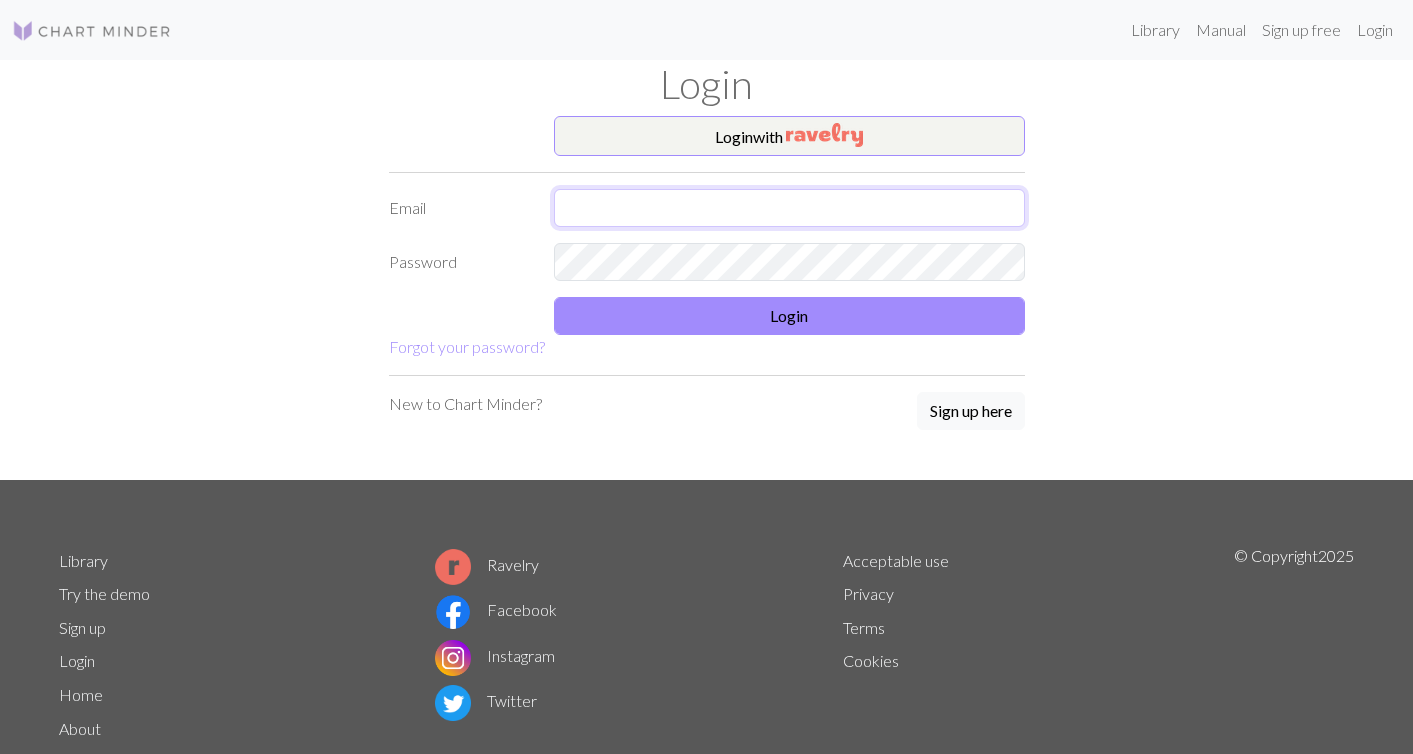 type on "[USERNAME]@[example.com]" 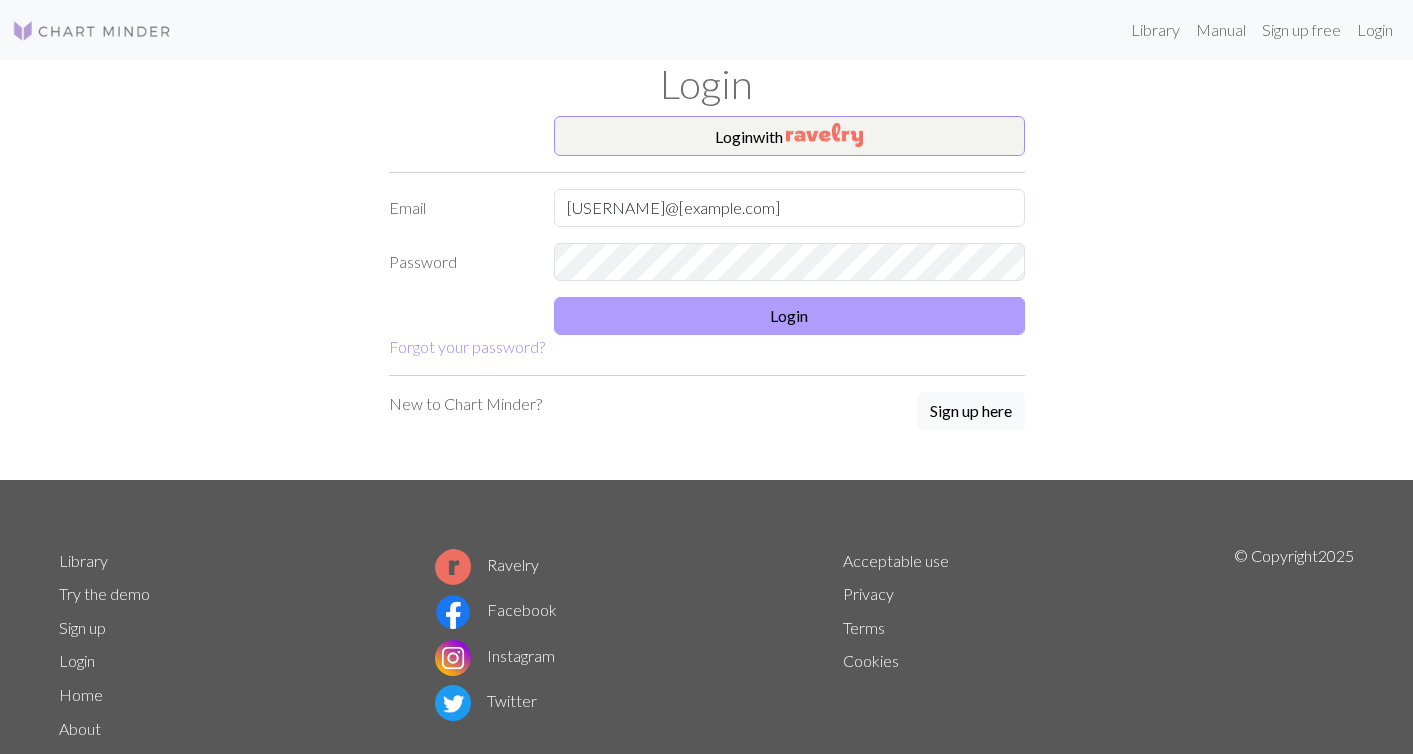 click on "Login" at bounding box center (789, 316) 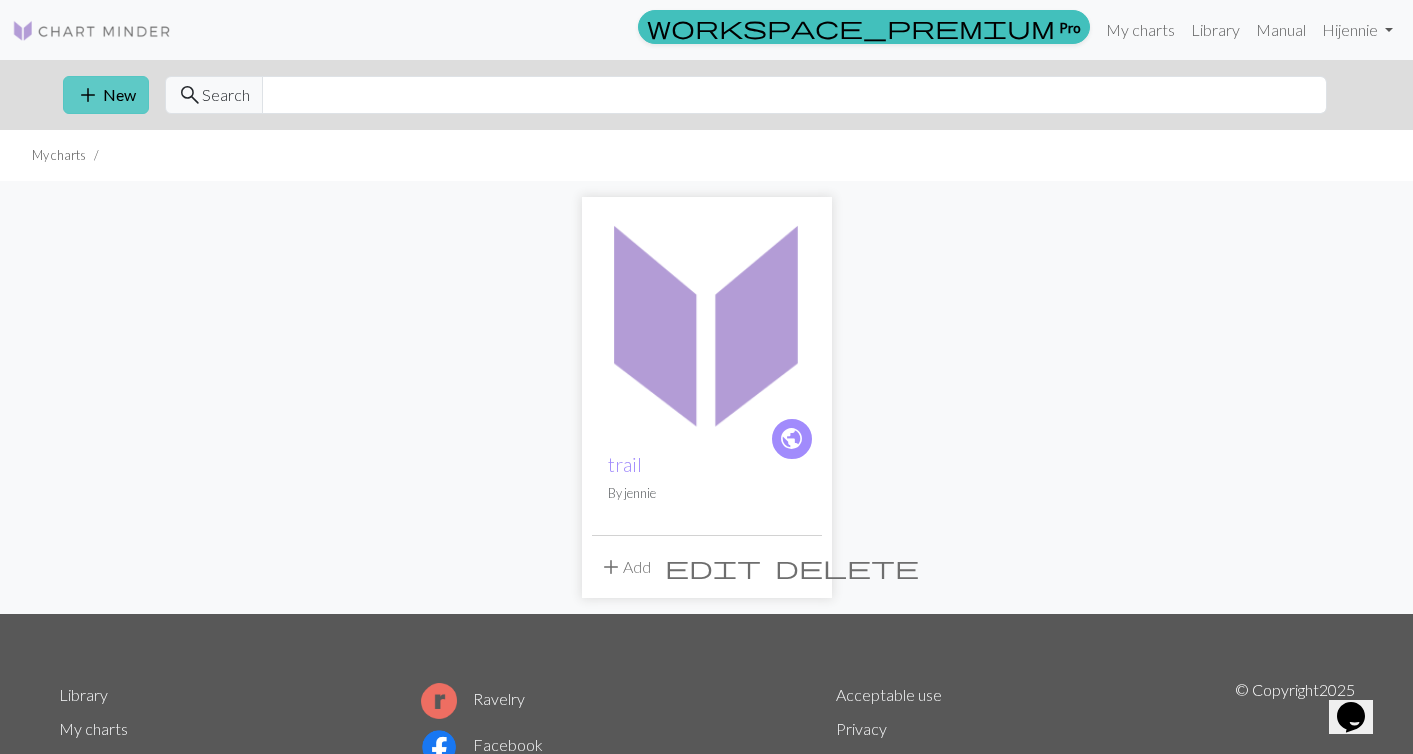 click on "add" at bounding box center [88, 95] 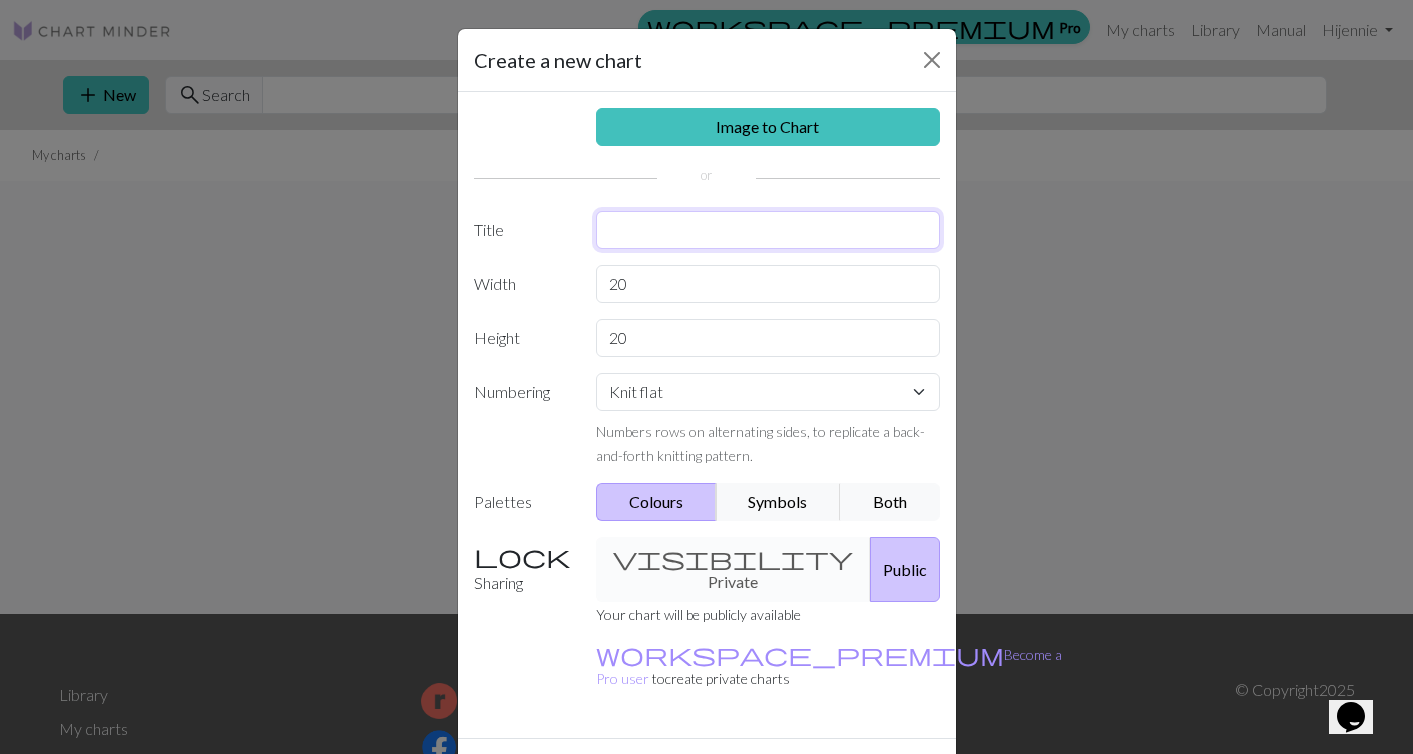 click at bounding box center (768, 230) 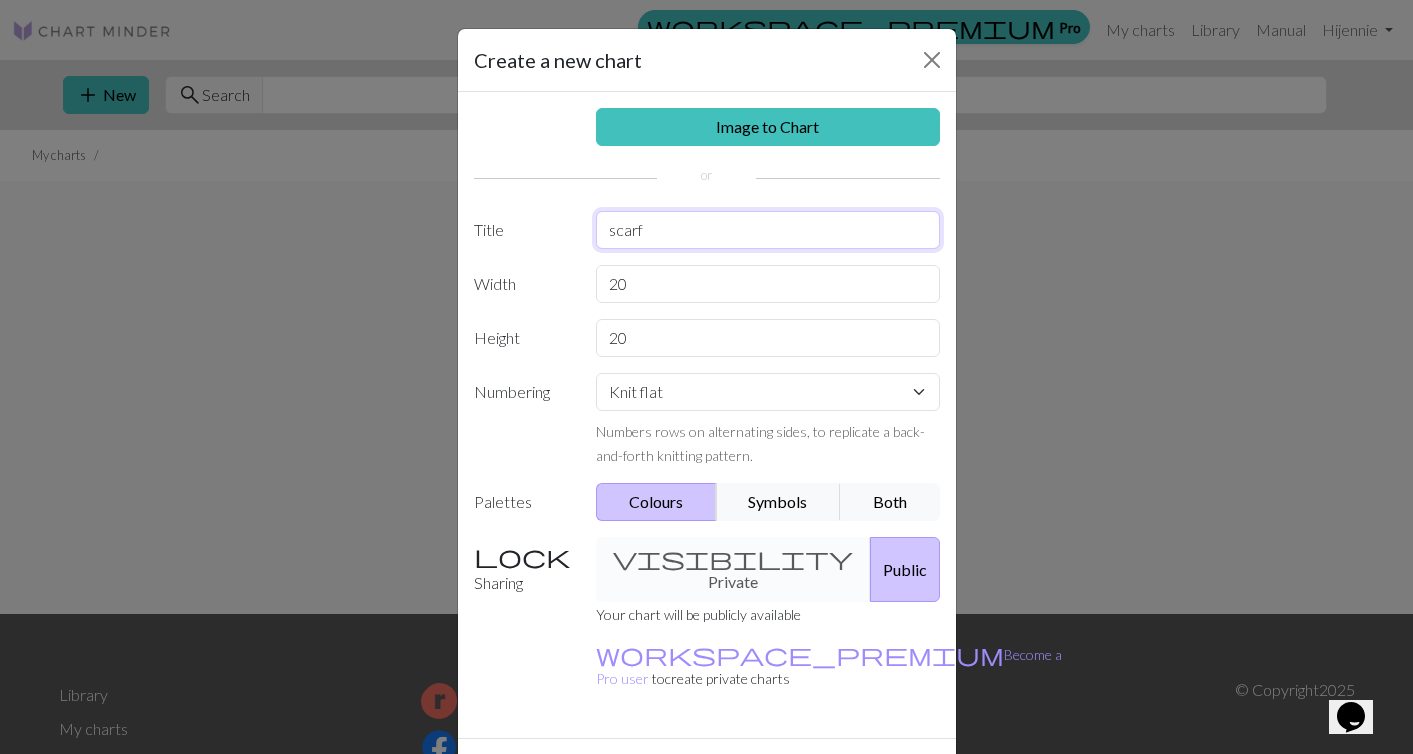 type on "scarf" 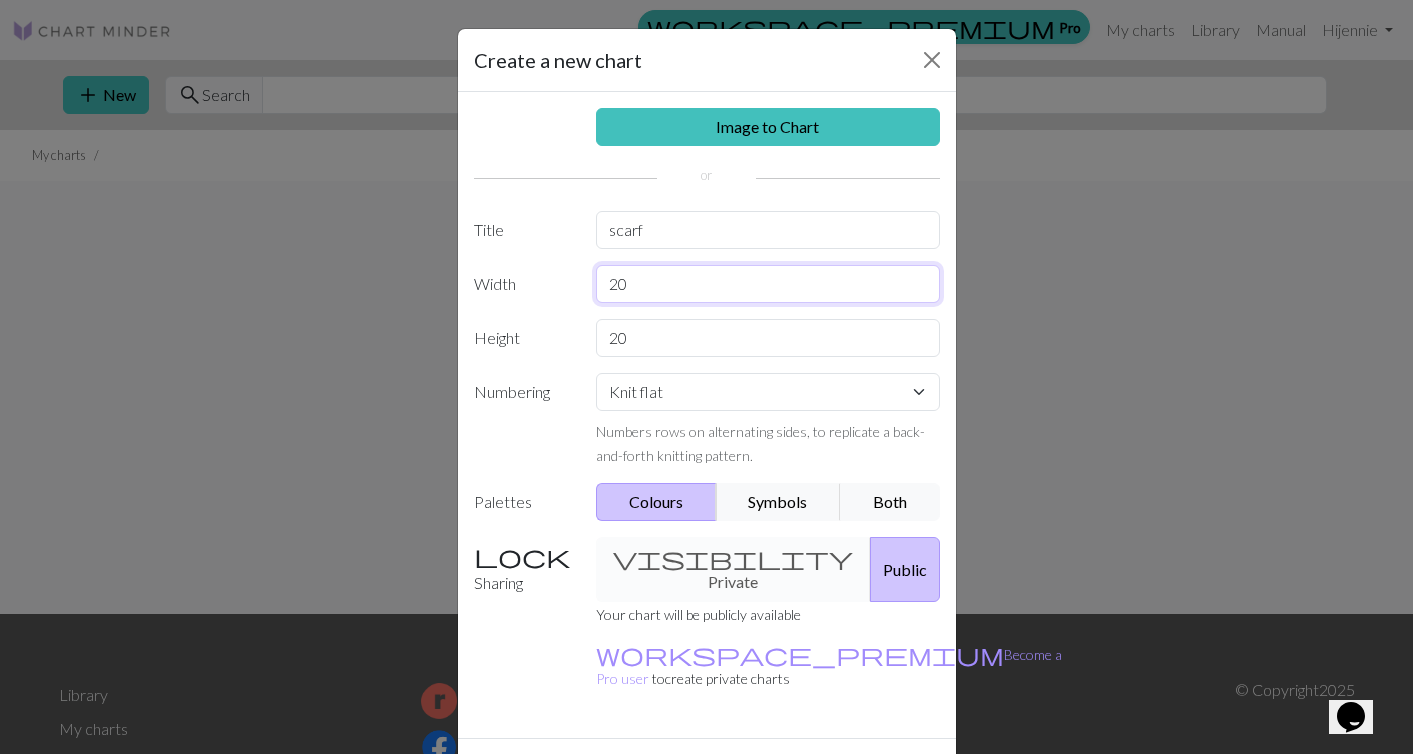 click on "20" at bounding box center (768, 284) 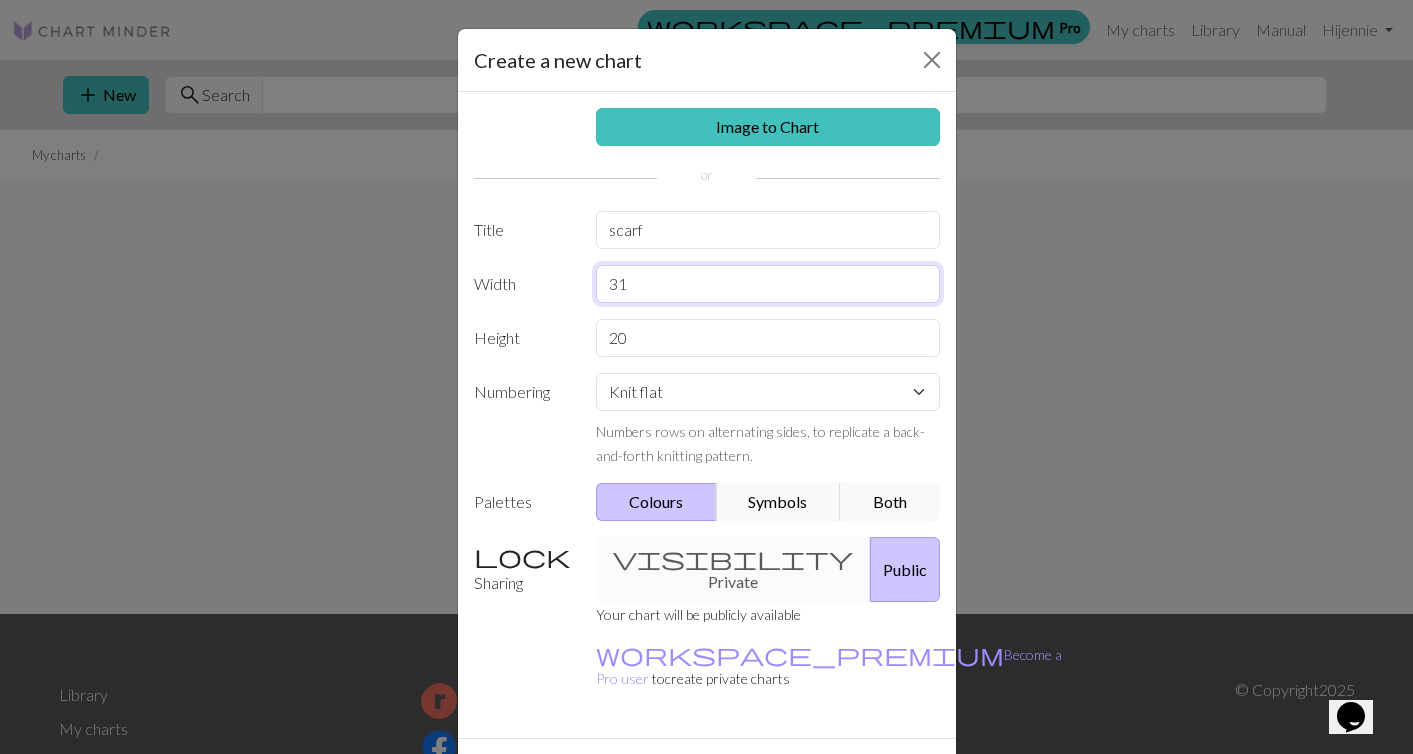 type on "31" 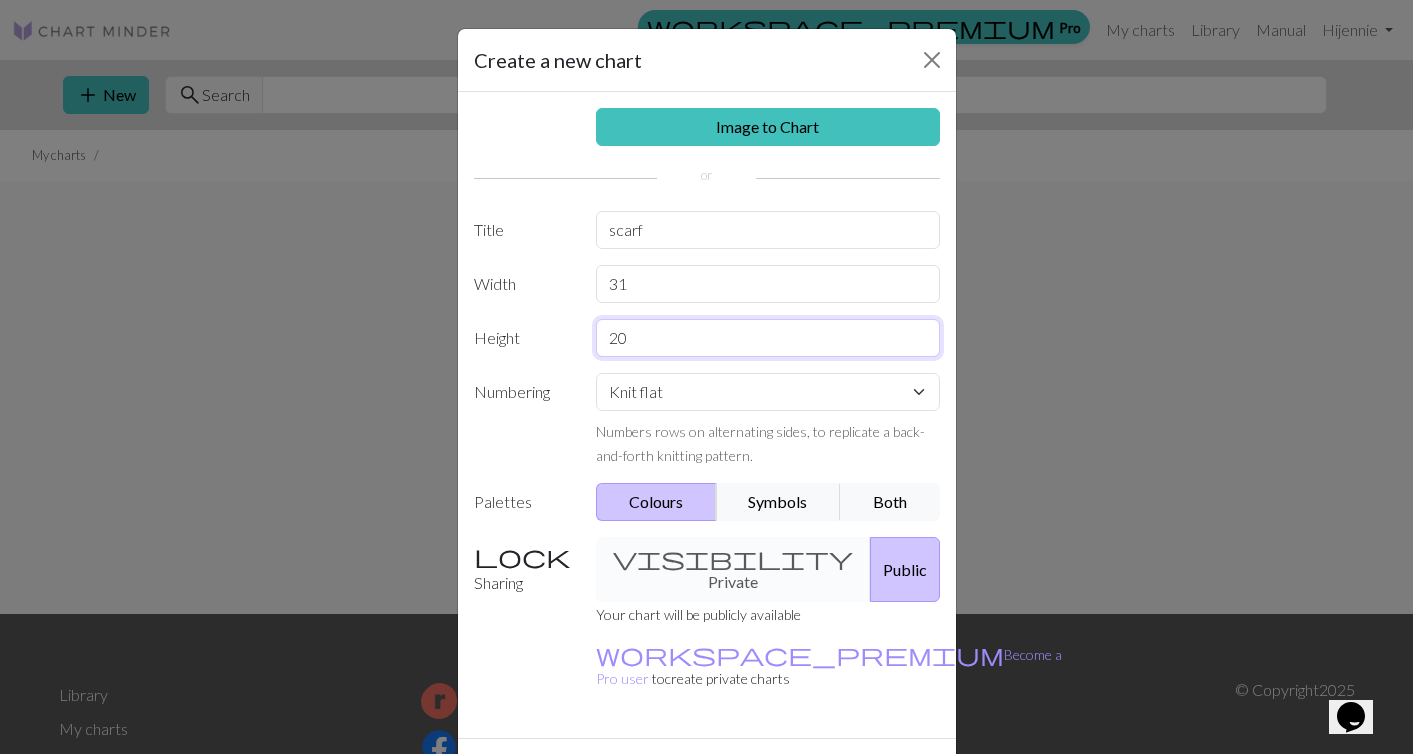 click on "20" at bounding box center (768, 338) 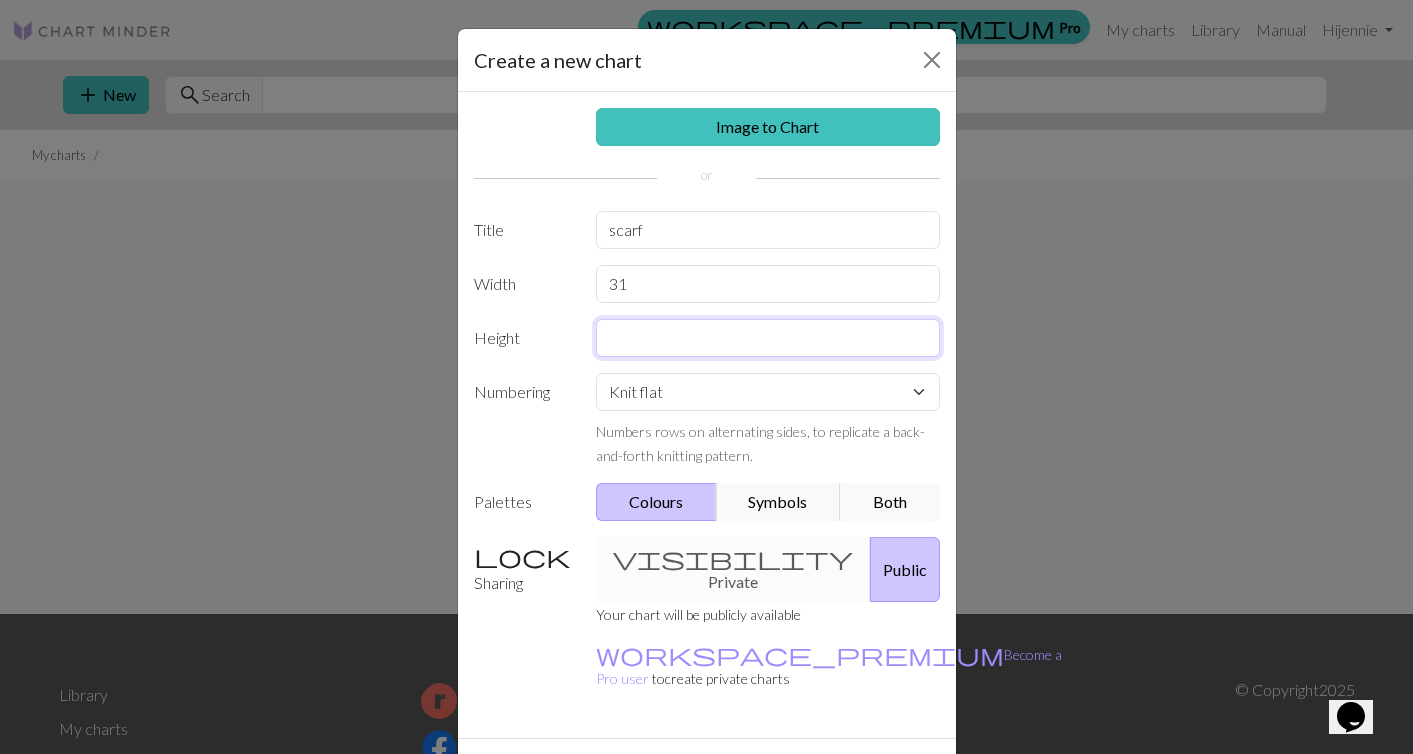 type 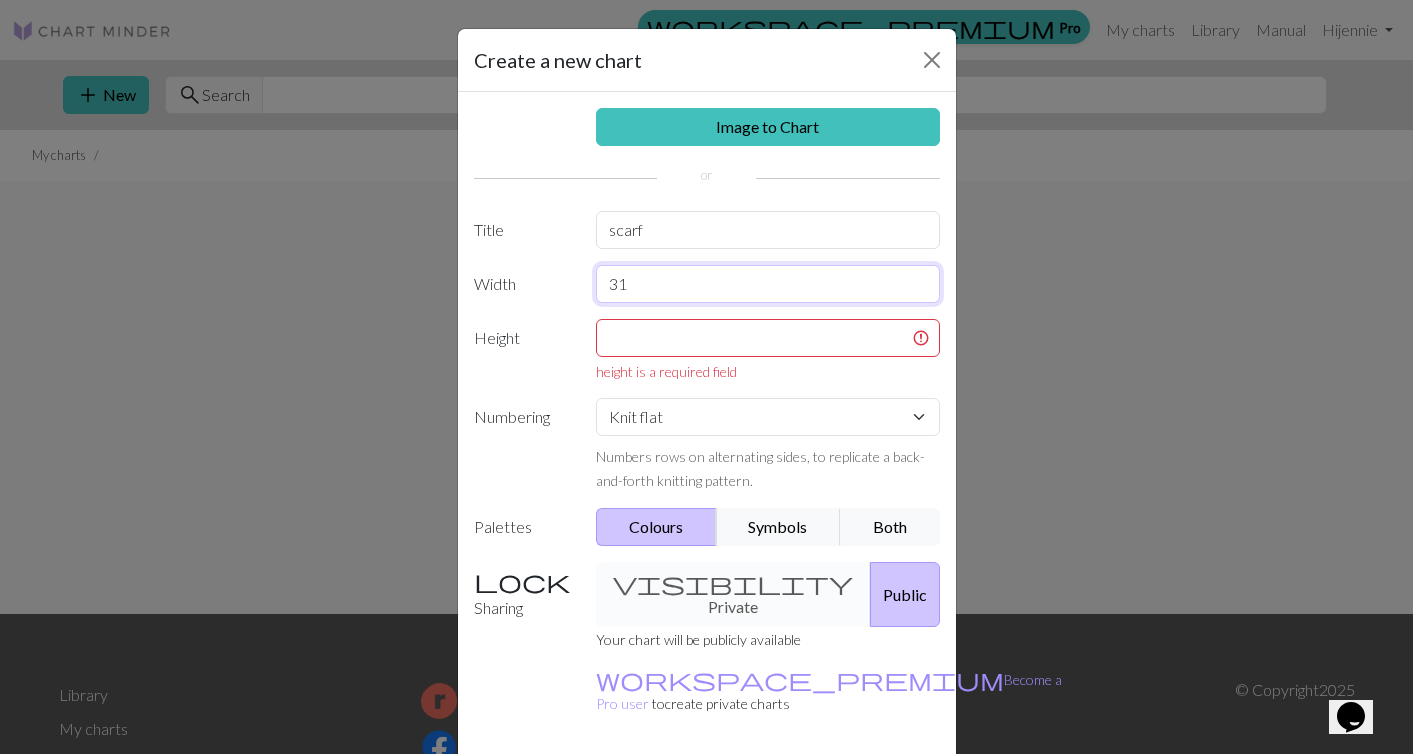 click on "31" at bounding box center (768, 284) 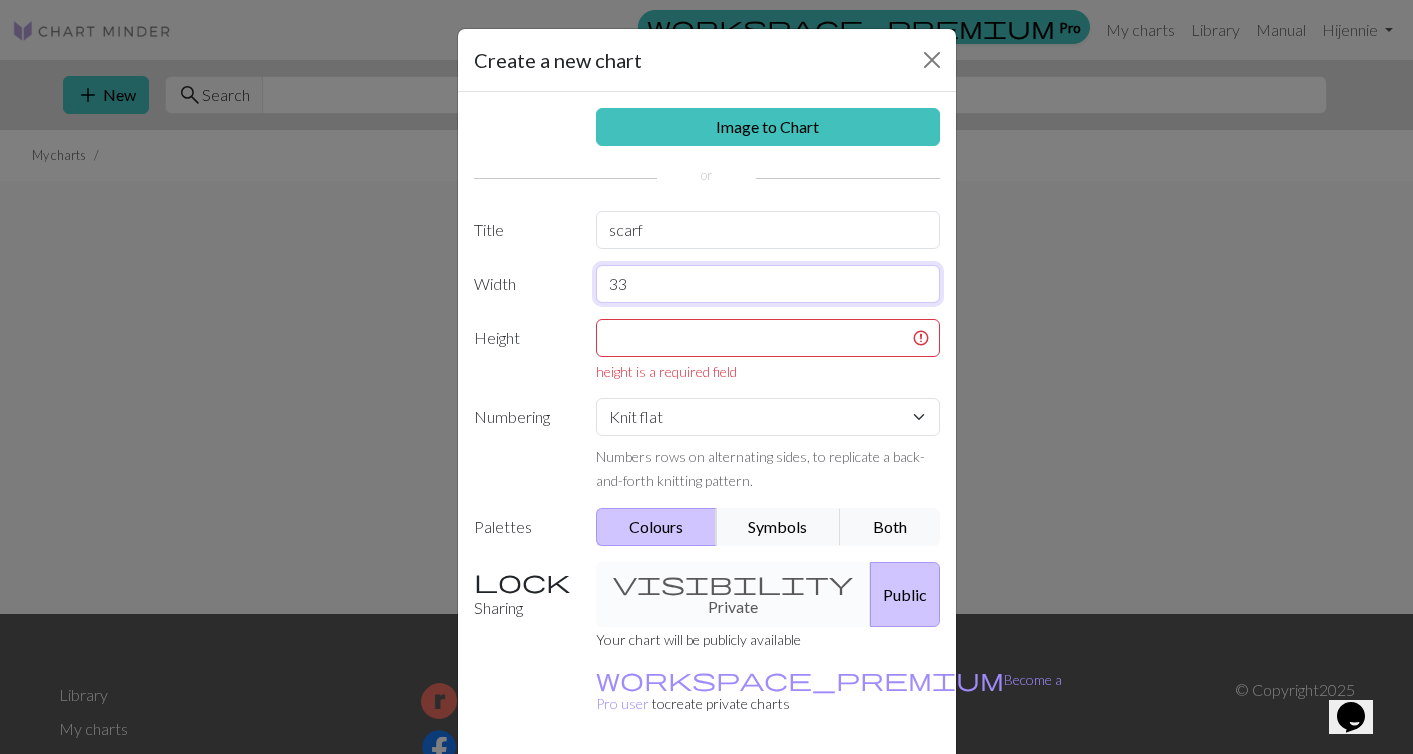 type on "33" 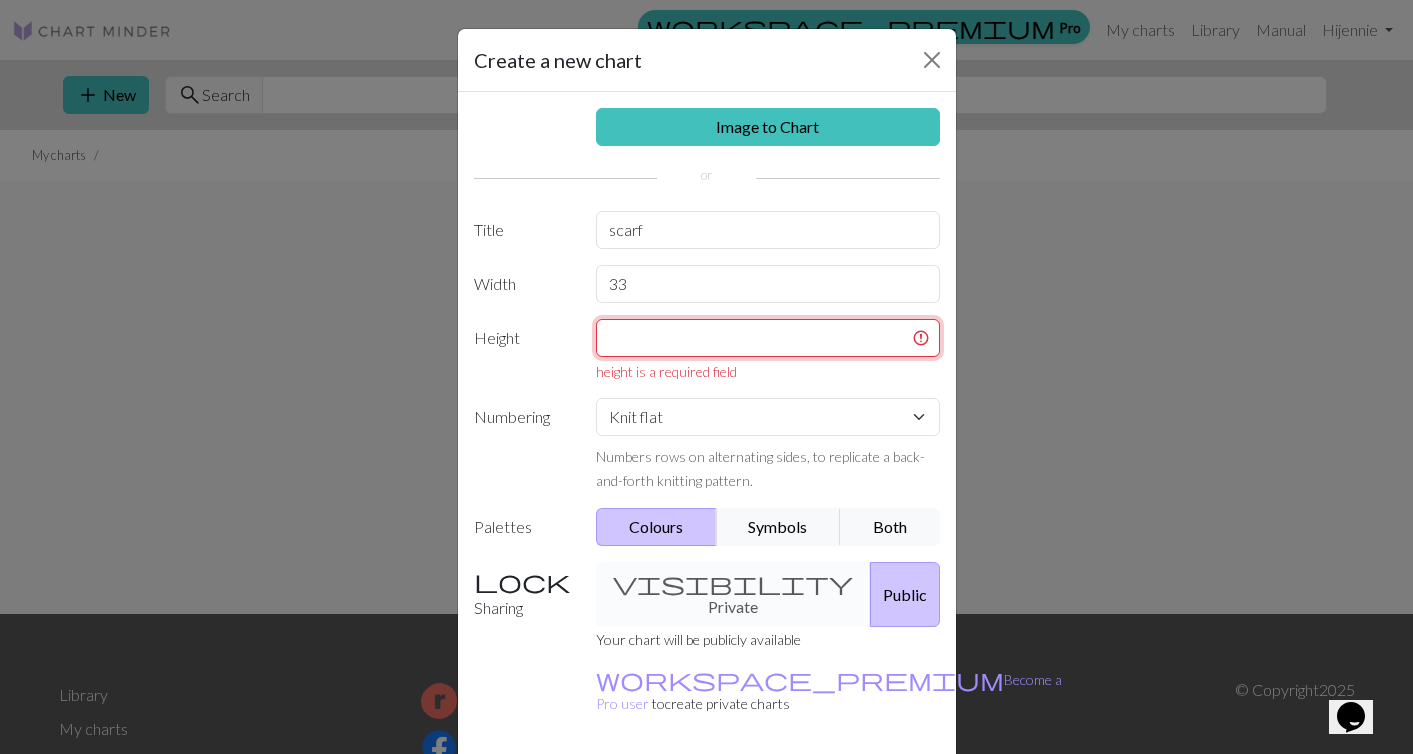 click at bounding box center (768, 338) 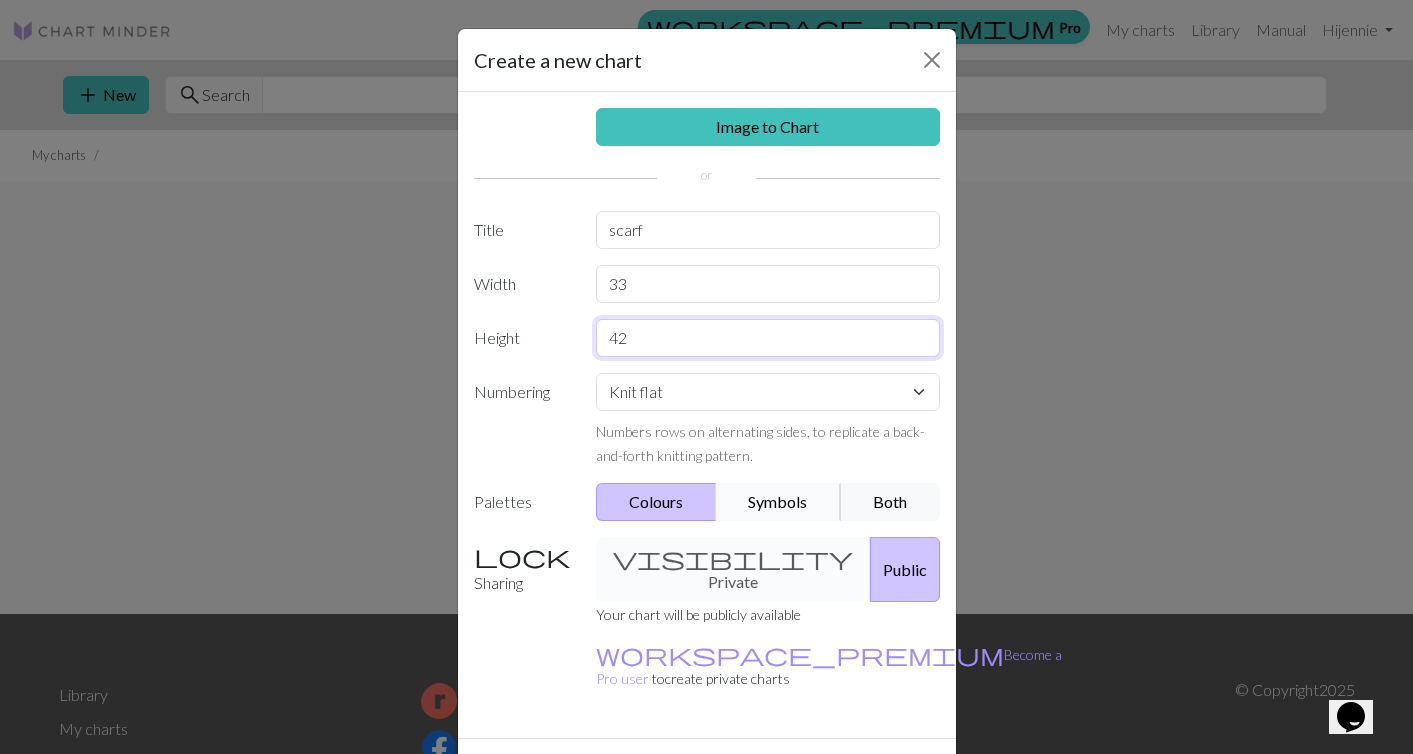 type on "42" 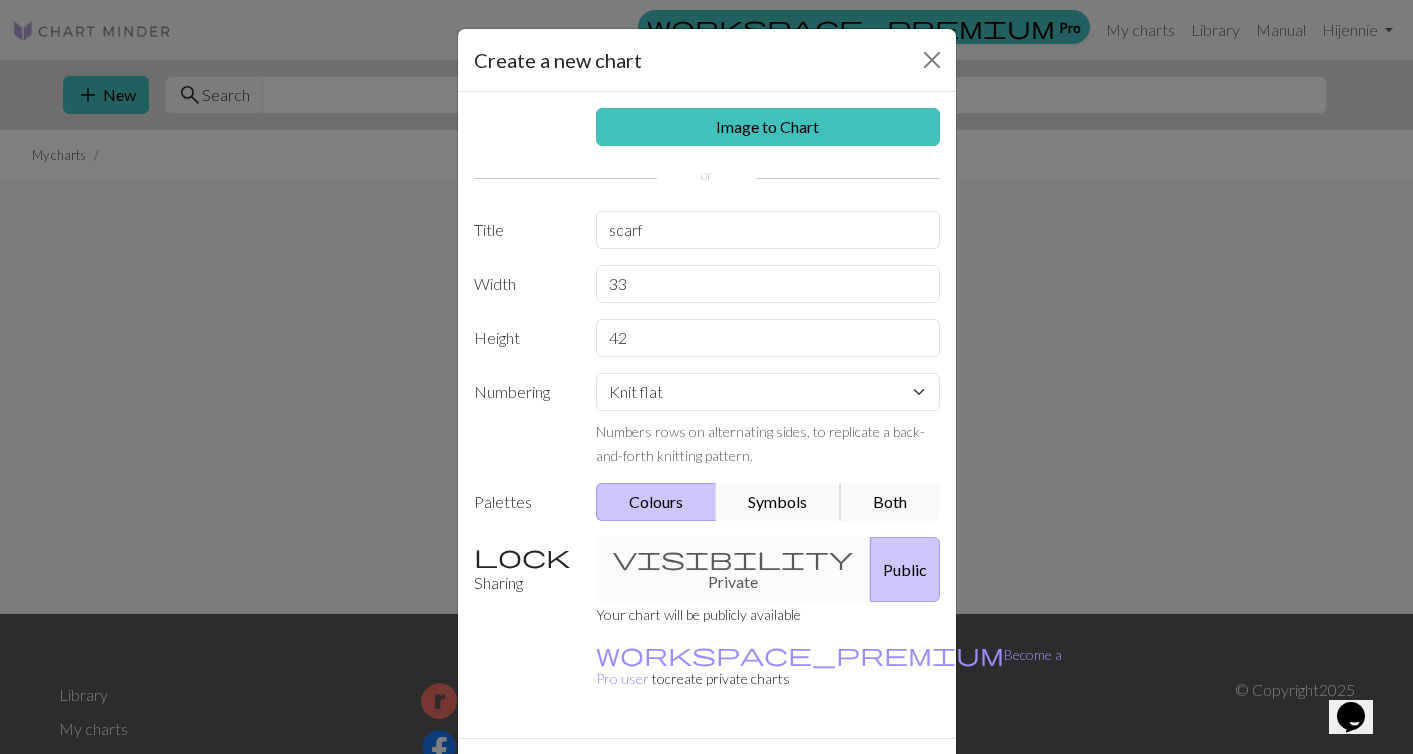 click on "Symbols" at bounding box center (779, 502) 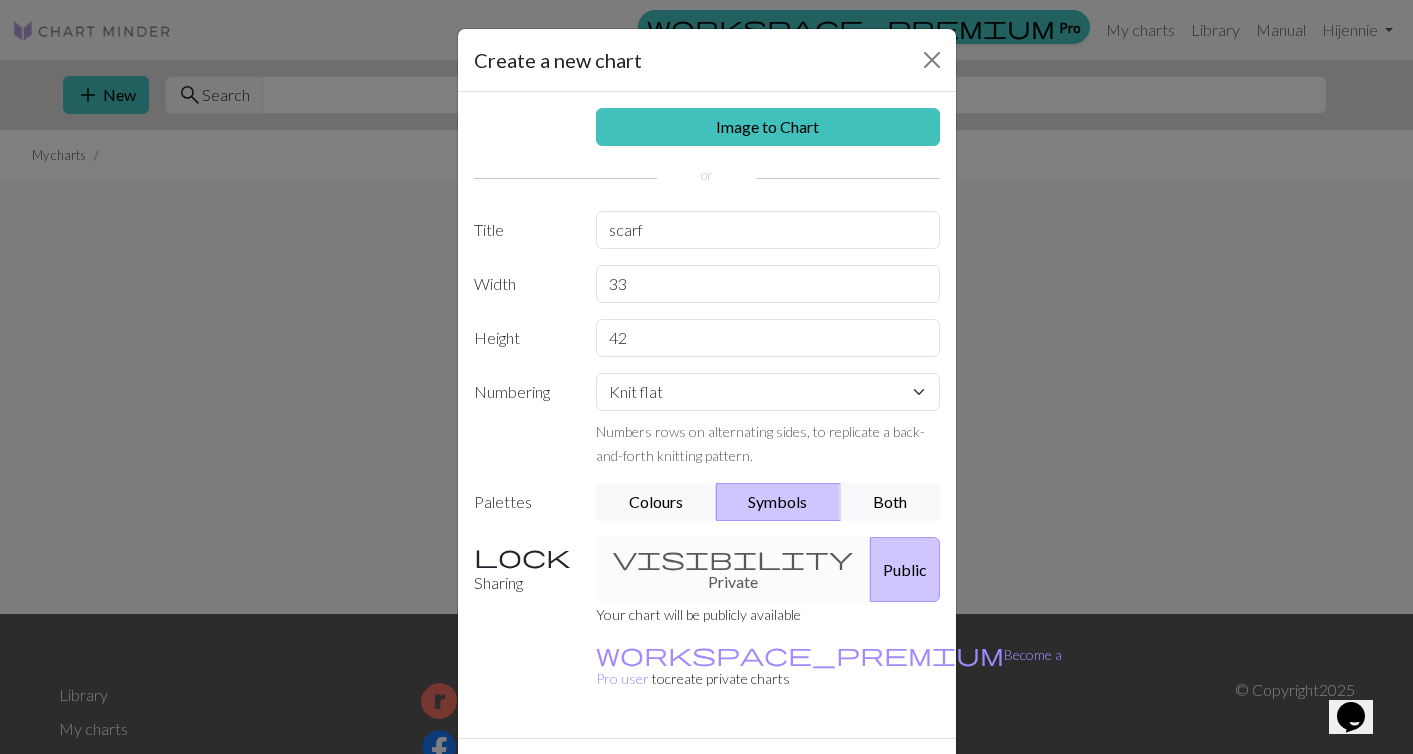 click on "Create" at bounding box center (822, 774) 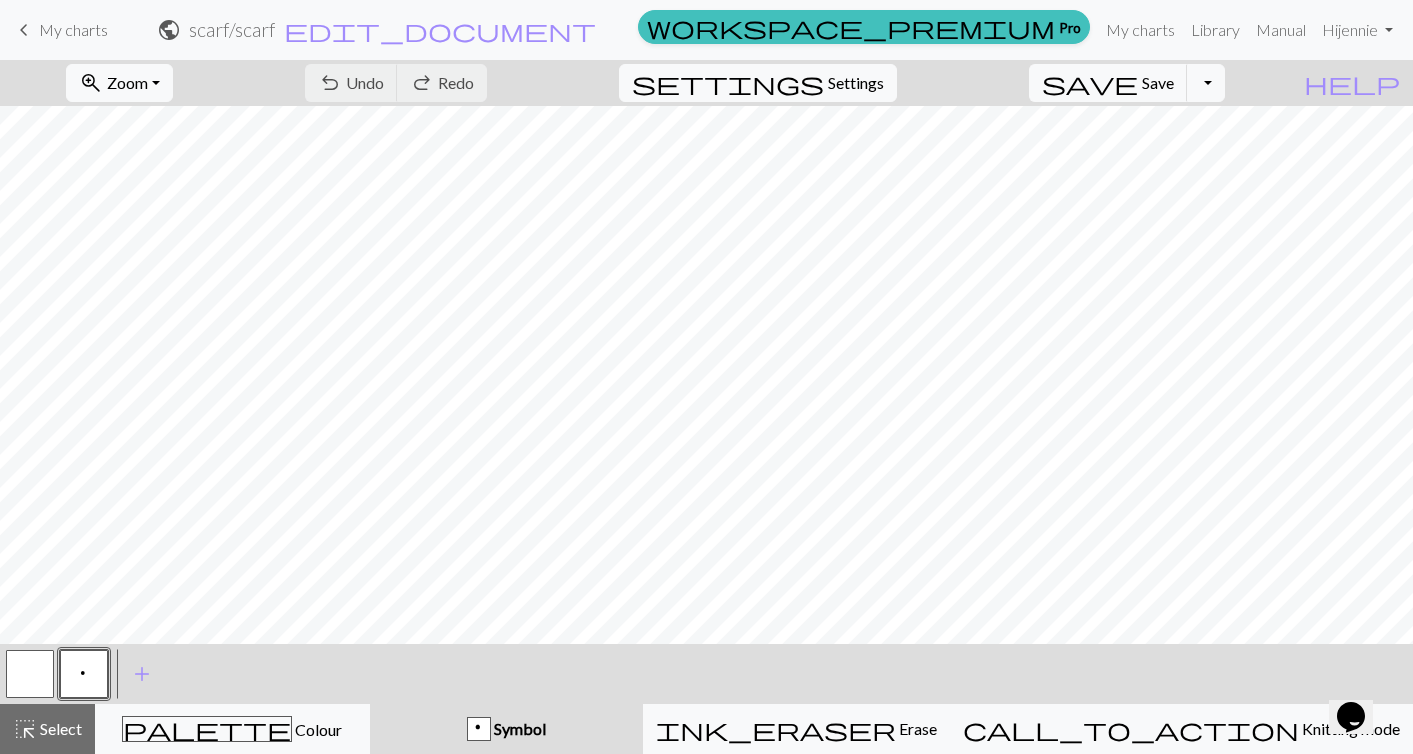 click on "p" at bounding box center (84, 674) 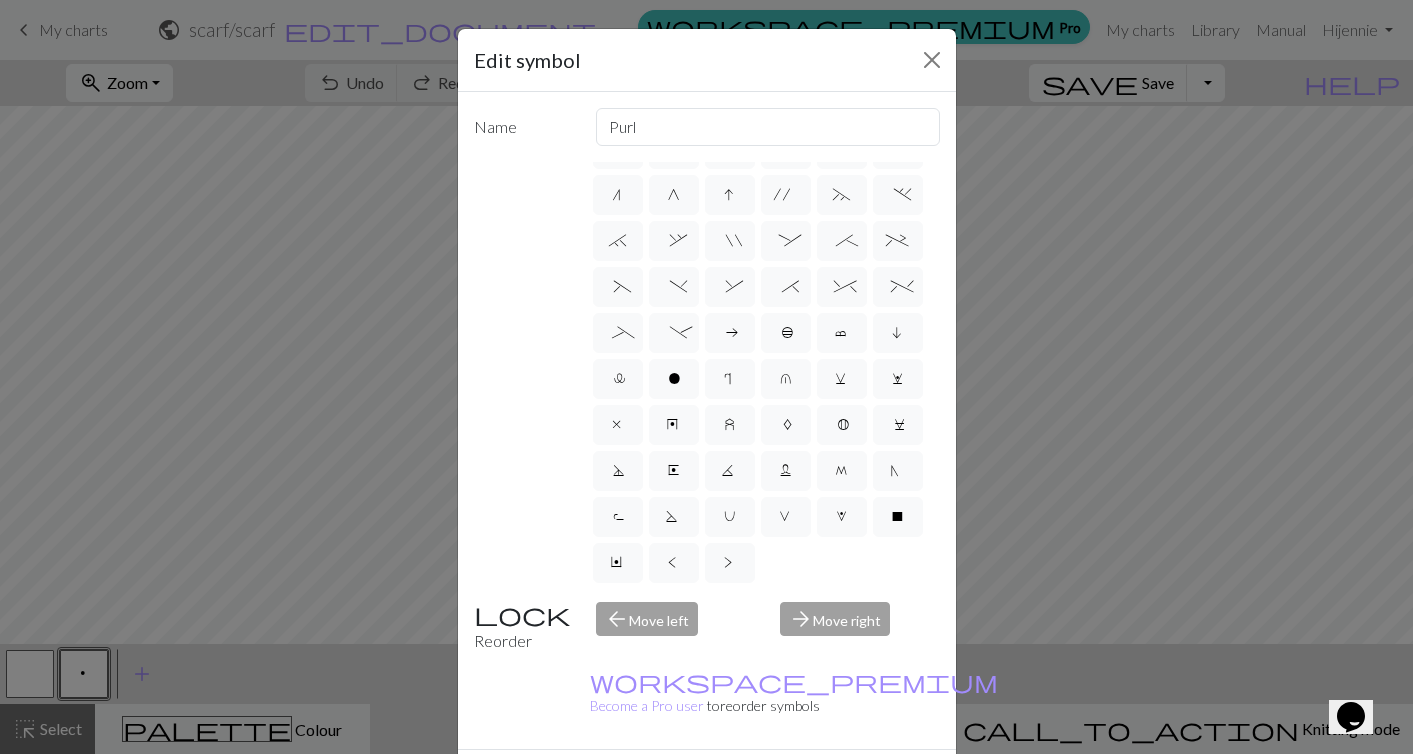 scroll, scrollTop: 220, scrollLeft: 0, axis: vertical 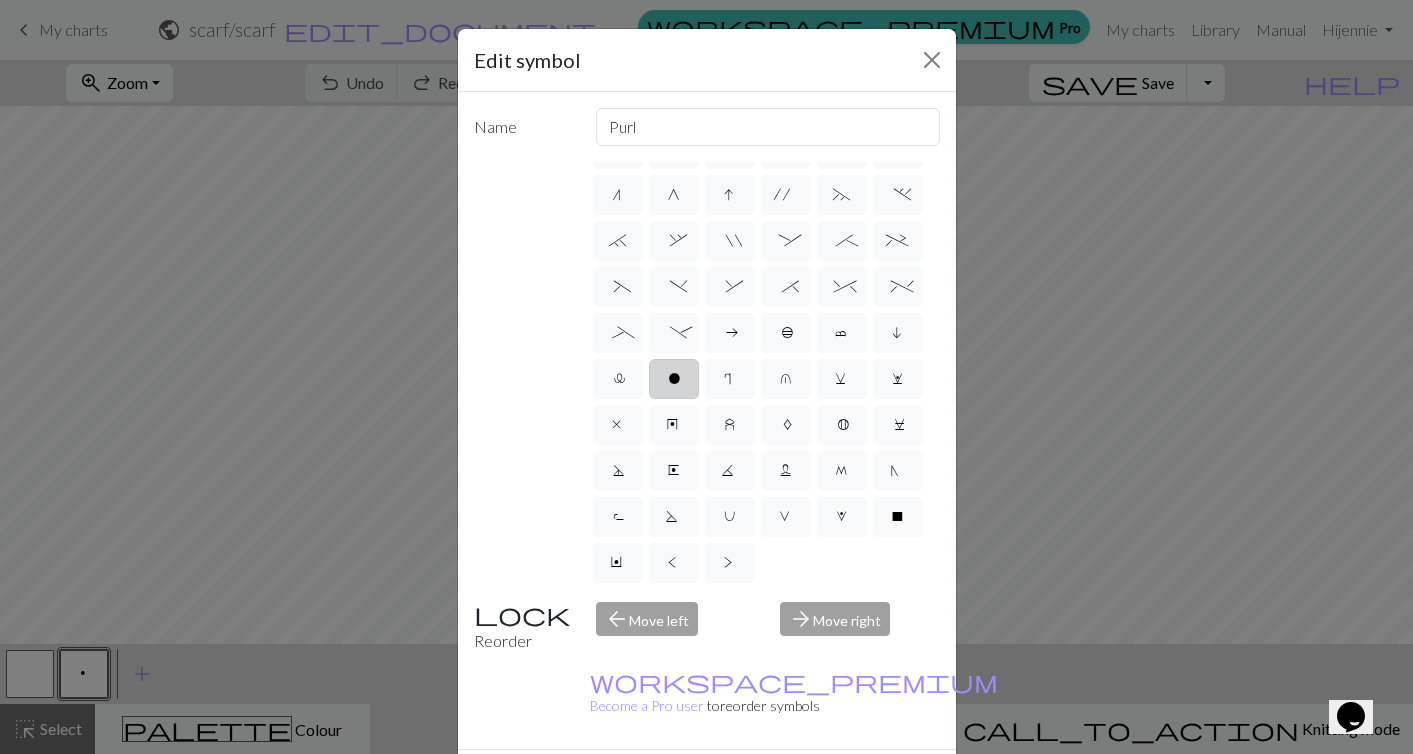 click on "o" at bounding box center (674, 381) 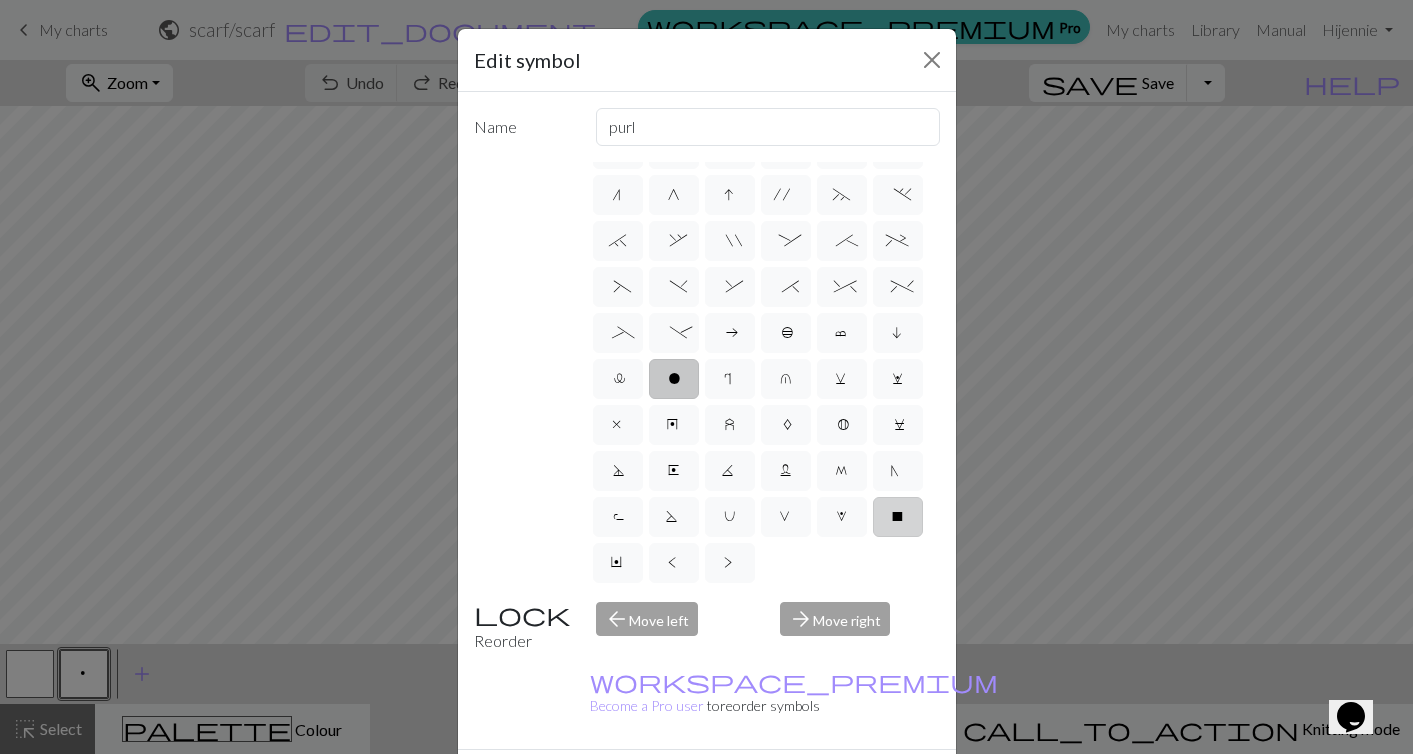 click on "X" at bounding box center (898, 519) 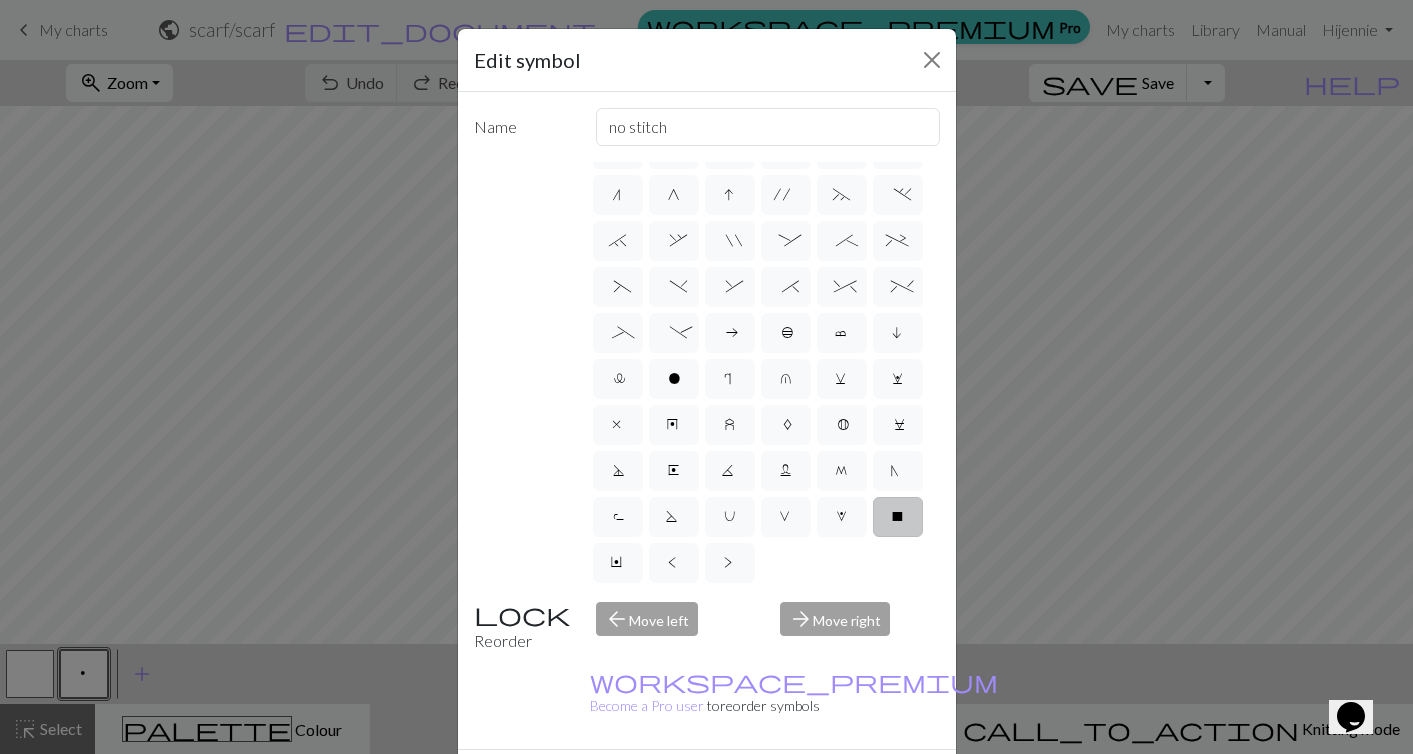 click on "Done" at bounding box center (827, 785) 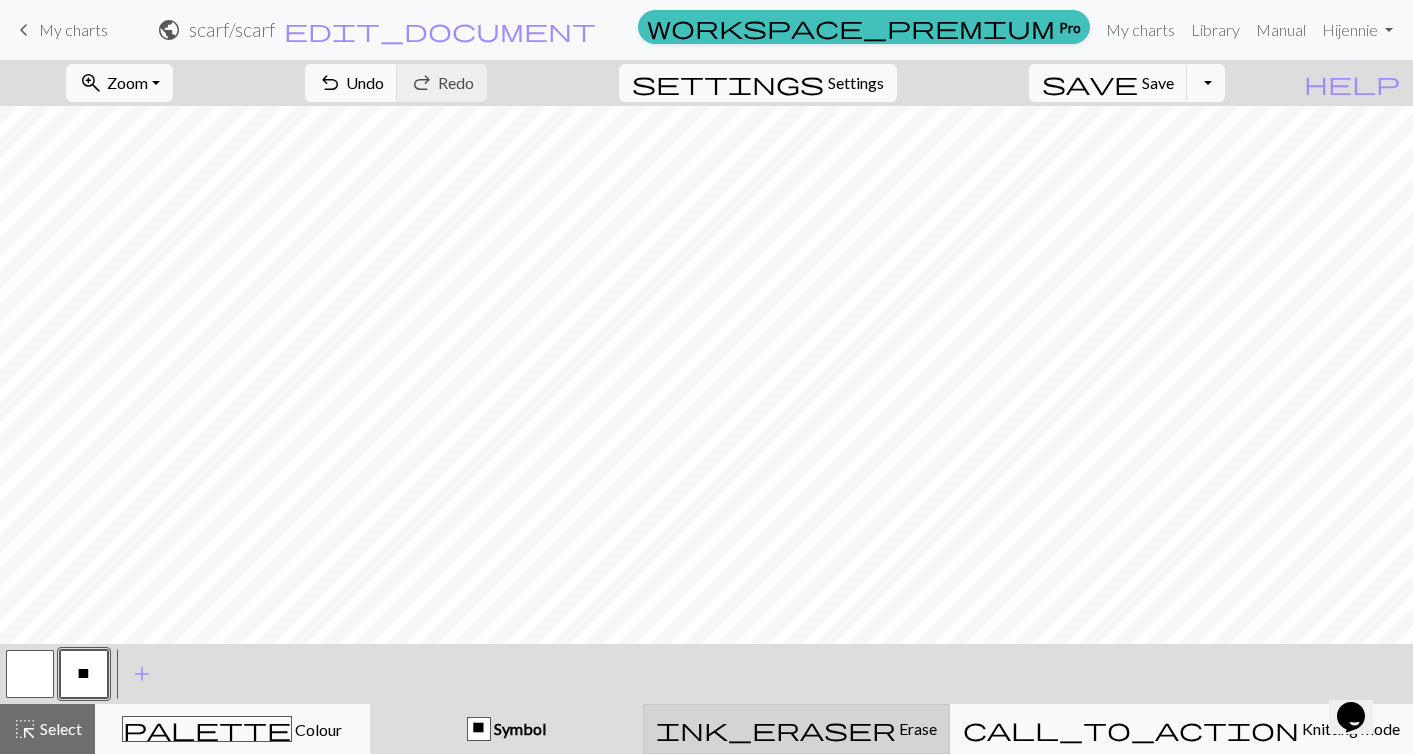 scroll, scrollTop: 0, scrollLeft: 0, axis: both 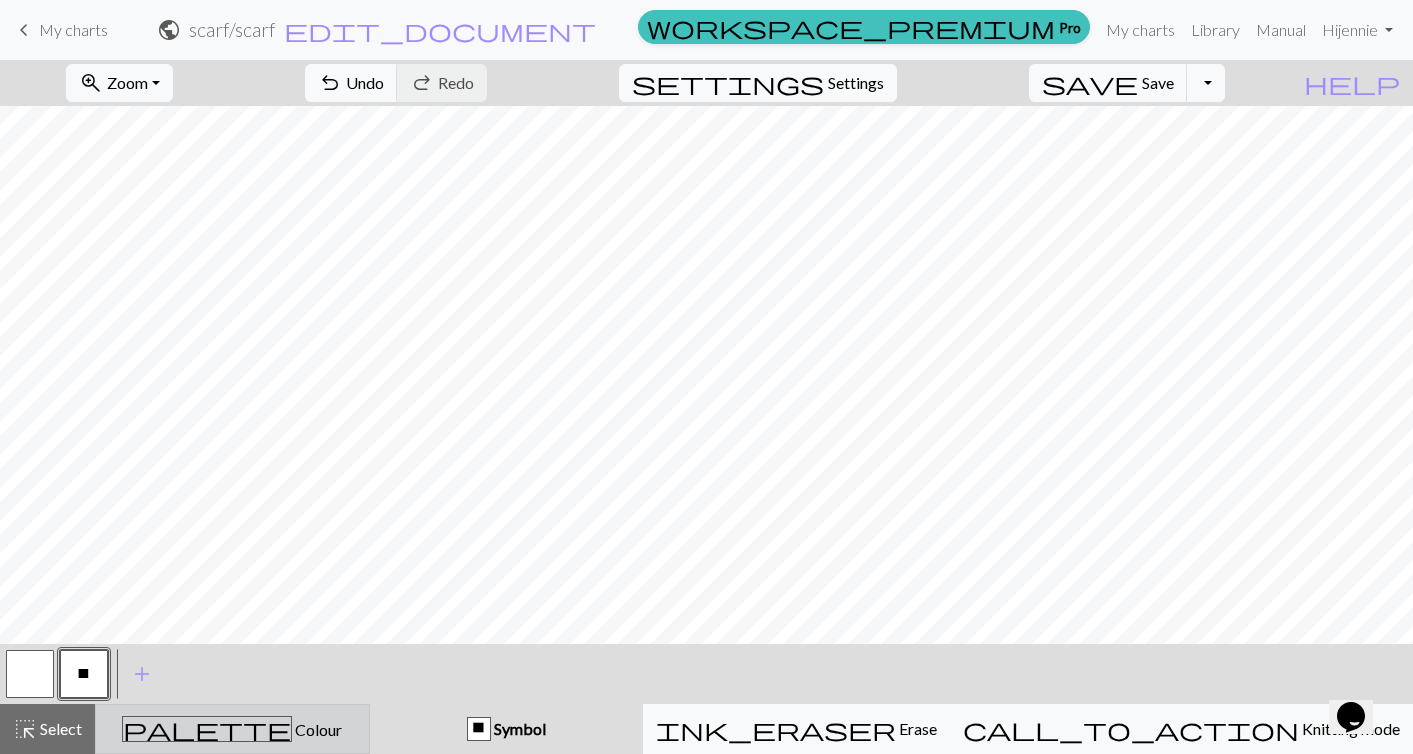 click on "palette   Colour   Colour" at bounding box center (232, 729) 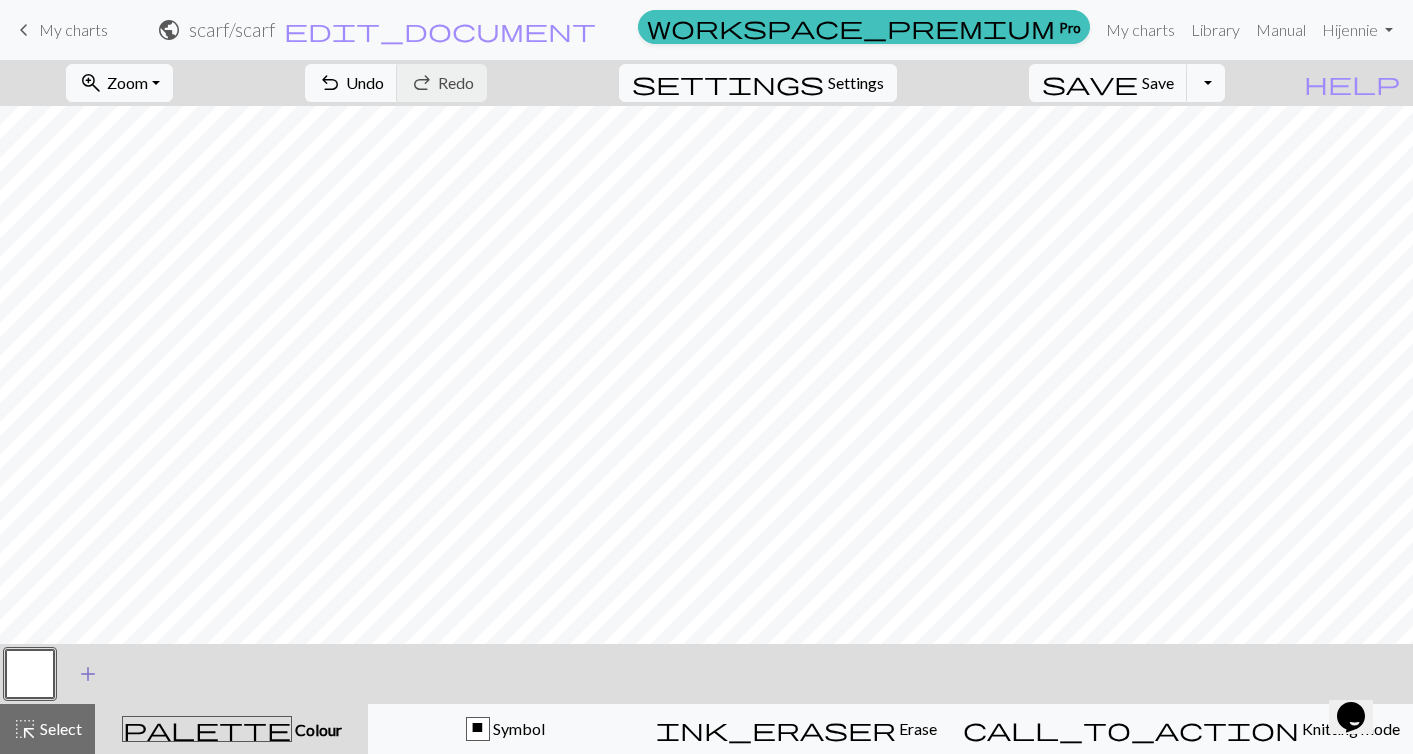 click on "add" at bounding box center (88, 674) 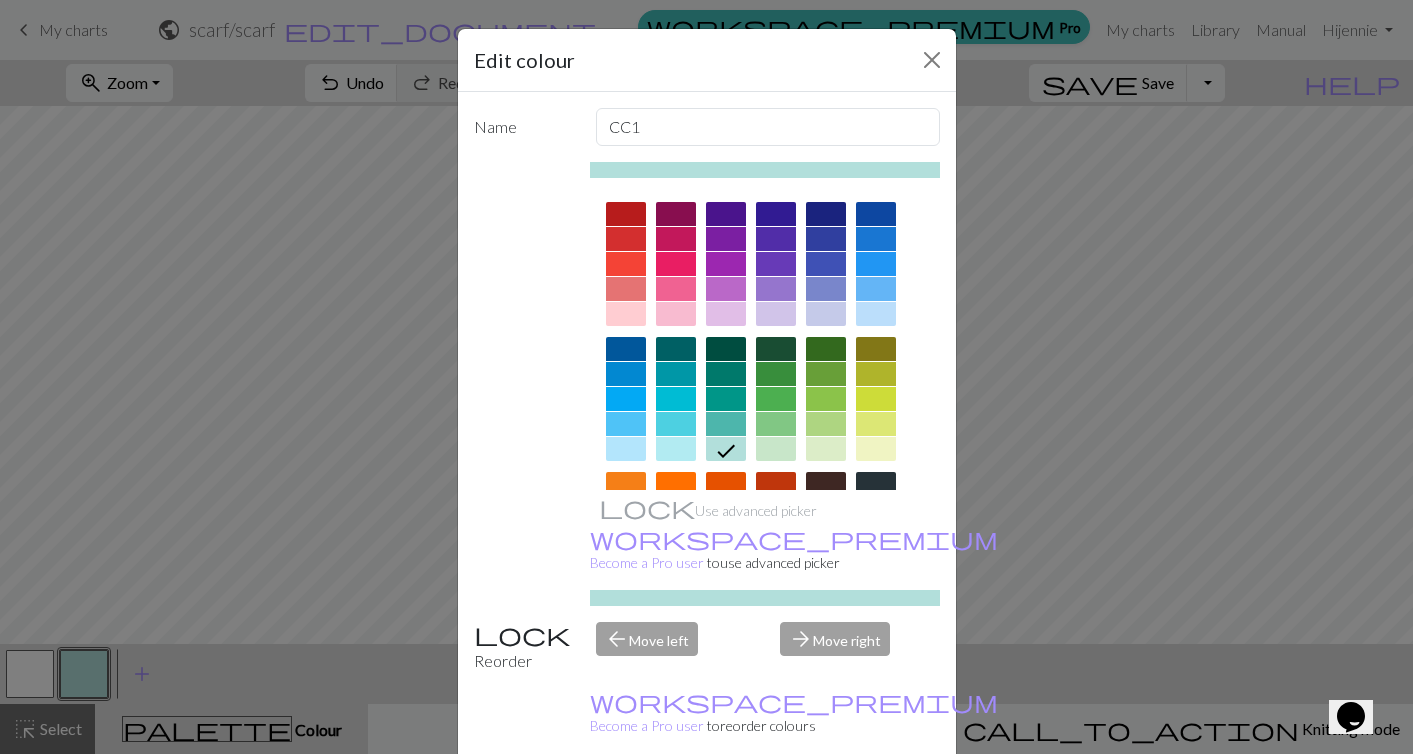 click at bounding box center [826, 214] 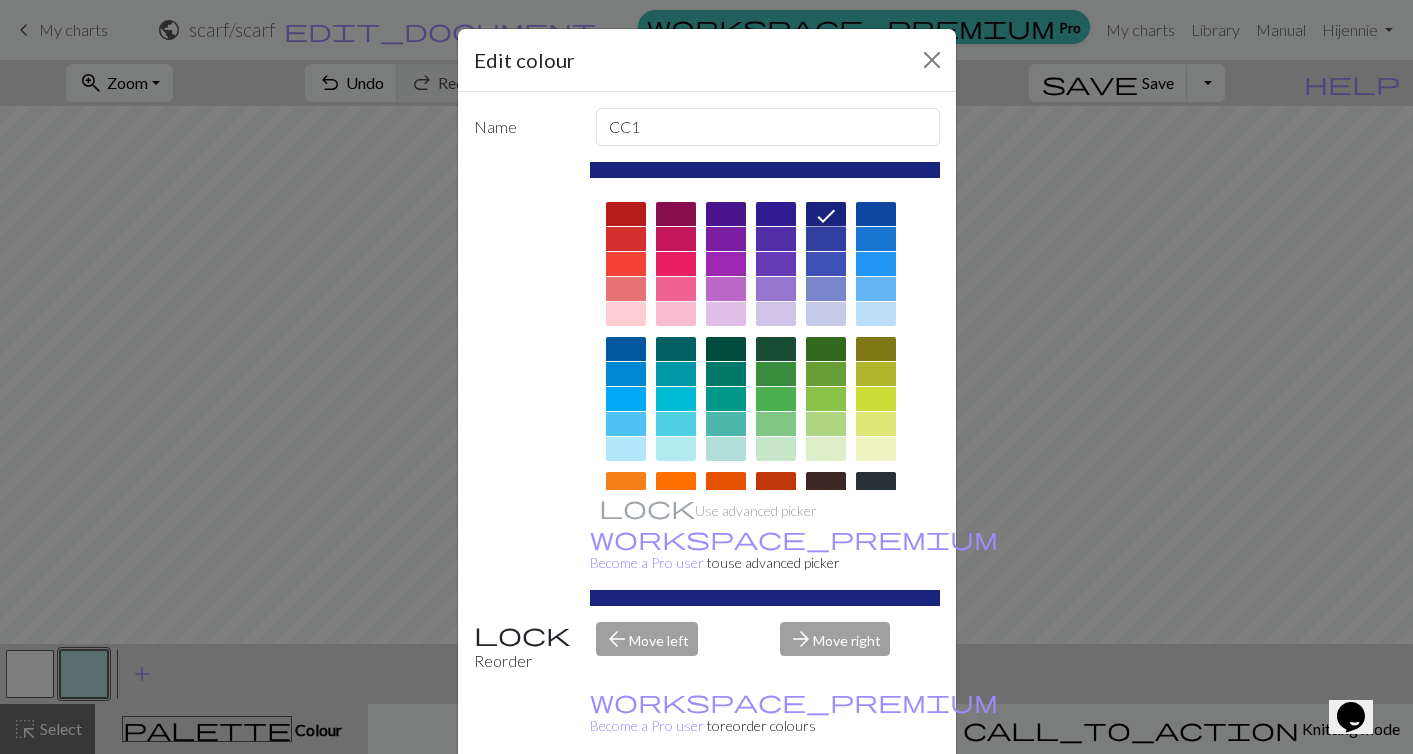click on "Done" at bounding box center [827, 805] 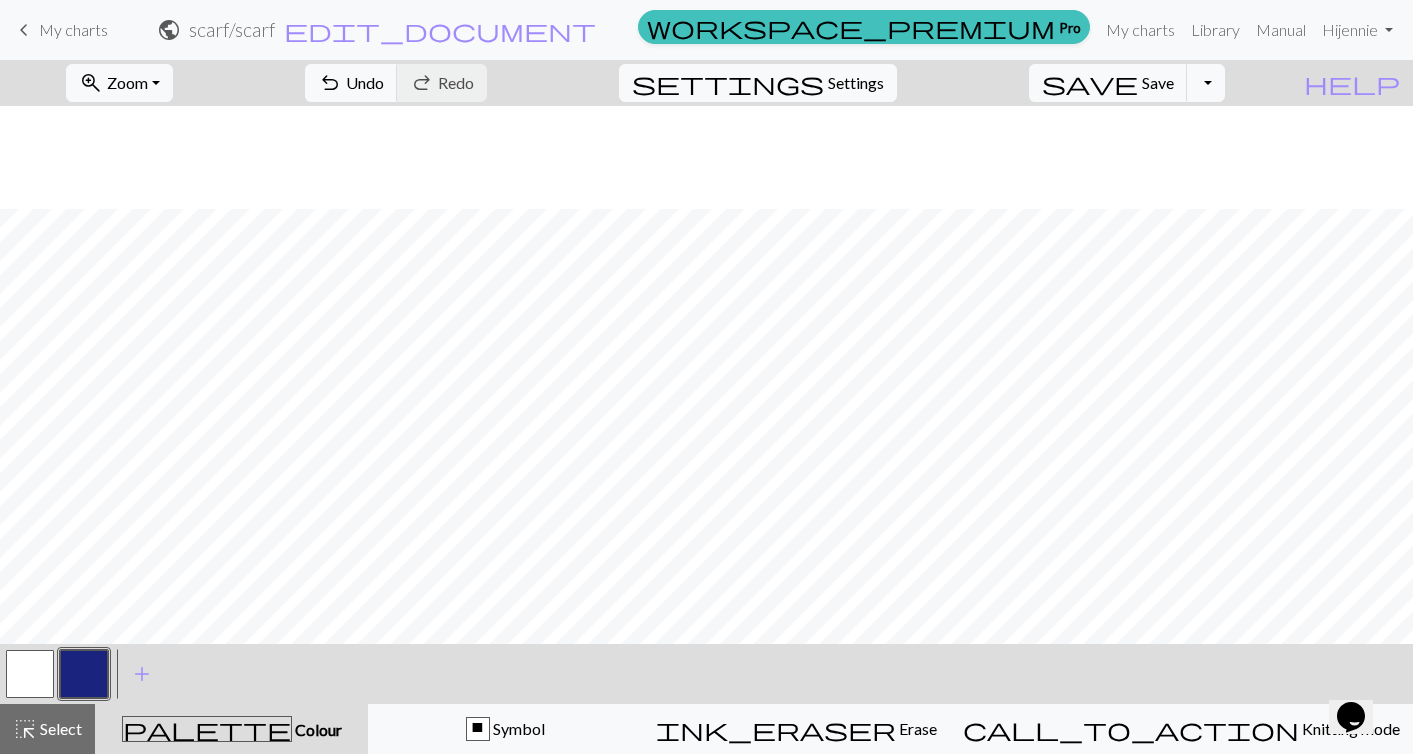 scroll, scrollTop: 0, scrollLeft: 0, axis: both 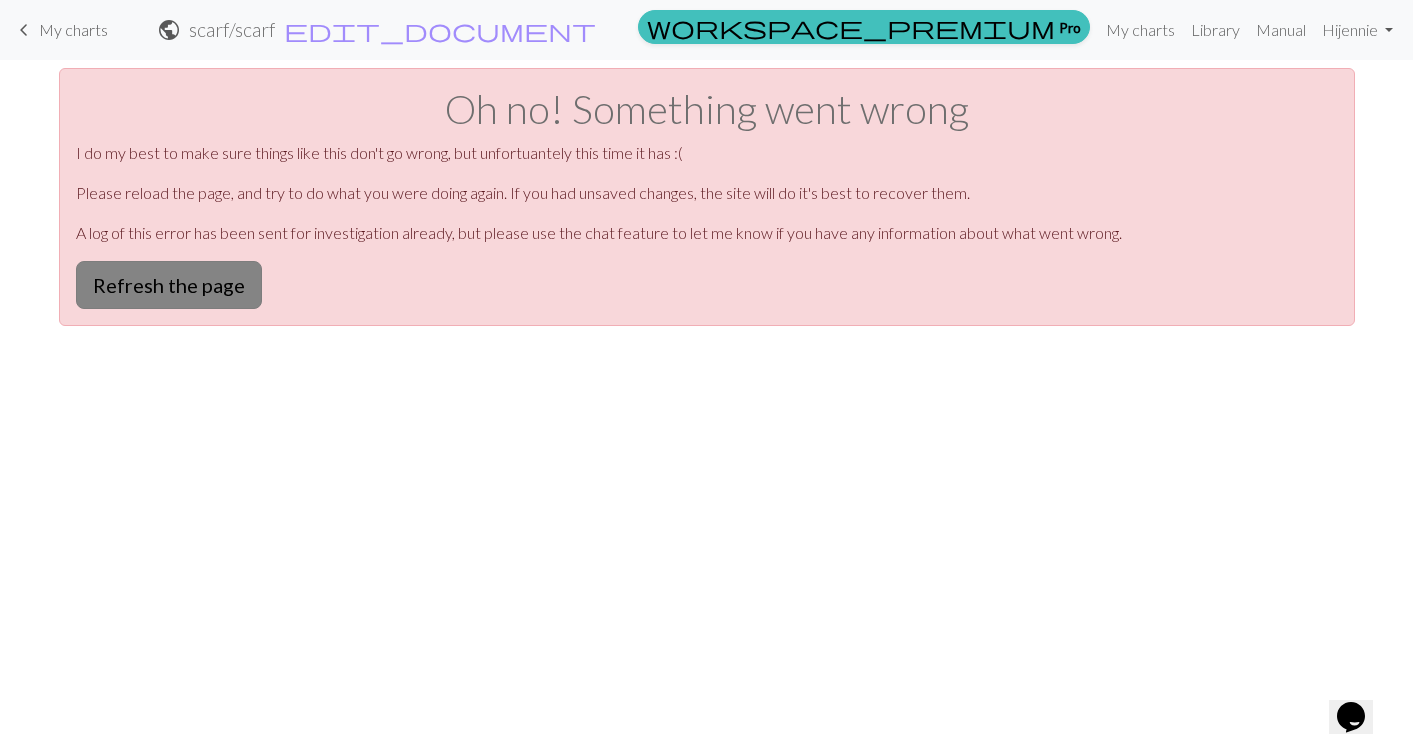 click on "Refresh the page" at bounding box center (169, 285) 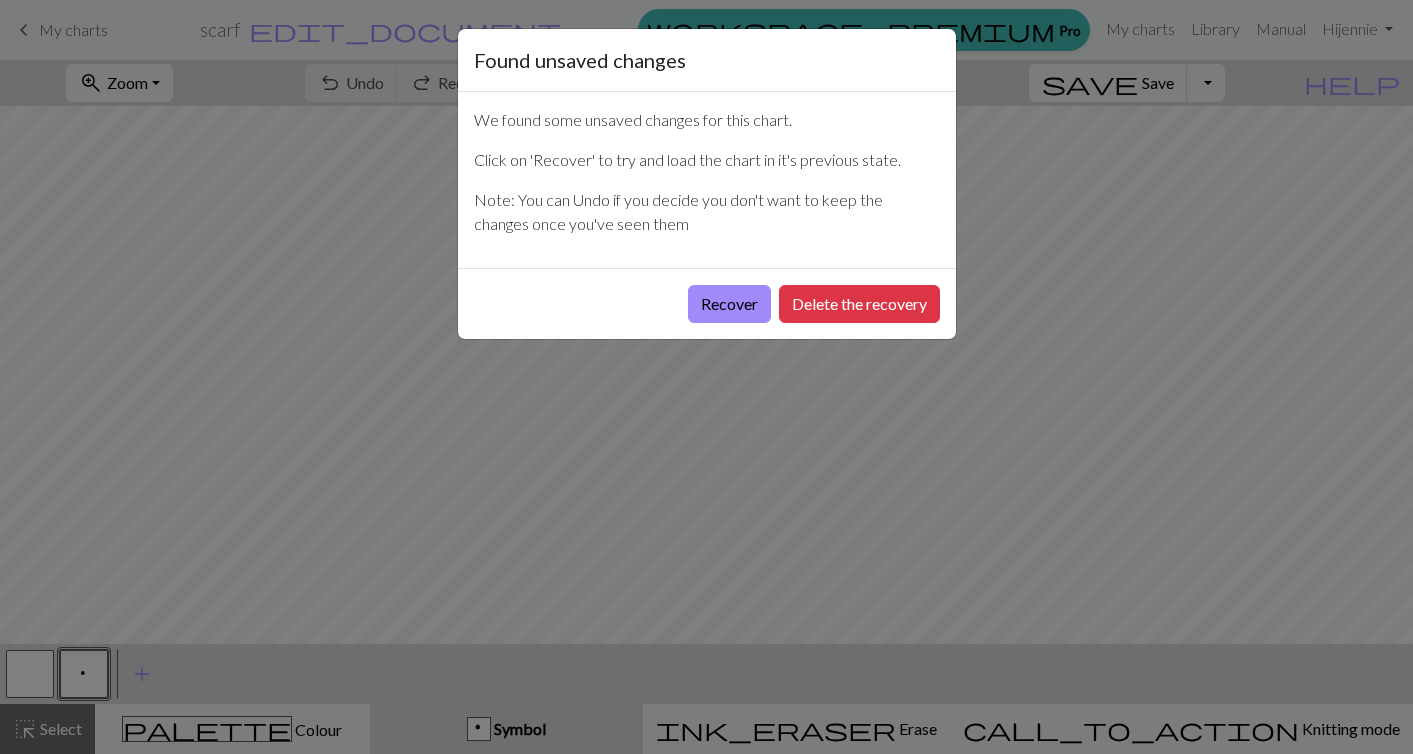 scroll, scrollTop: 0, scrollLeft: 0, axis: both 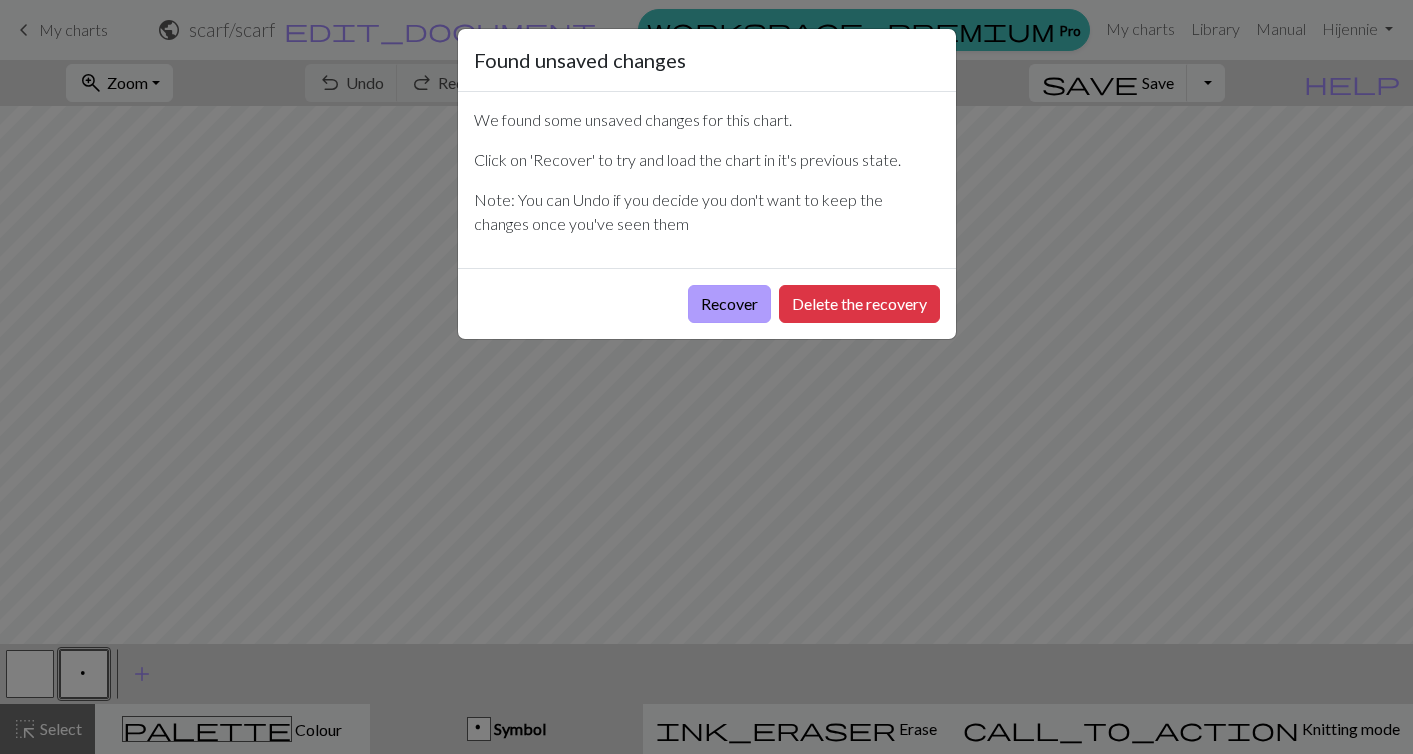 click on "Recover" at bounding box center [729, 304] 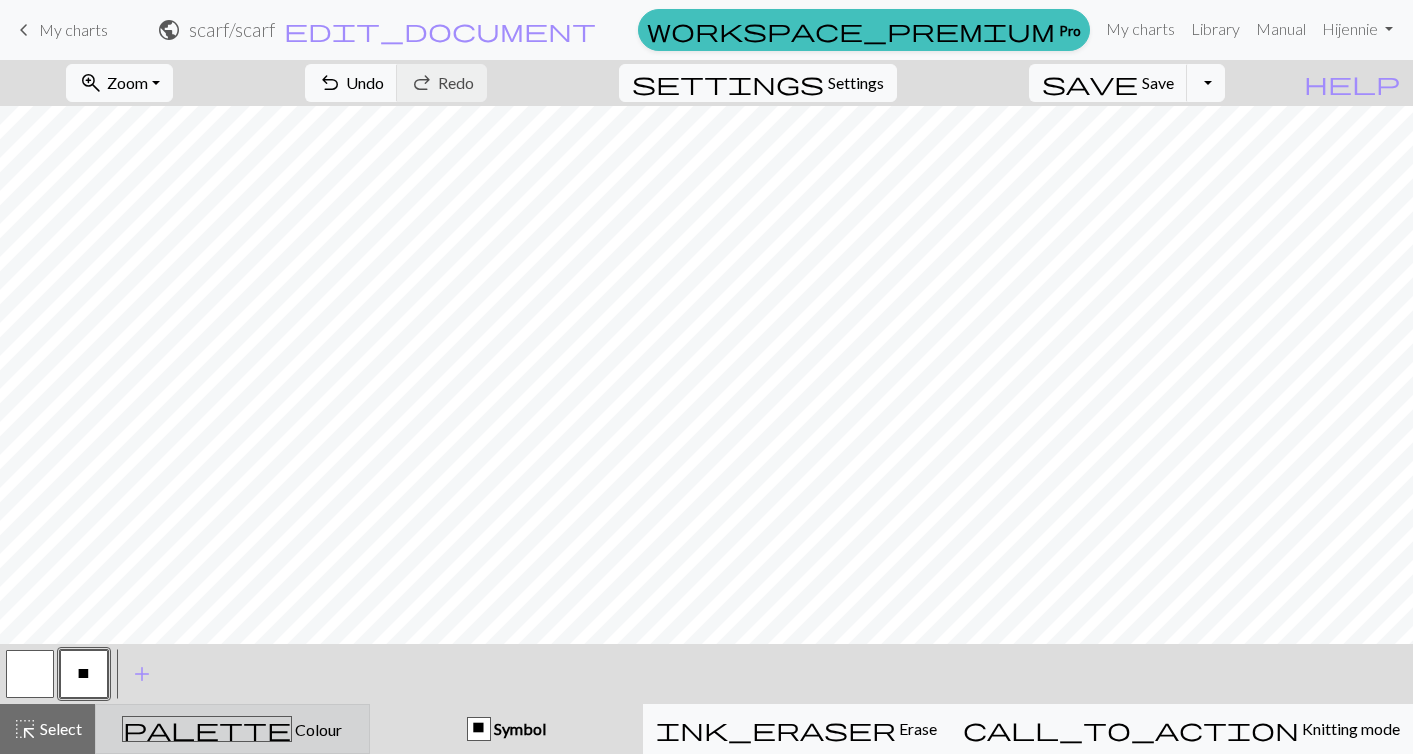 click on "palette   Colour   Colour" at bounding box center (232, 729) 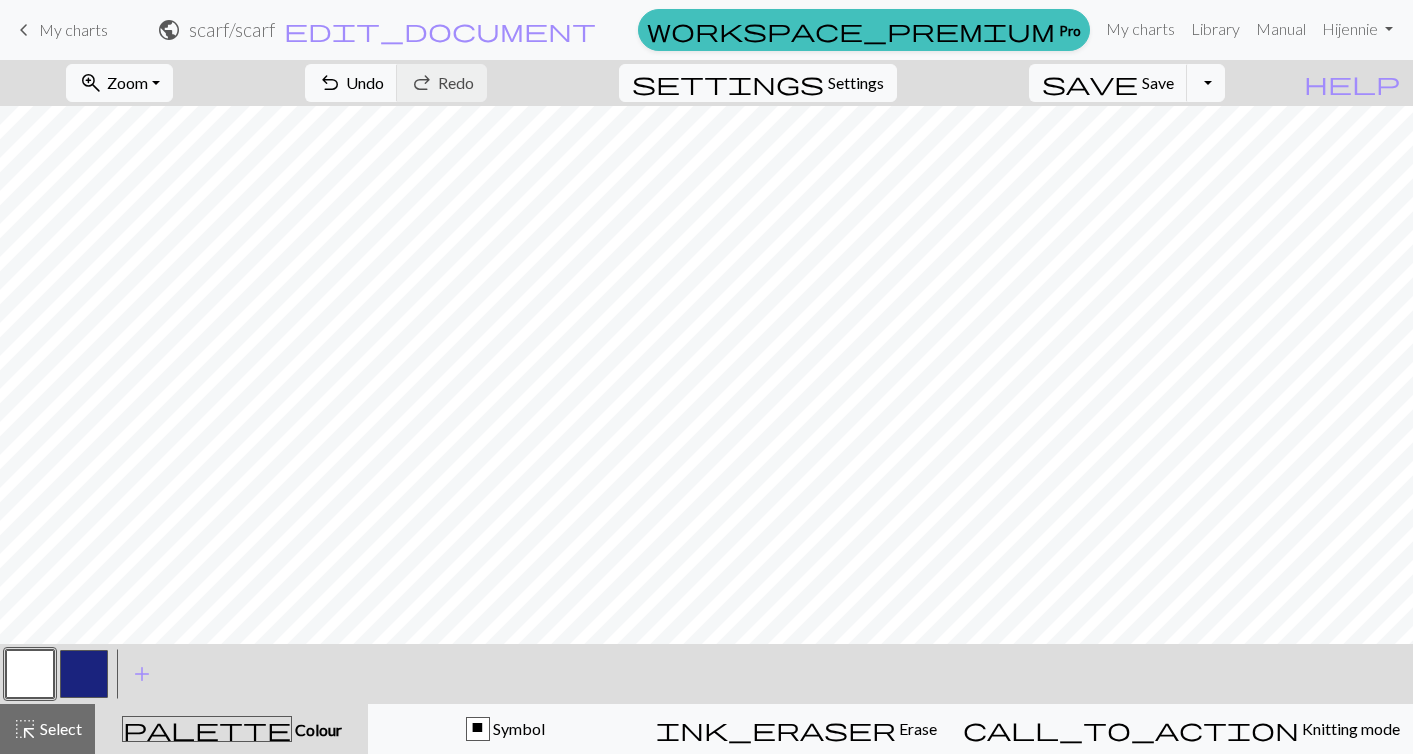 click at bounding box center [84, 674] 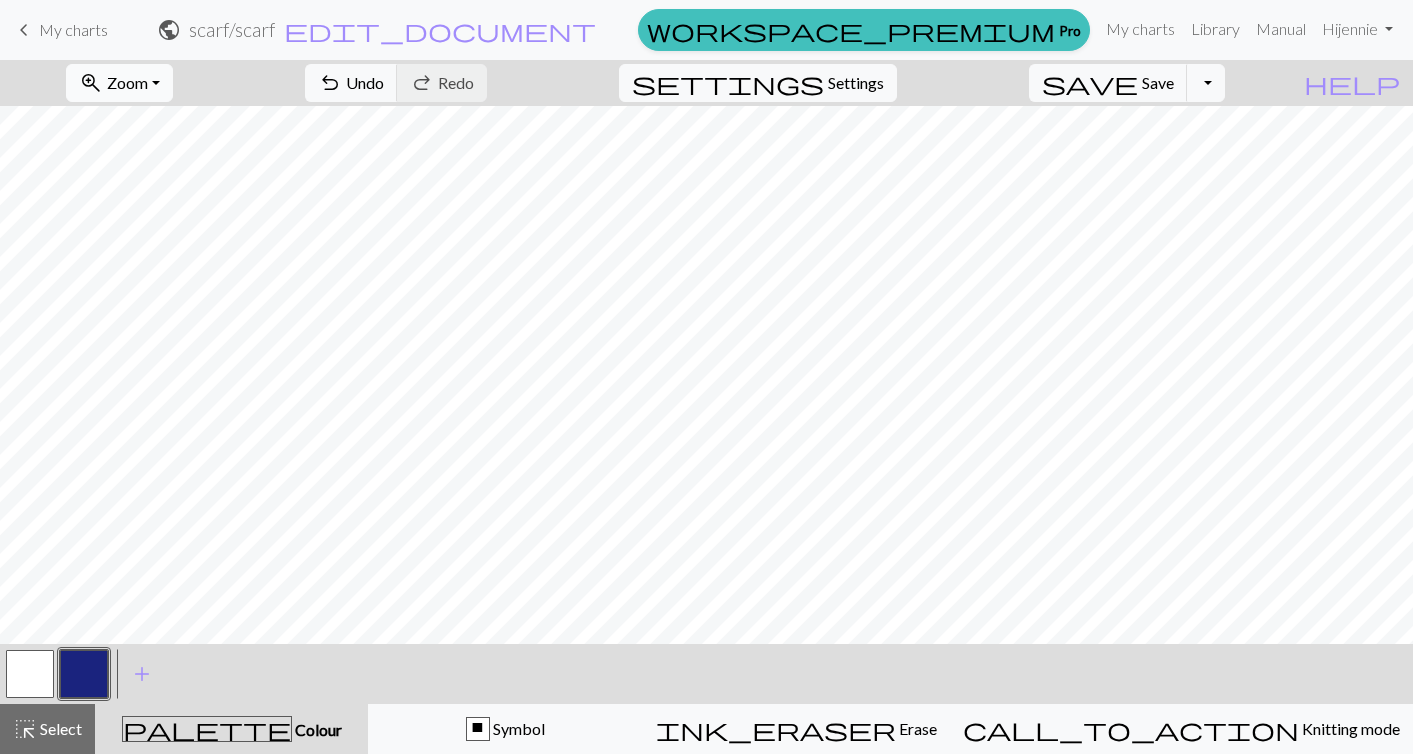 click on "zoom_in Zoom Zoom" at bounding box center [119, 83] 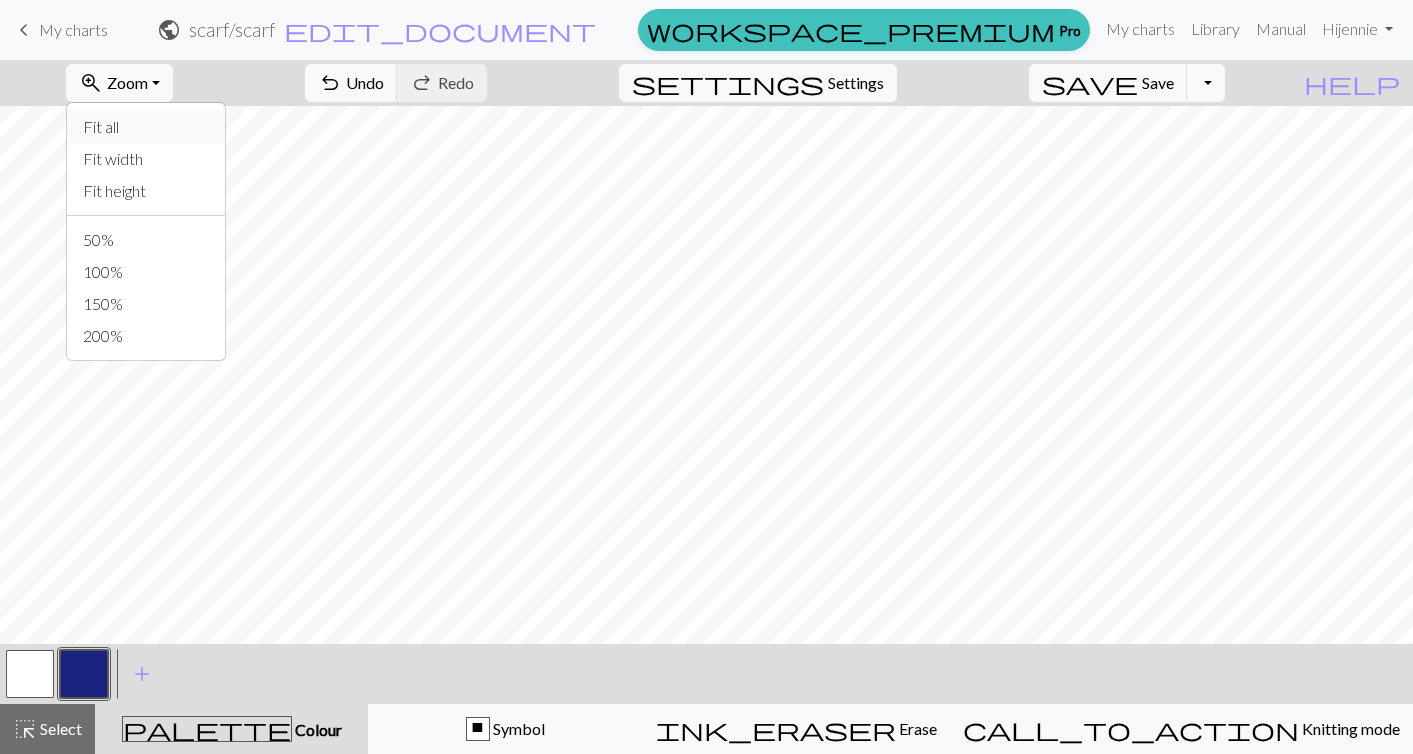 click on "Fit all" at bounding box center [146, 127] 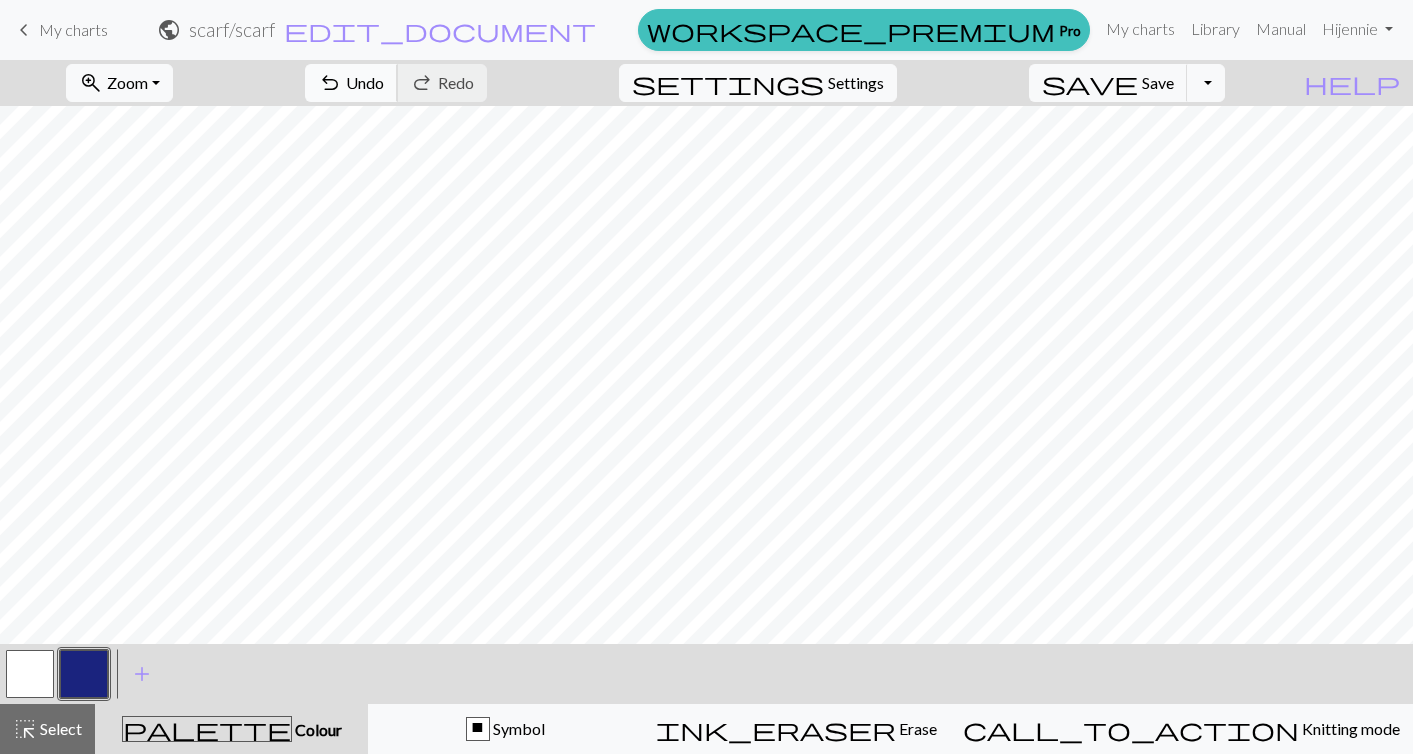 click on "undo Undo Undo" at bounding box center (351, 83) 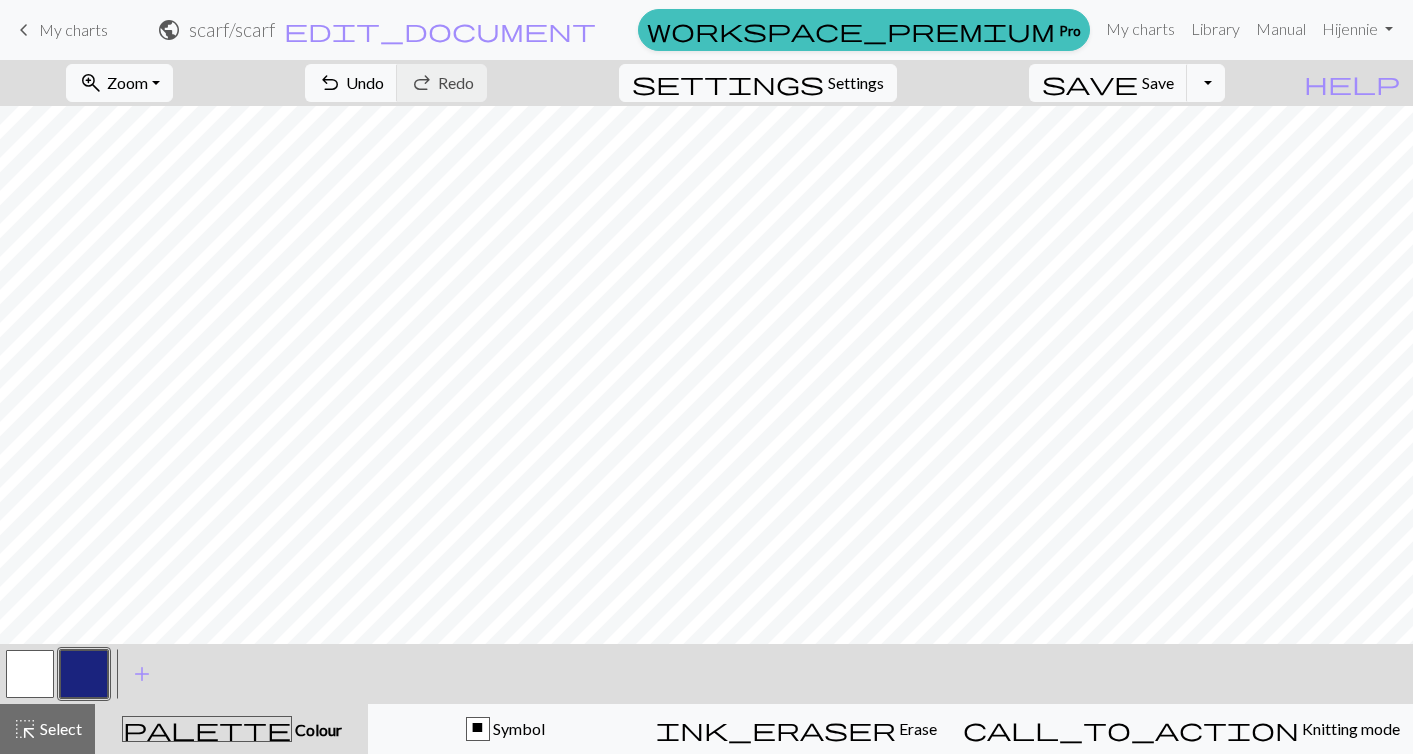 click on "My charts" at bounding box center (73, 29) 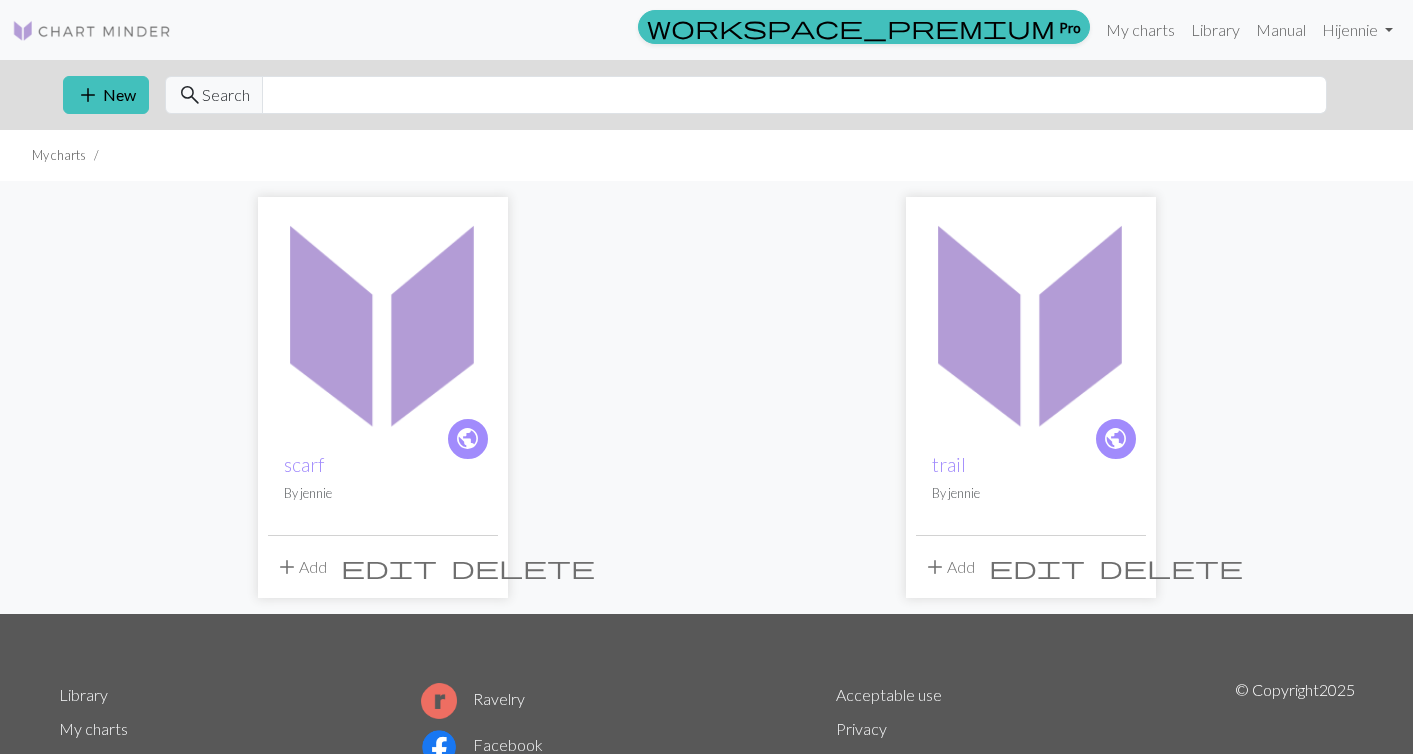 click at bounding box center (92, 31) 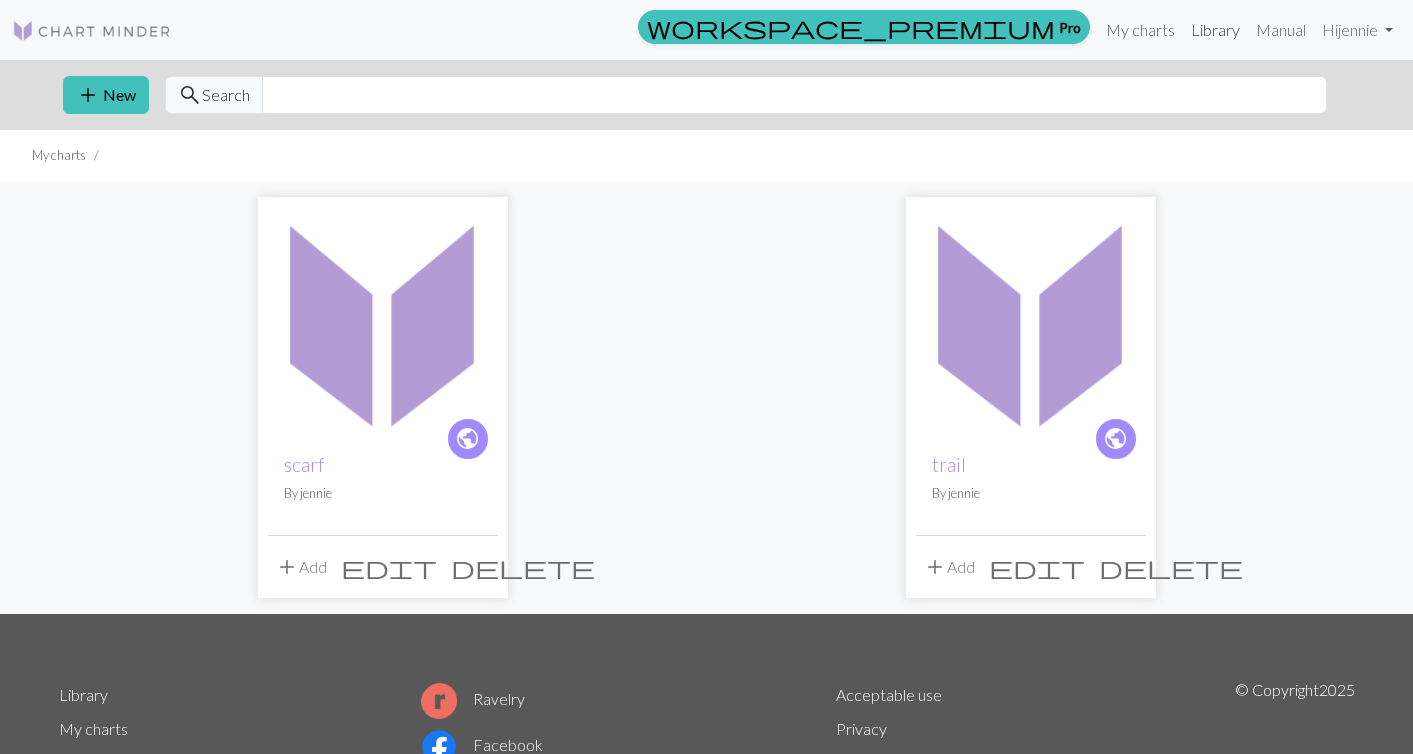 click on "Library" at bounding box center (1215, 30) 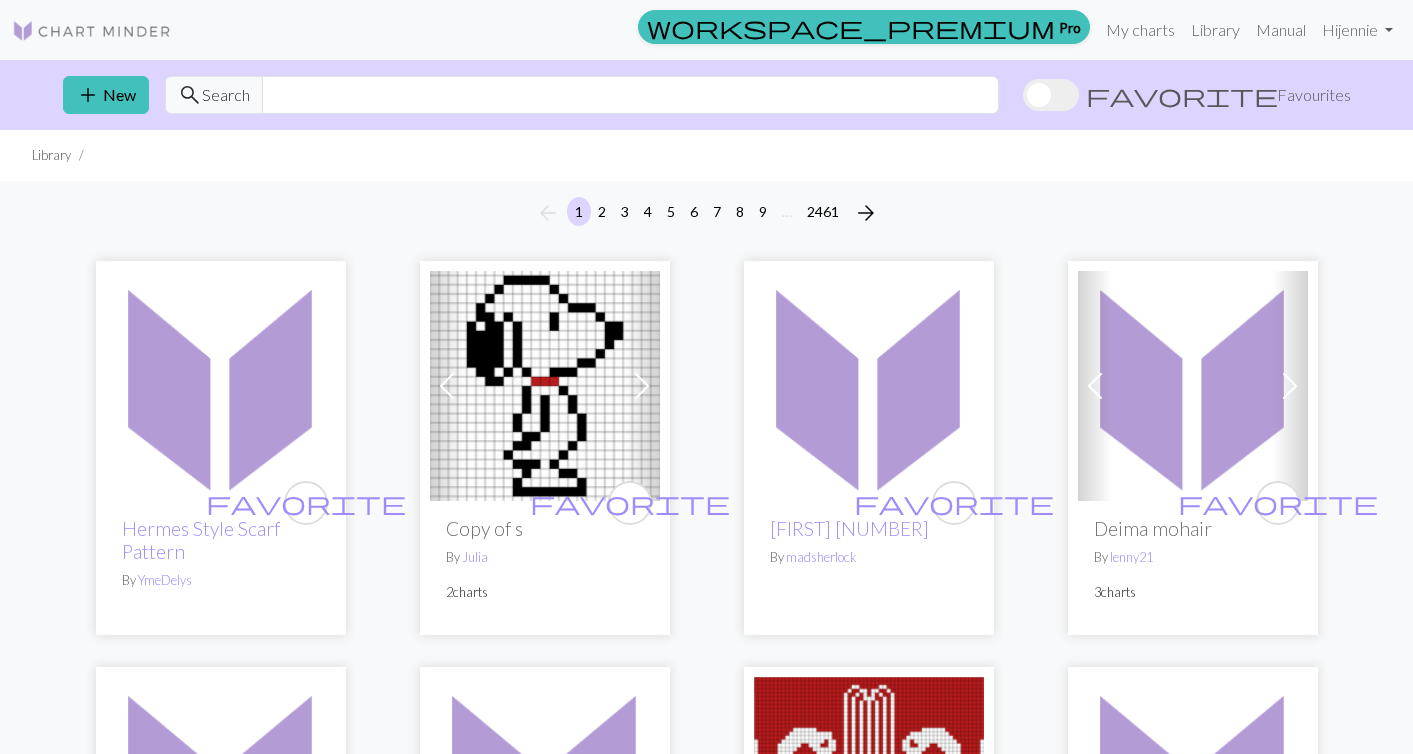 scroll, scrollTop: 0, scrollLeft: 0, axis: both 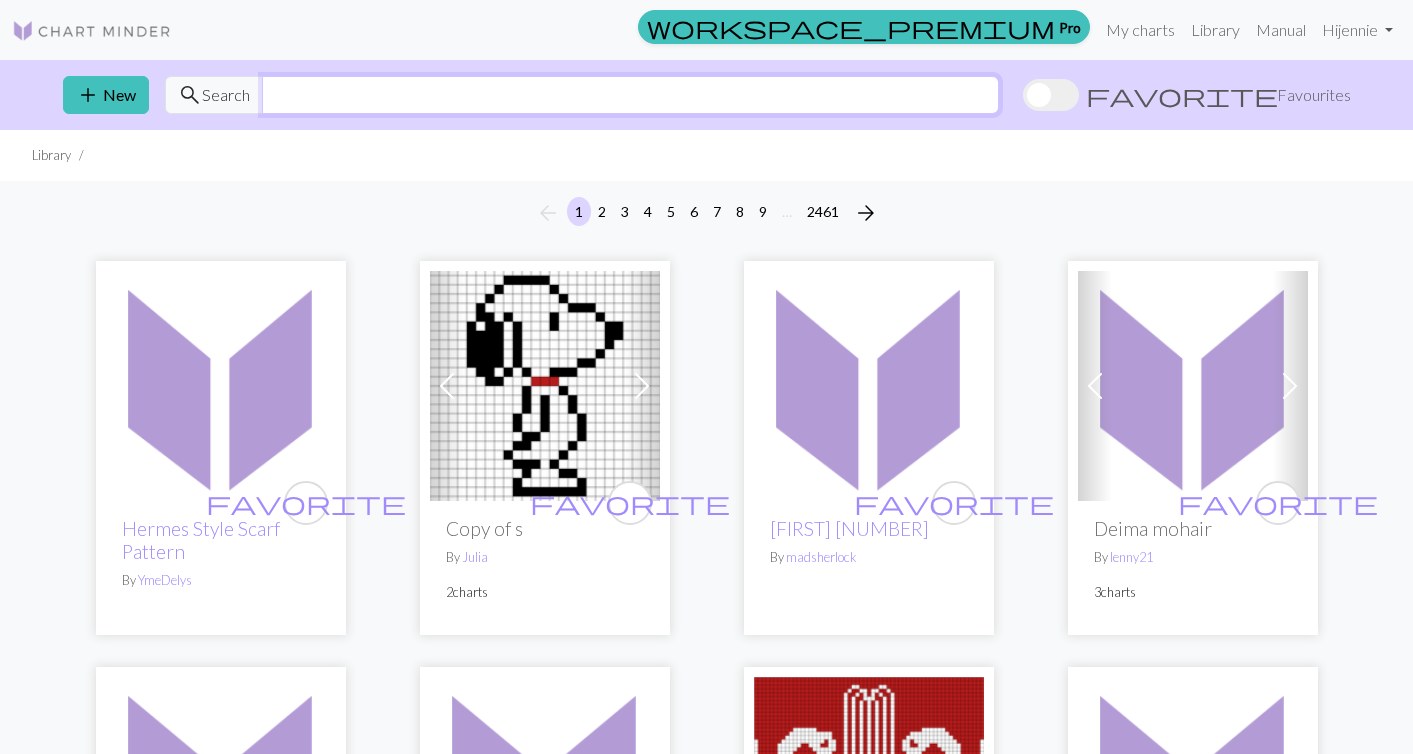 click at bounding box center [630, 95] 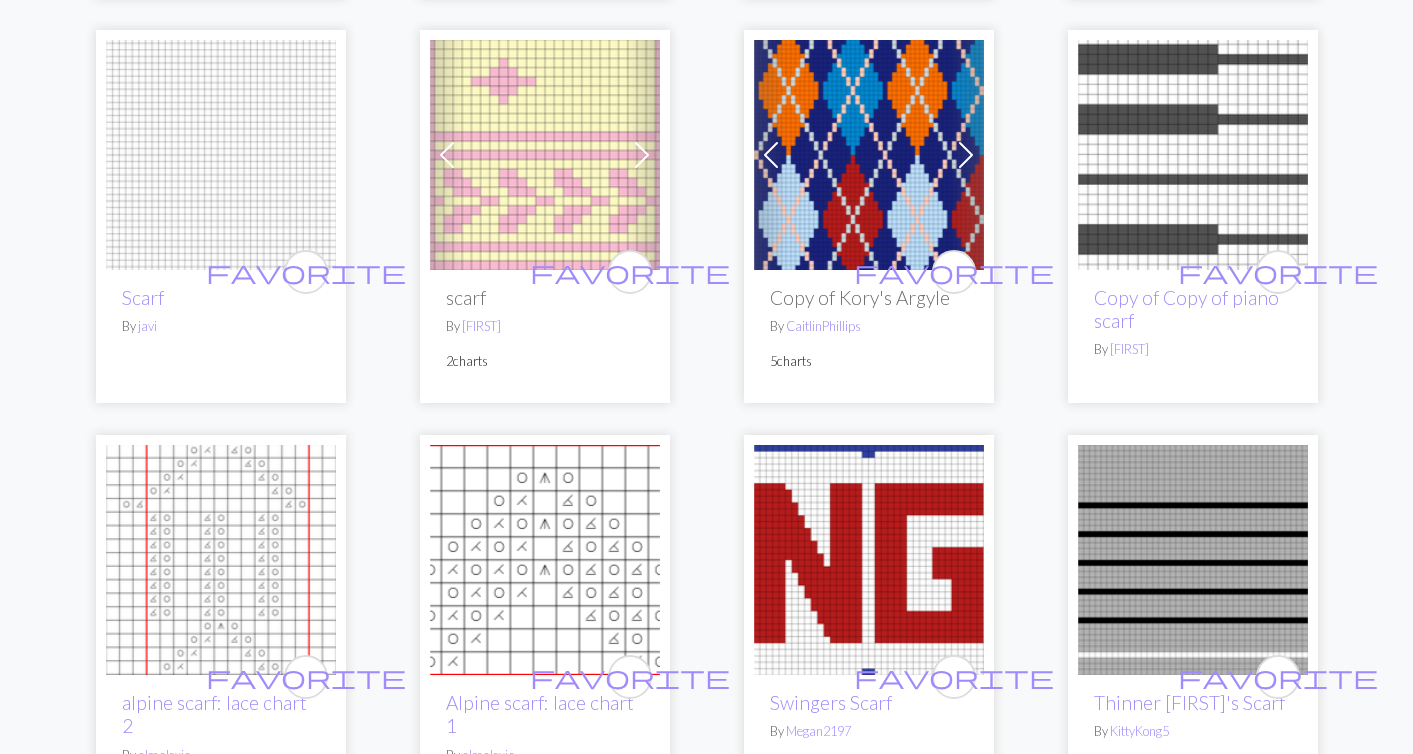 scroll, scrollTop: 4332, scrollLeft: 0, axis: vertical 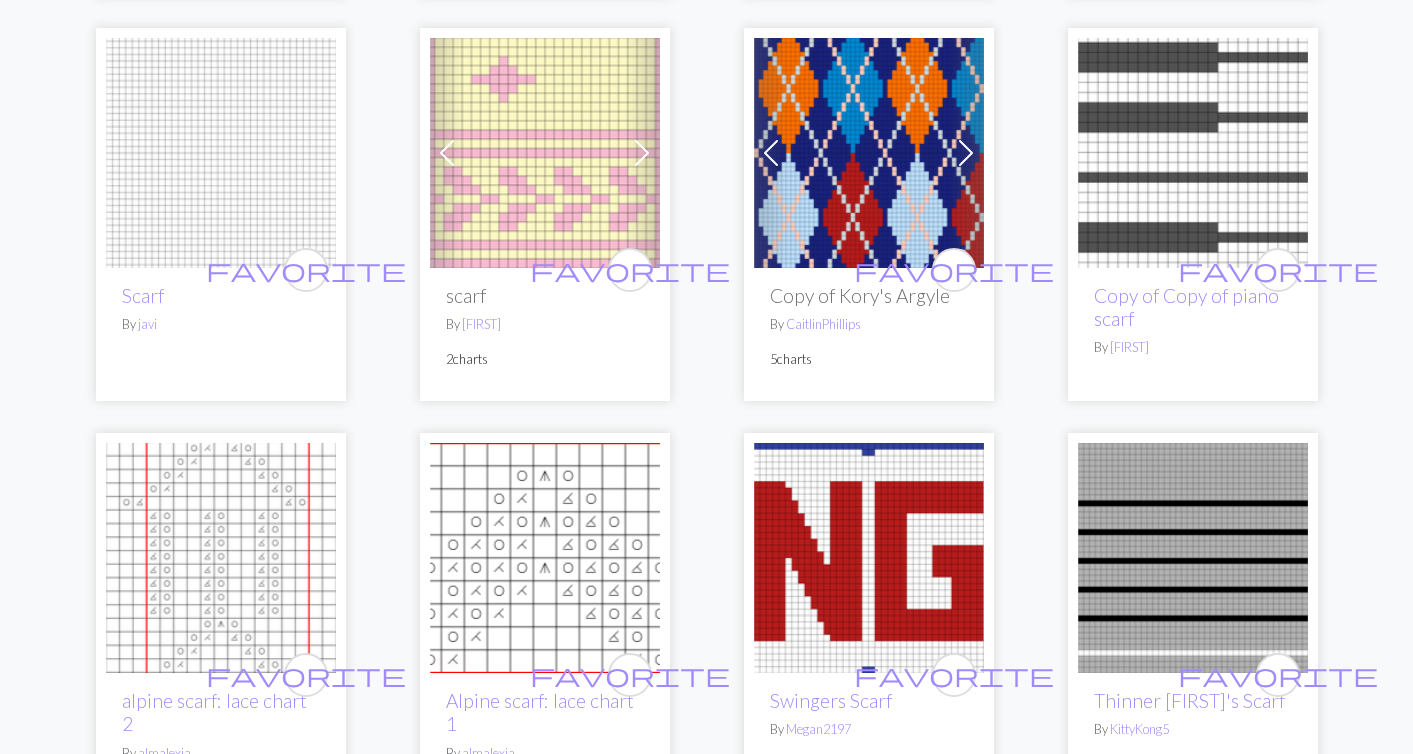 type on "argyle scarf" 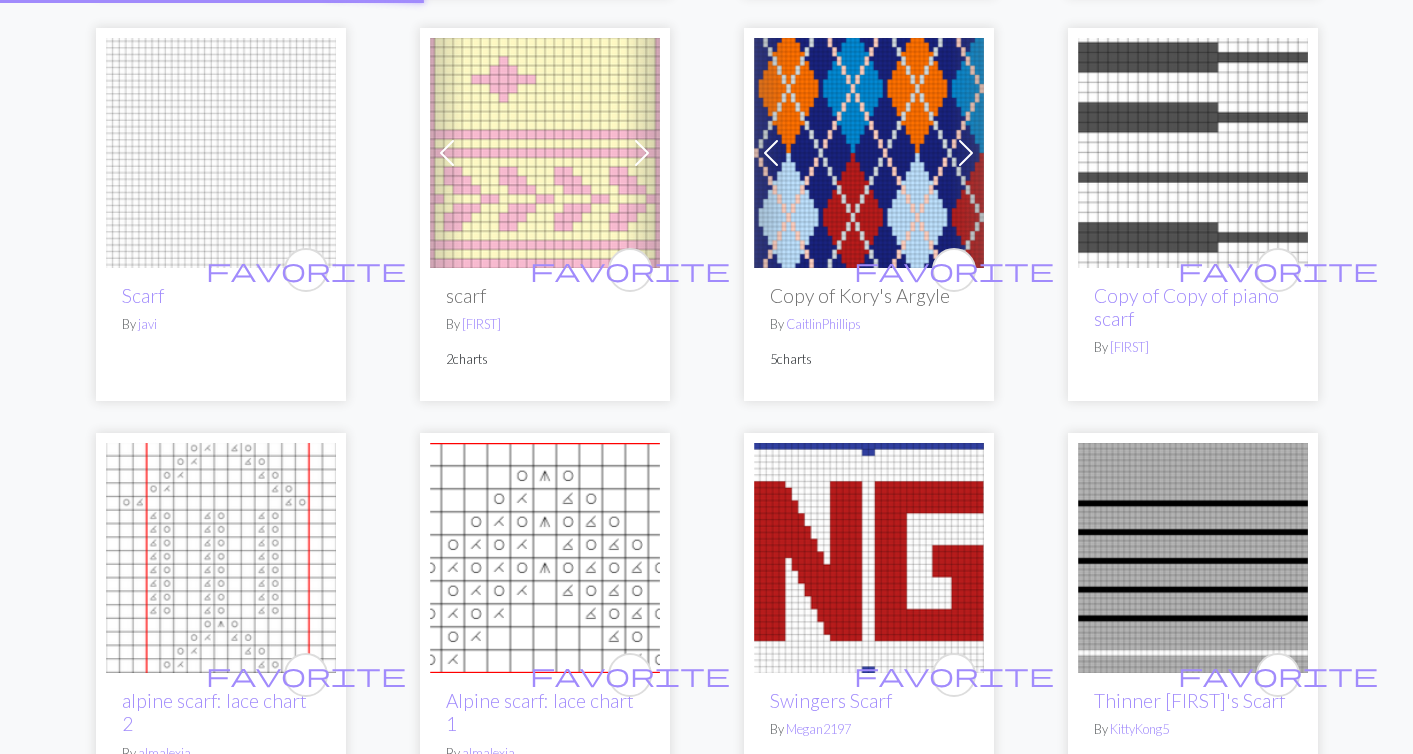 scroll, scrollTop: 0, scrollLeft: 0, axis: both 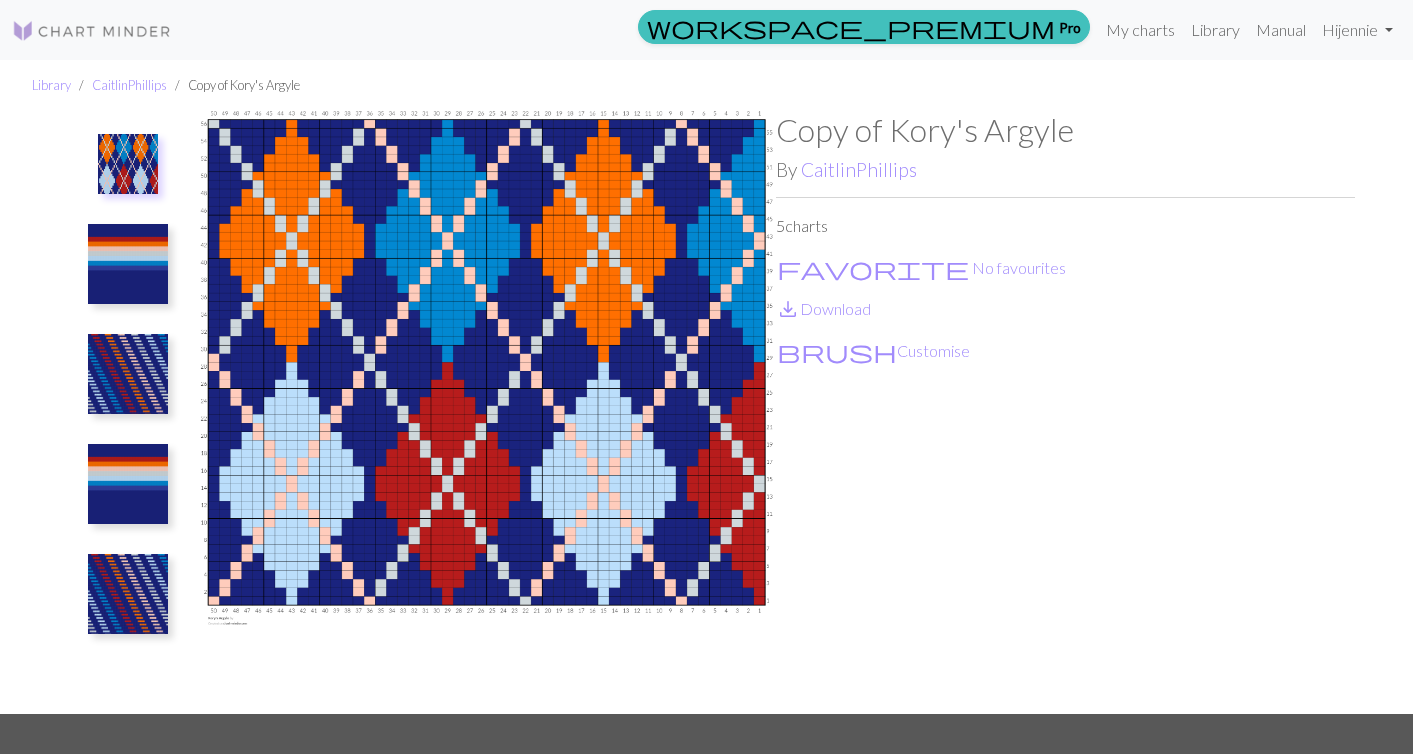click at bounding box center [128, 264] 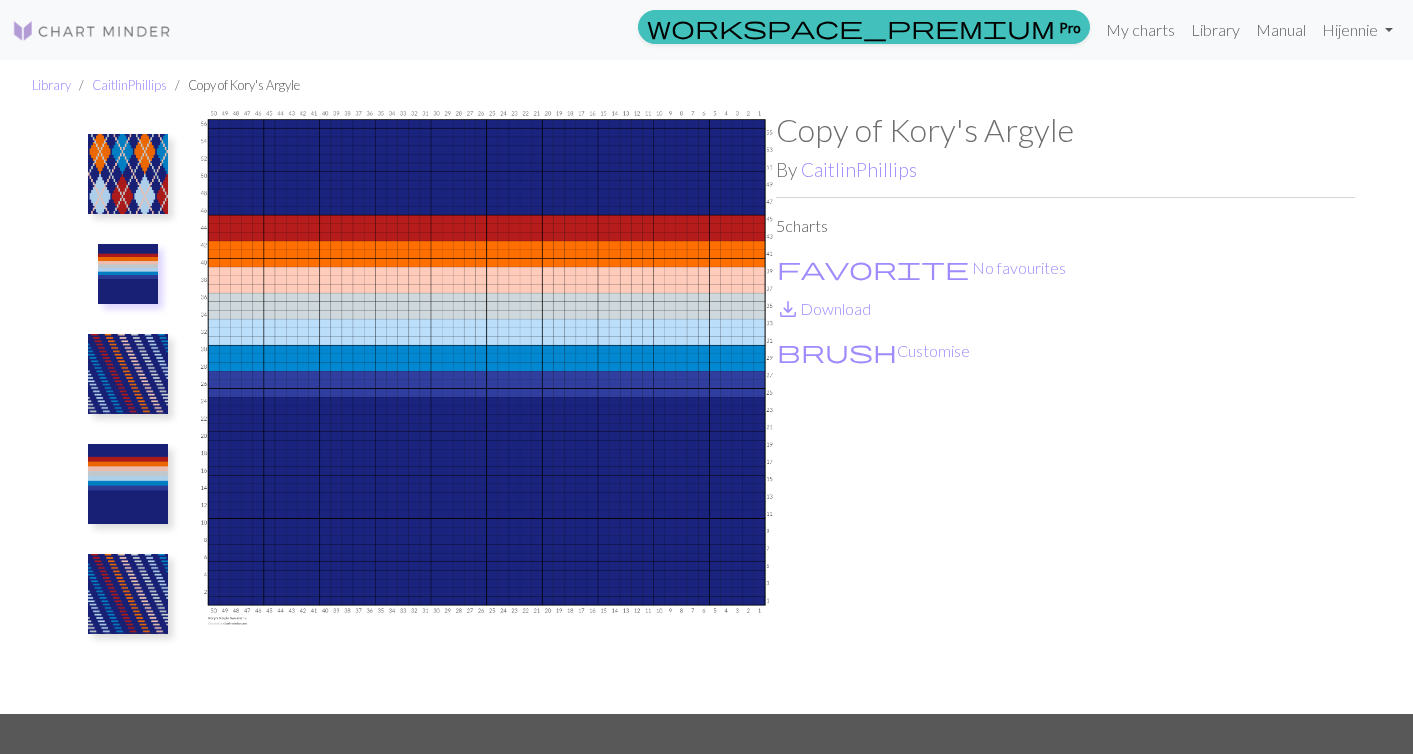 click at bounding box center [128, 374] 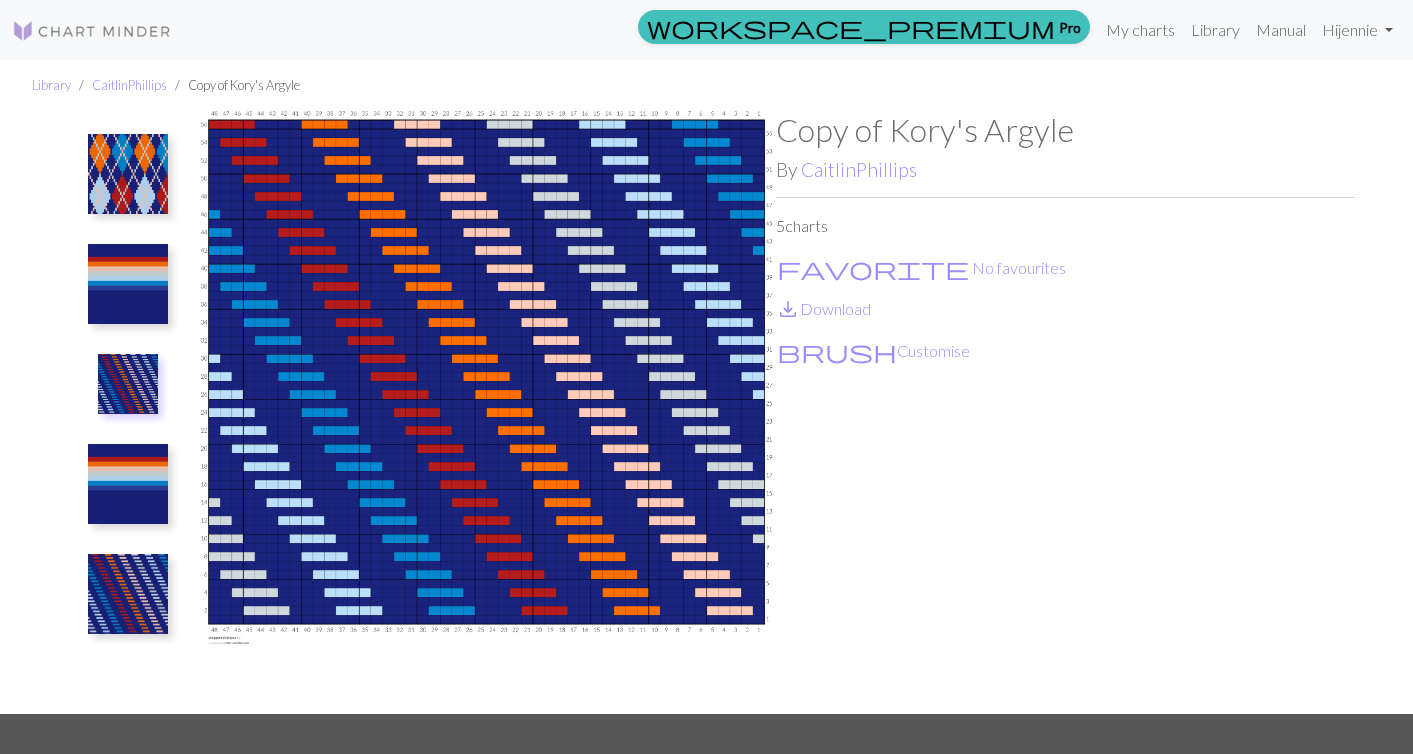 click at bounding box center [128, 484] 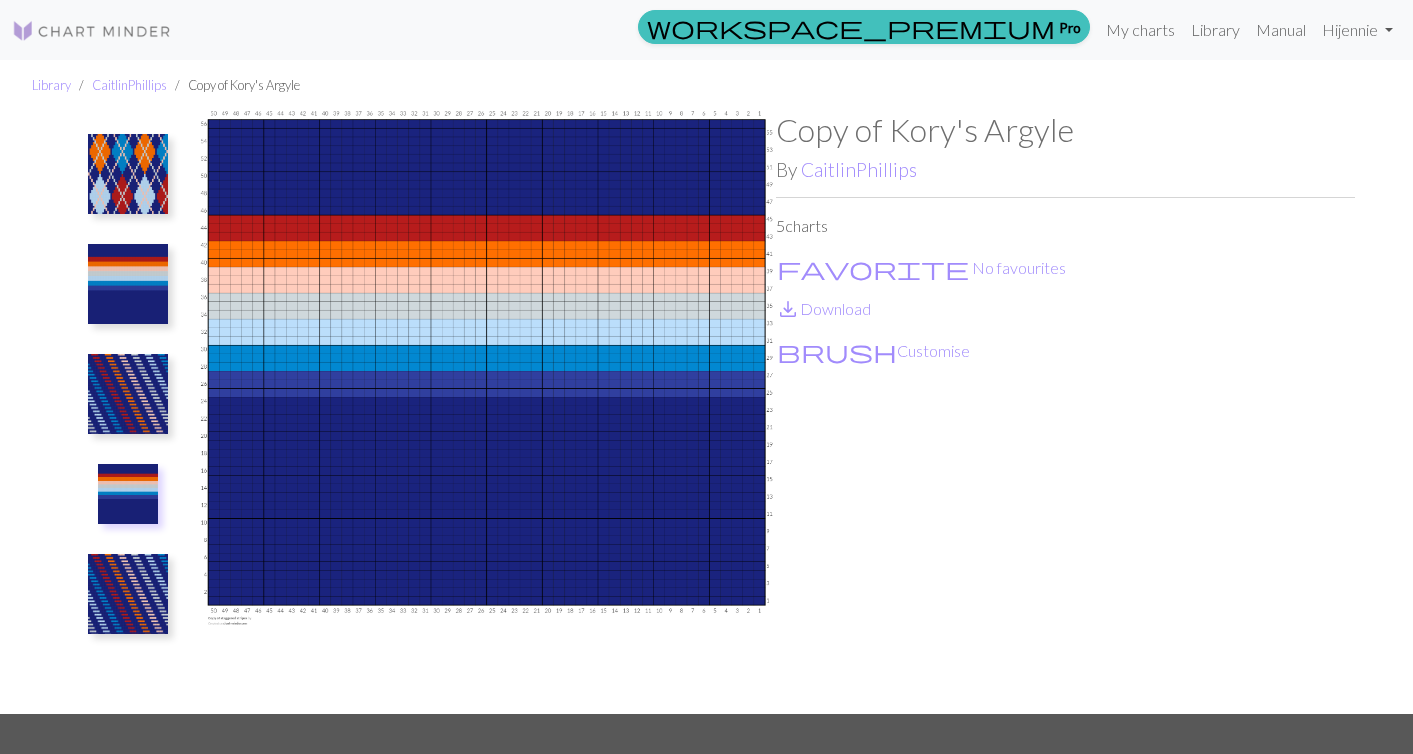 click at bounding box center [128, 594] 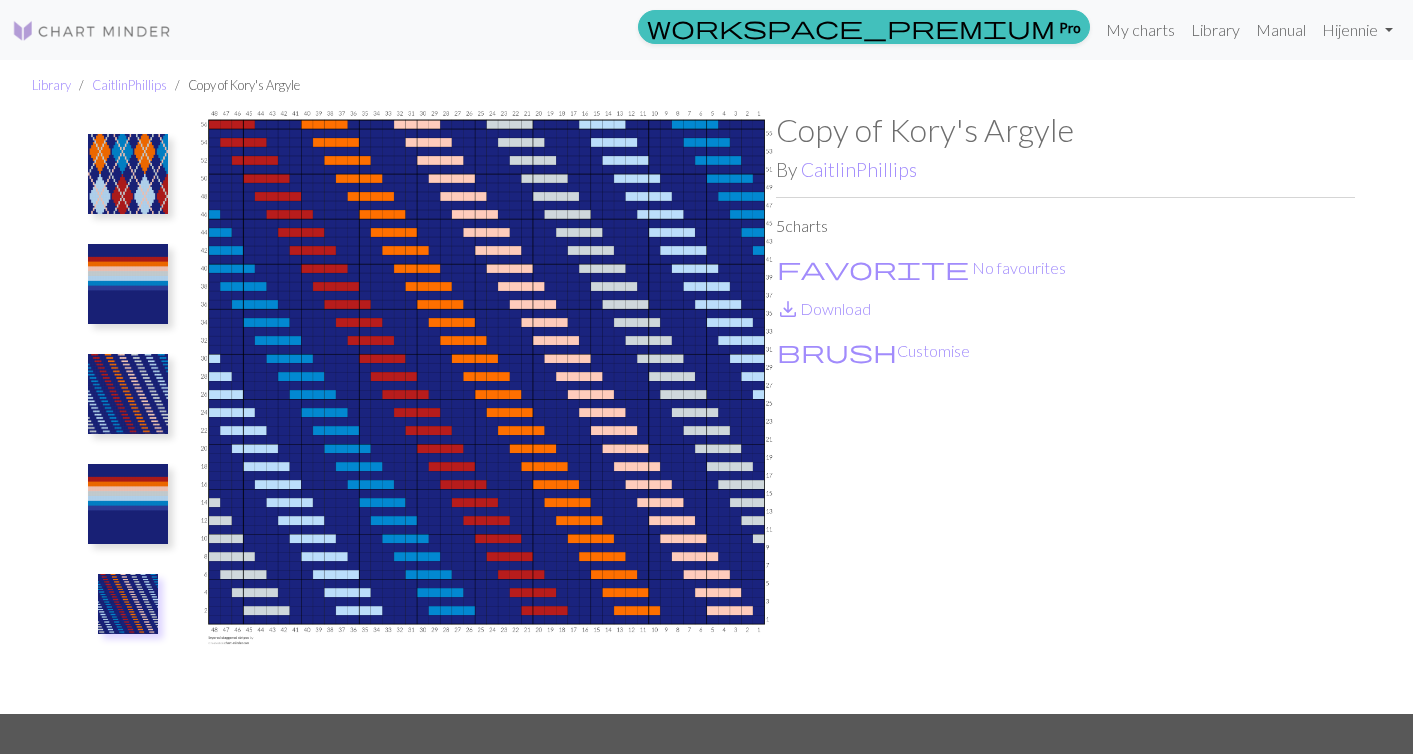 click at bounding box center (128, 174) 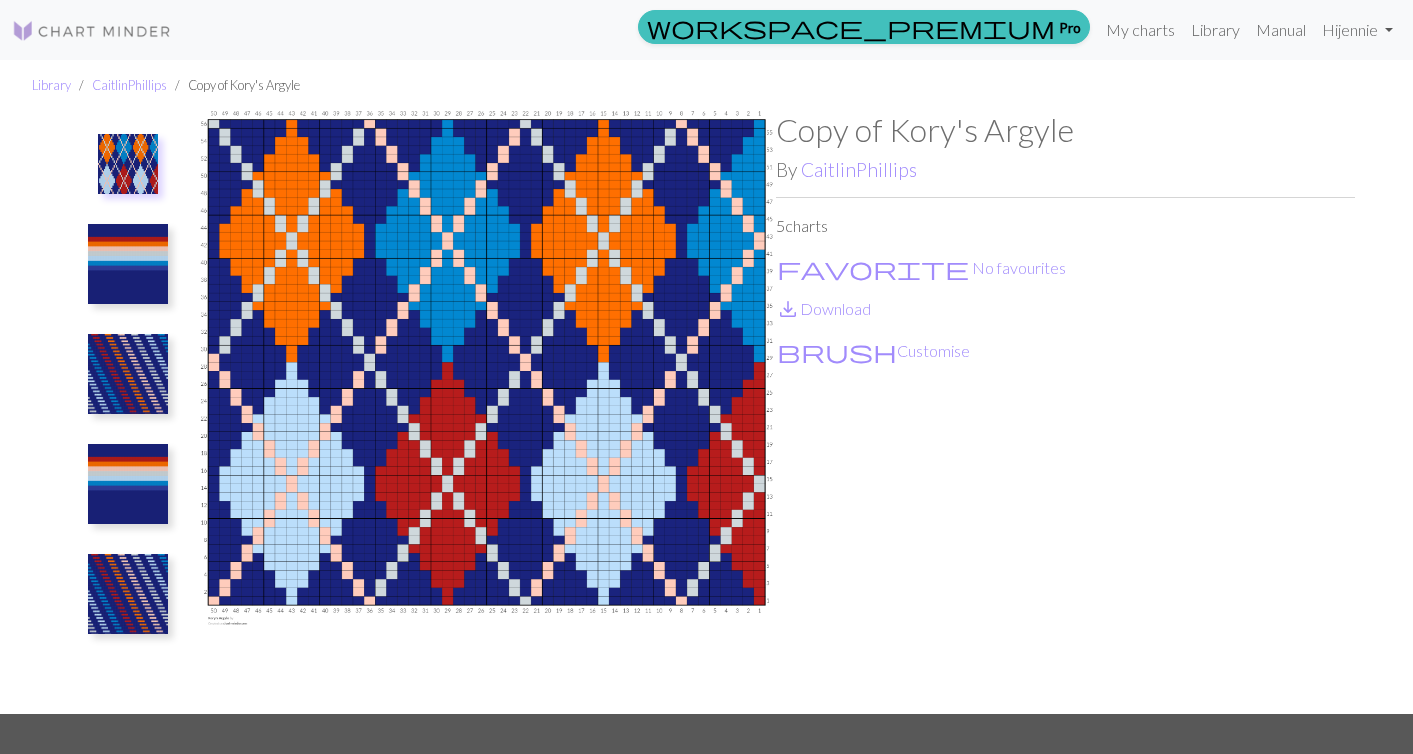 click at bounding box center (128, 164) 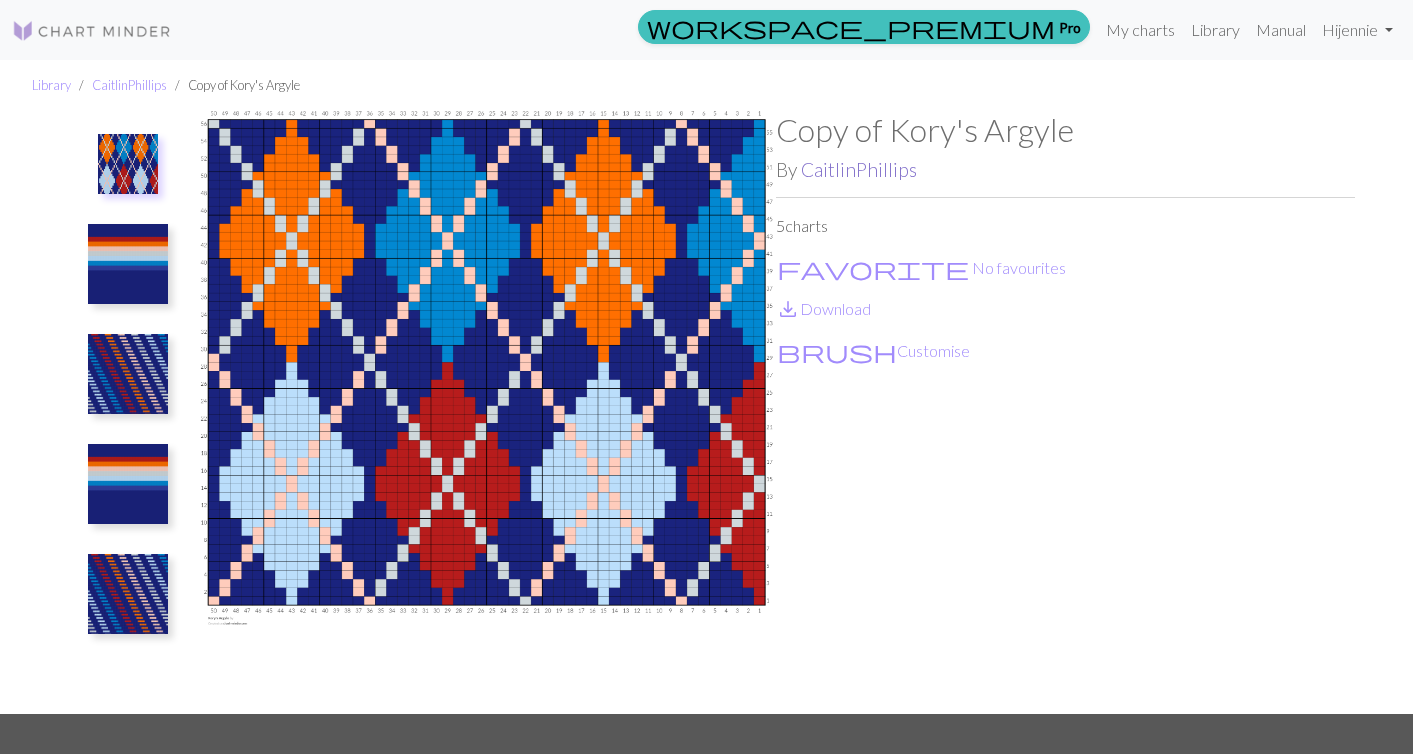 click on "CaitlinPhillips" at bounding box center (859, 169) 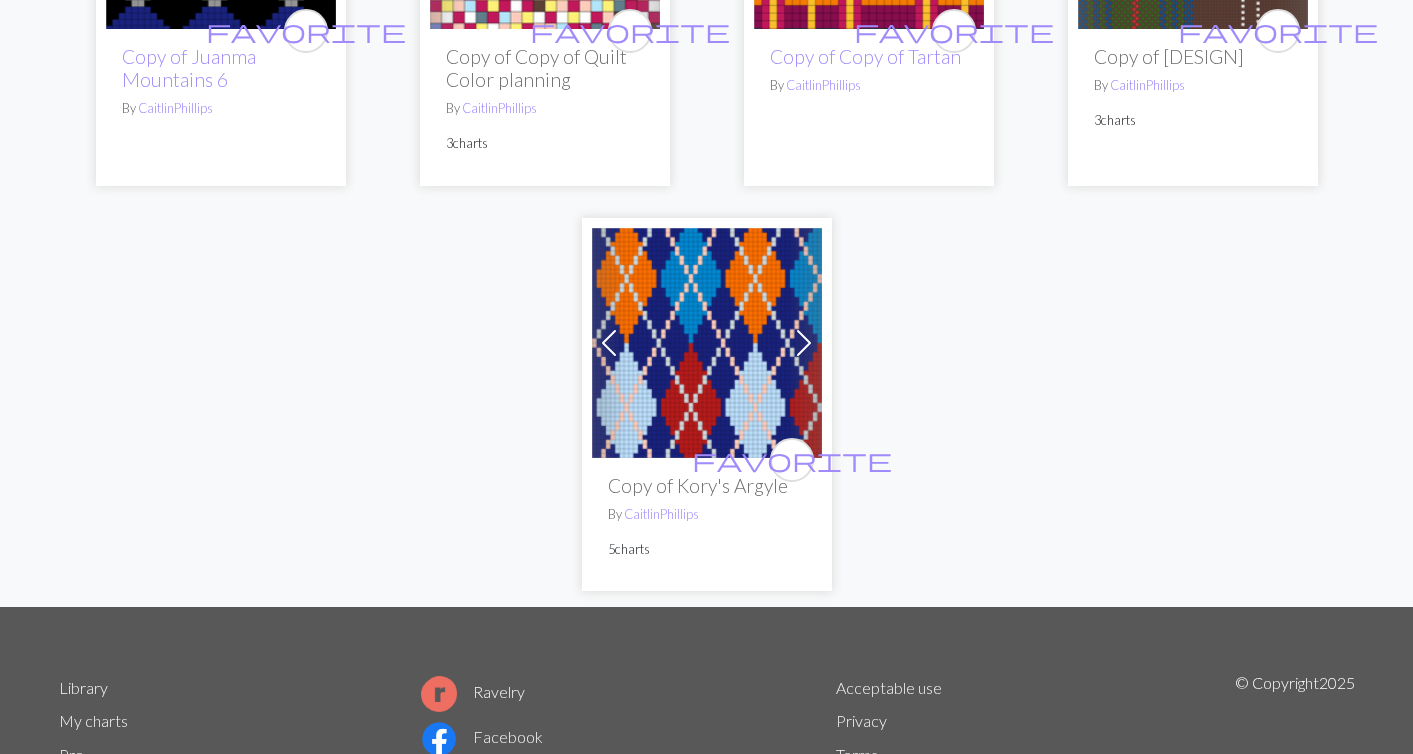 scroll, scrollTop: 576, scrollLeft: 0, axis: vertical 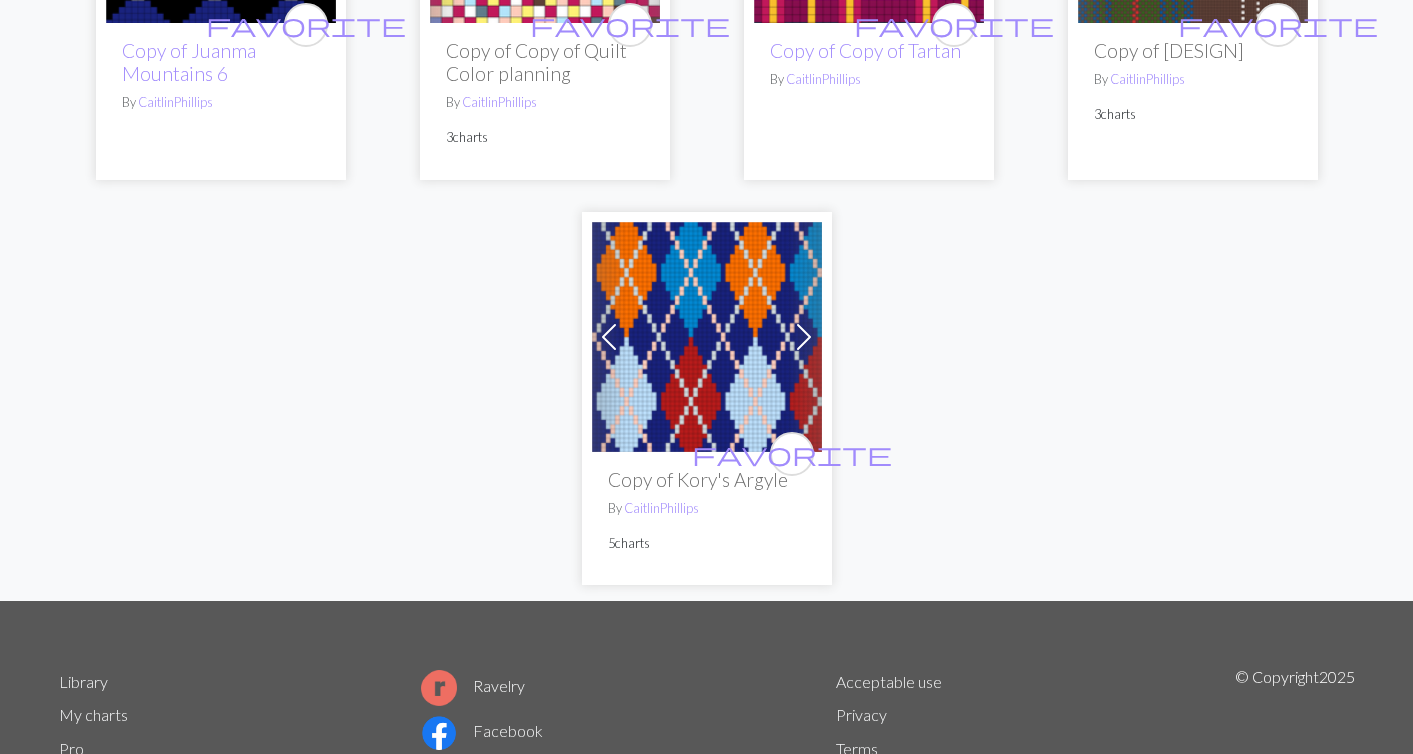 click at bounding box center [707, 337] 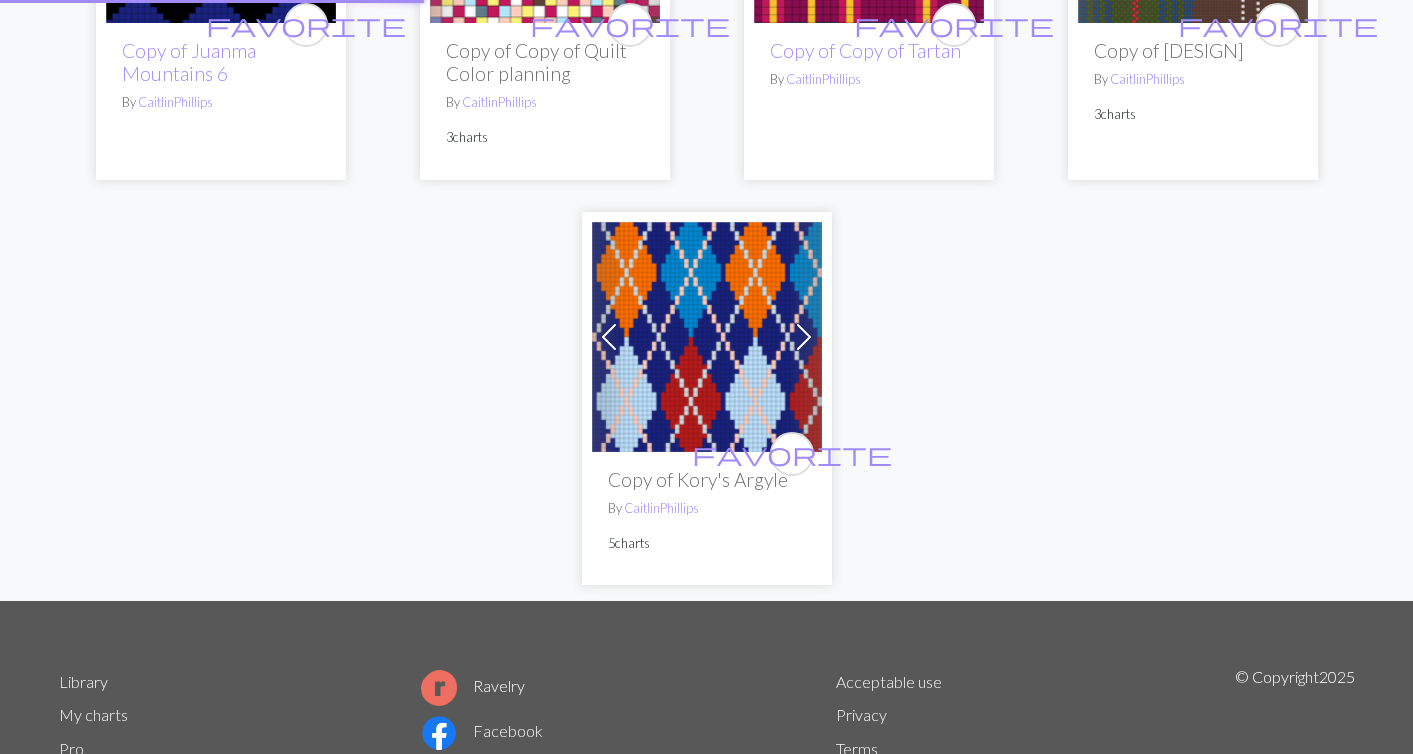 scroll, scrollTop: 0, scrollLeft: 0, axis: both 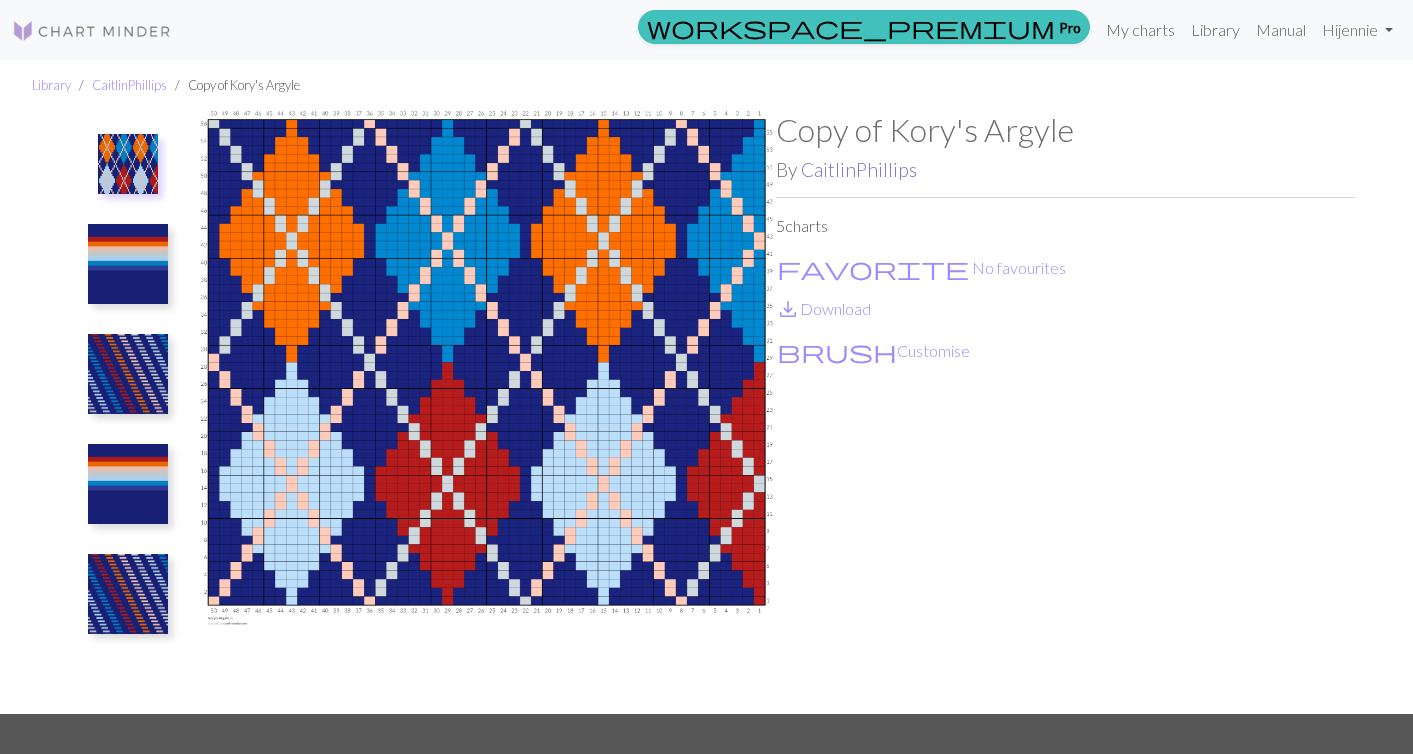 click on "CaitlinPhillips" at bounding box center (859, 169) 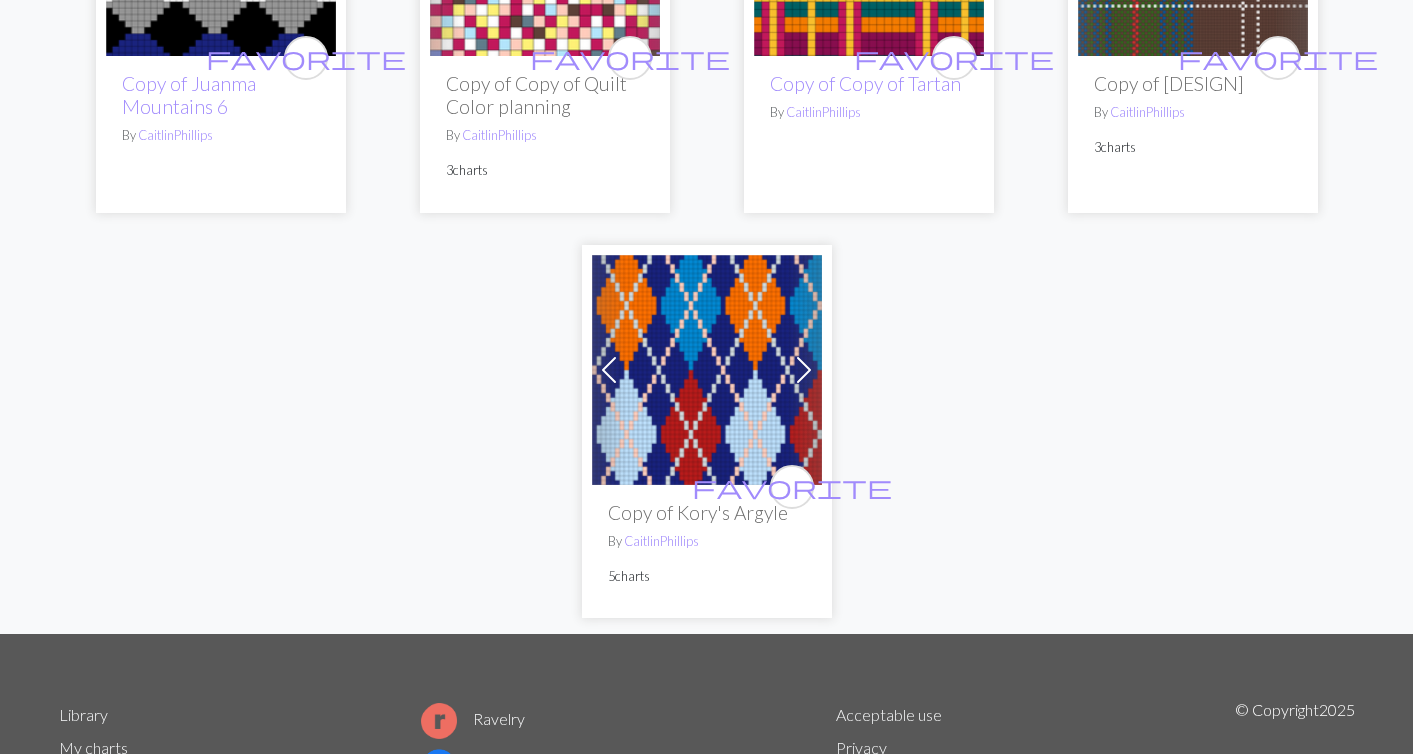 scroll, scrollTop: 544, scrollLeft: 0, axis: vertical 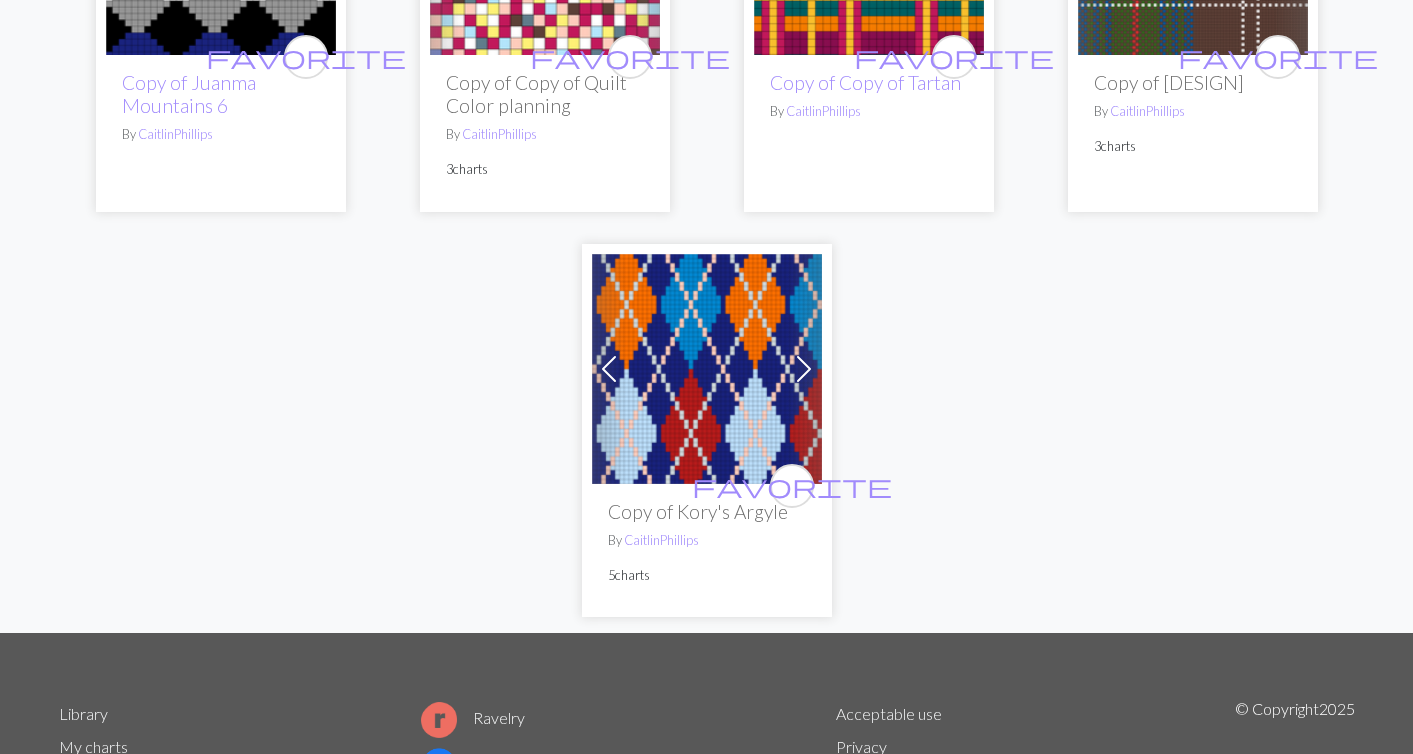 click at bounding box center (707, 369) 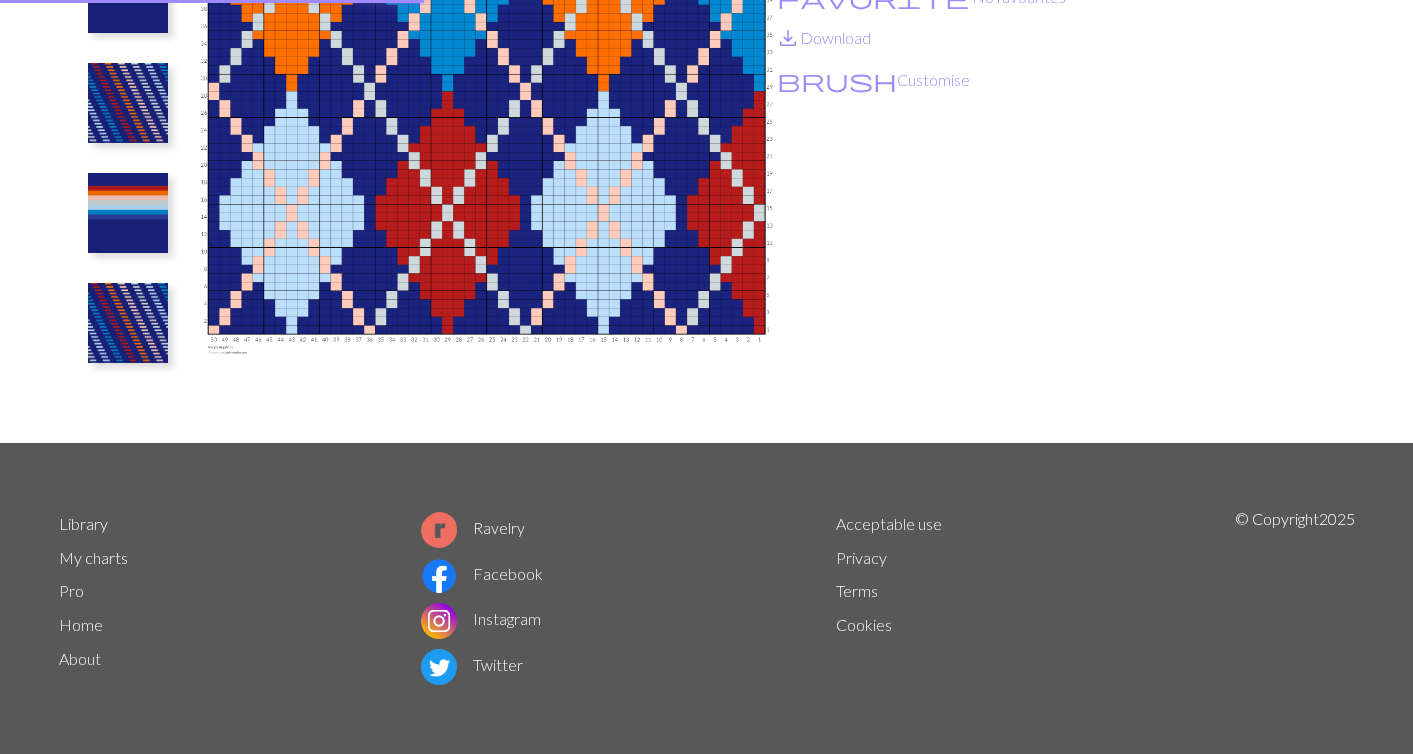 scroll, scrollTop: 0, scrollLeft: 0, axis: both 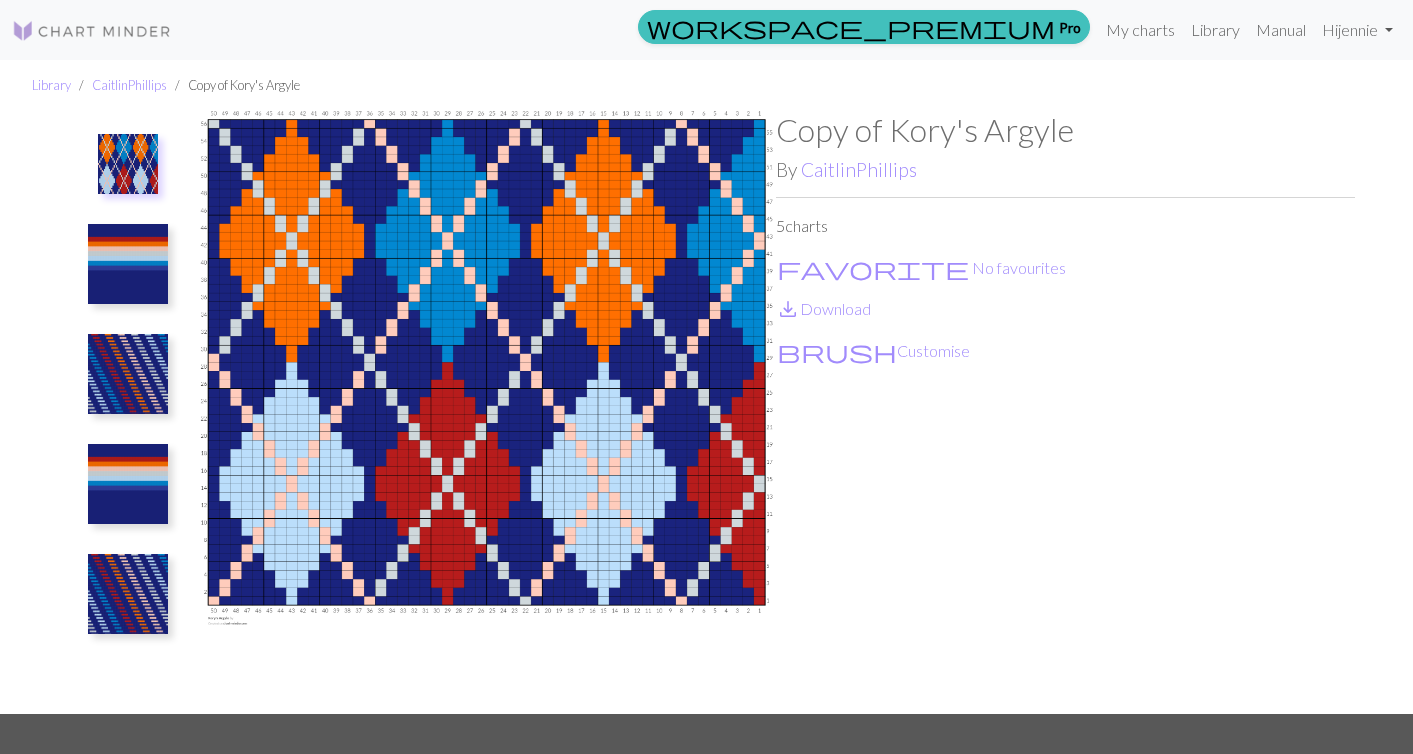 click at bounding box center [486, 412] 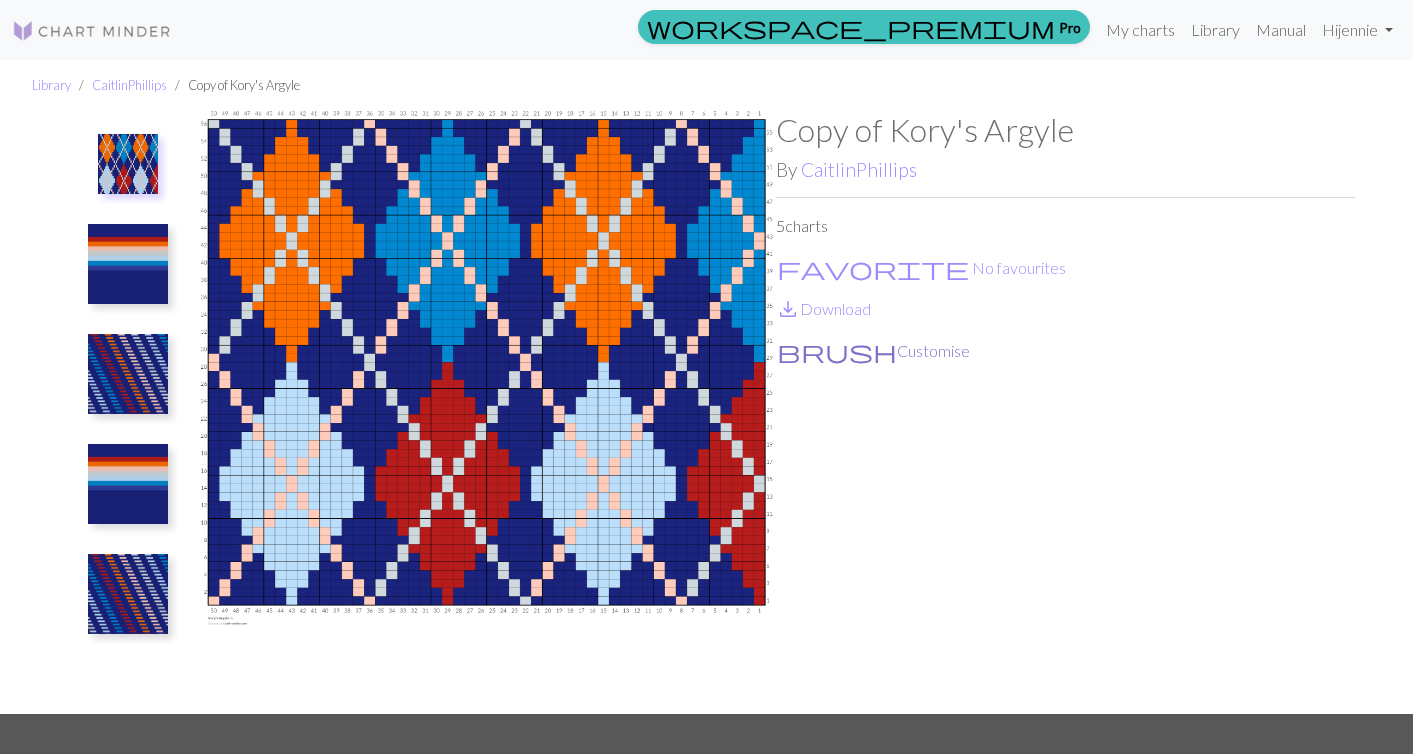 click on "brush Customise" at bounding box center [873, 351] 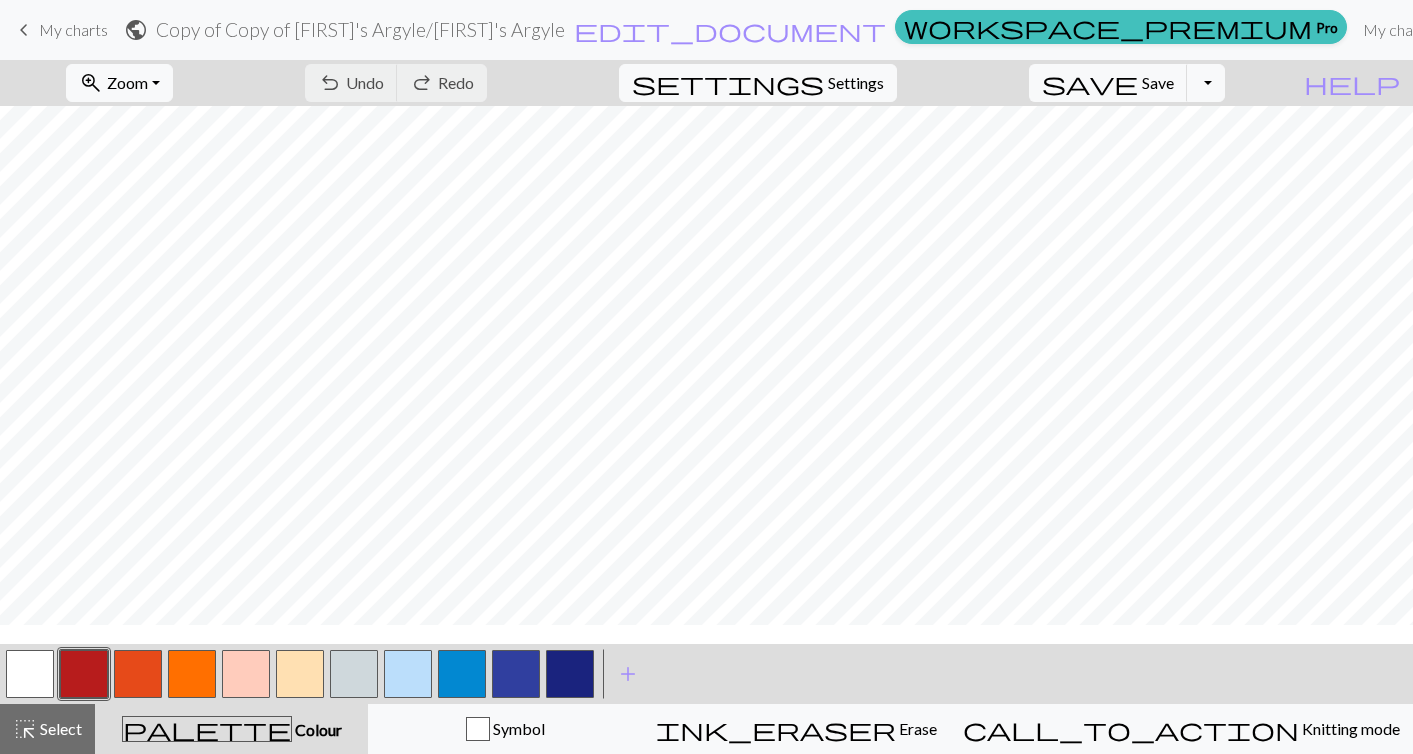 scroll, scrollTop: 287, scrollLeft: 0, axis: vertical 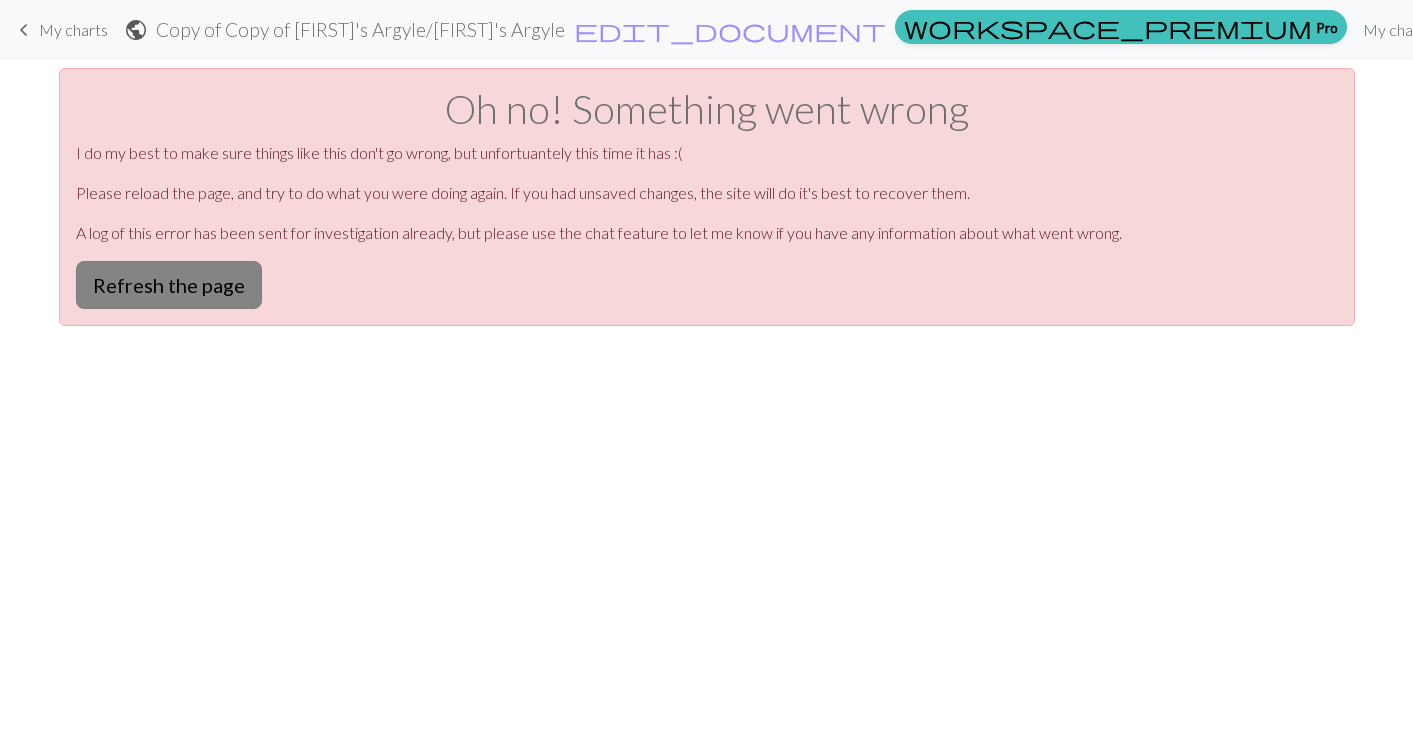 click on "Refresh the page" at bounding box center (169, 285) 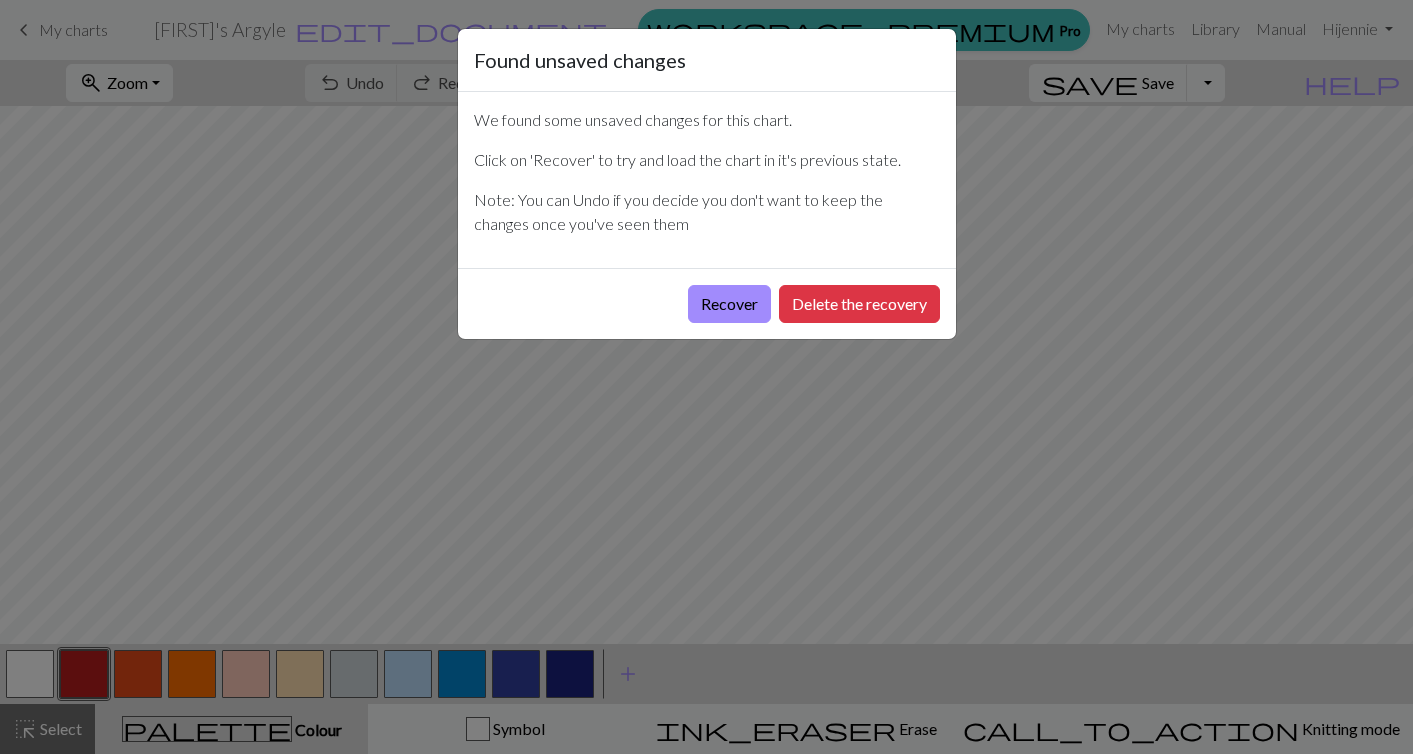 scroll, scrollTop: 0, scrollLeft: 0, axis: both 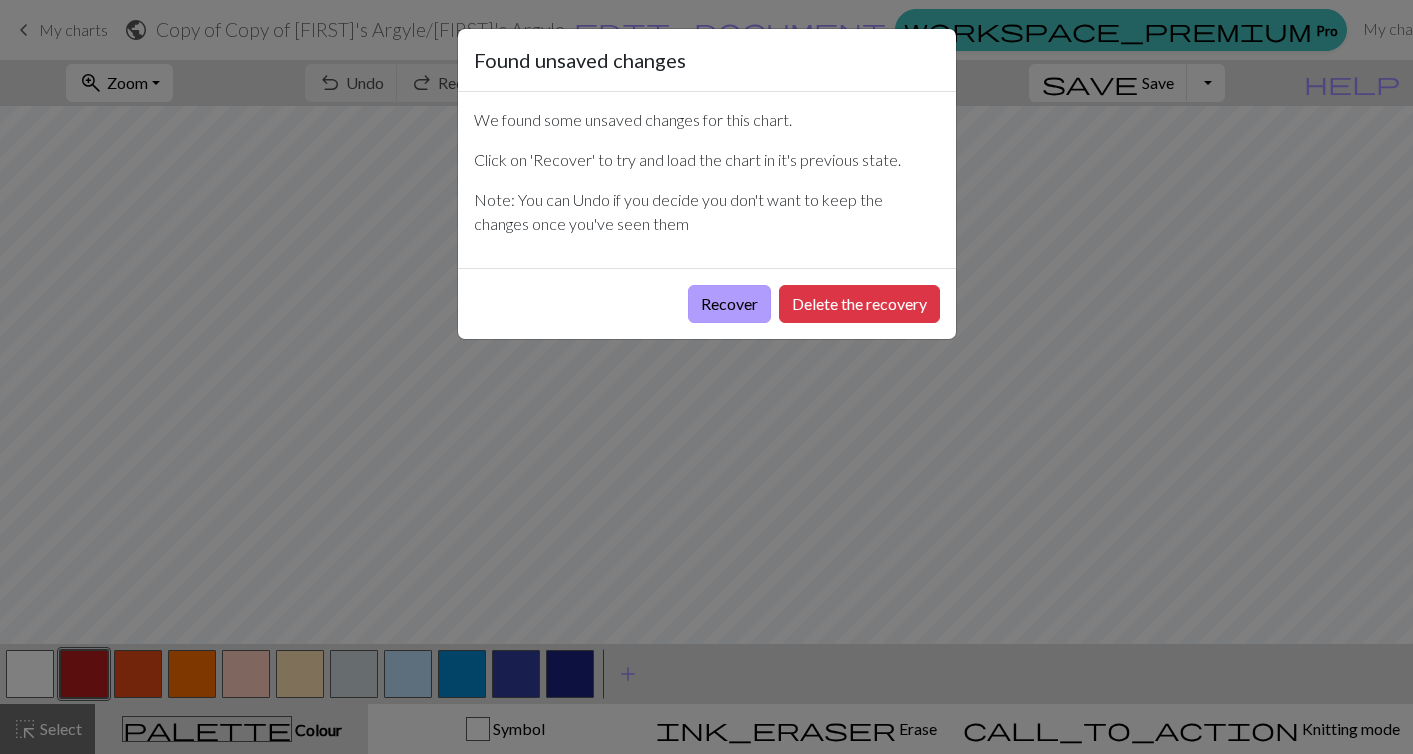 click on "Recover" at bounding box center [729, 304] 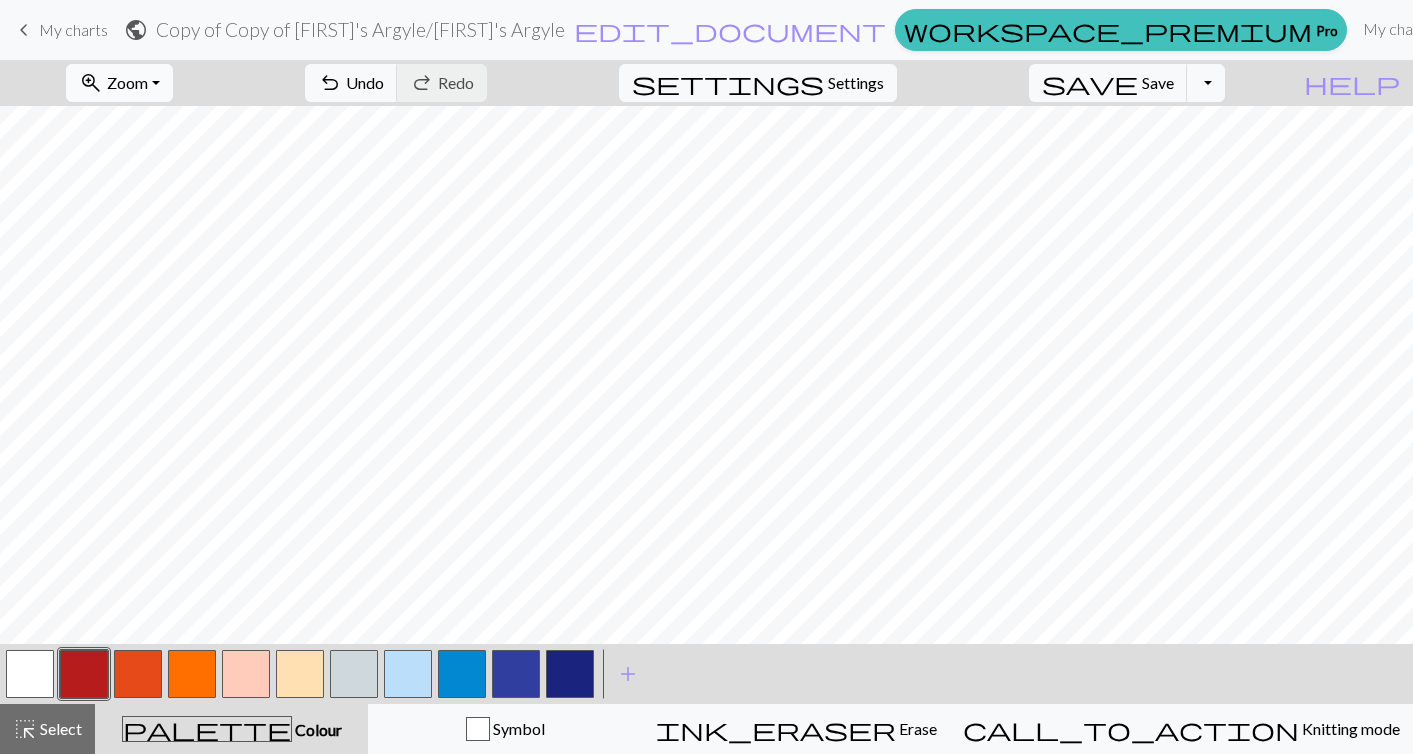 click on "zoom_in Zoom Zoom" at bounding box center (119, 83) 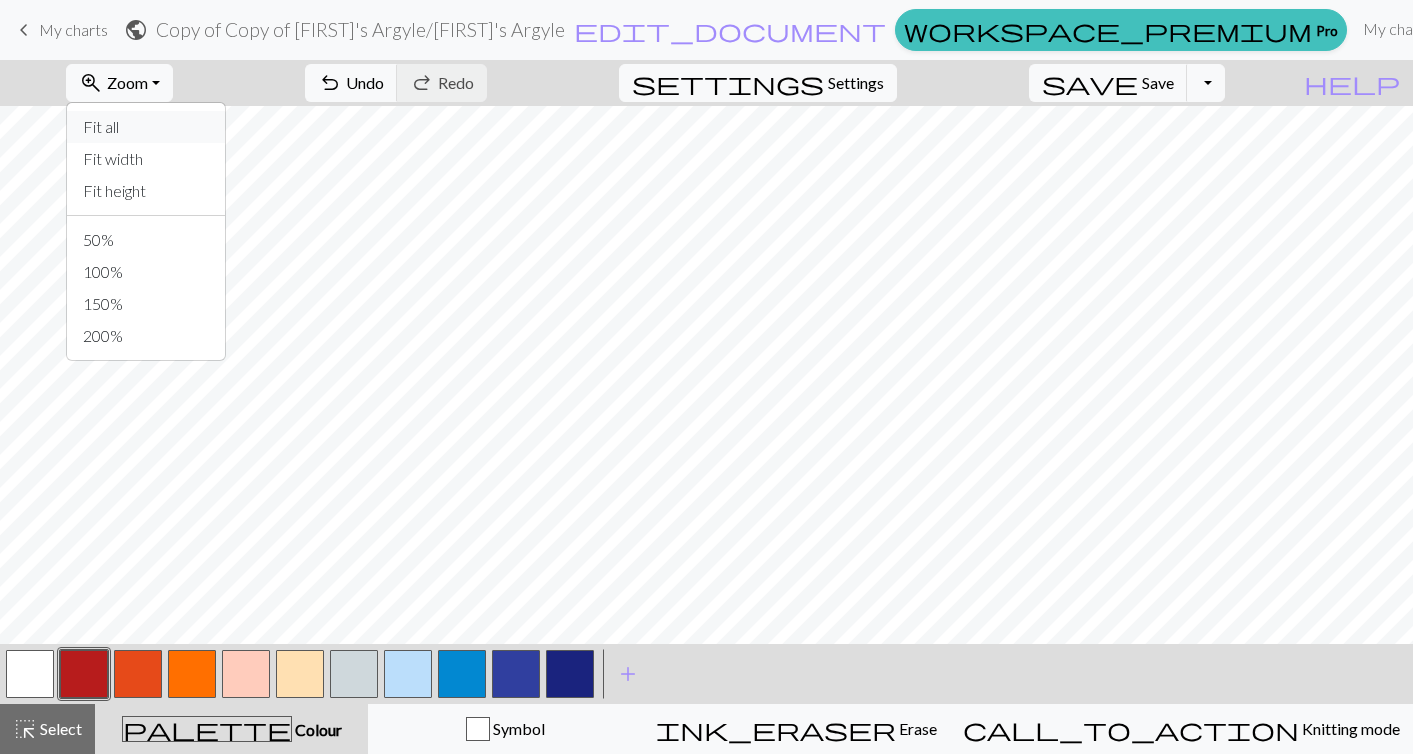 click on "Fit all" at bounding box center (146, 127) 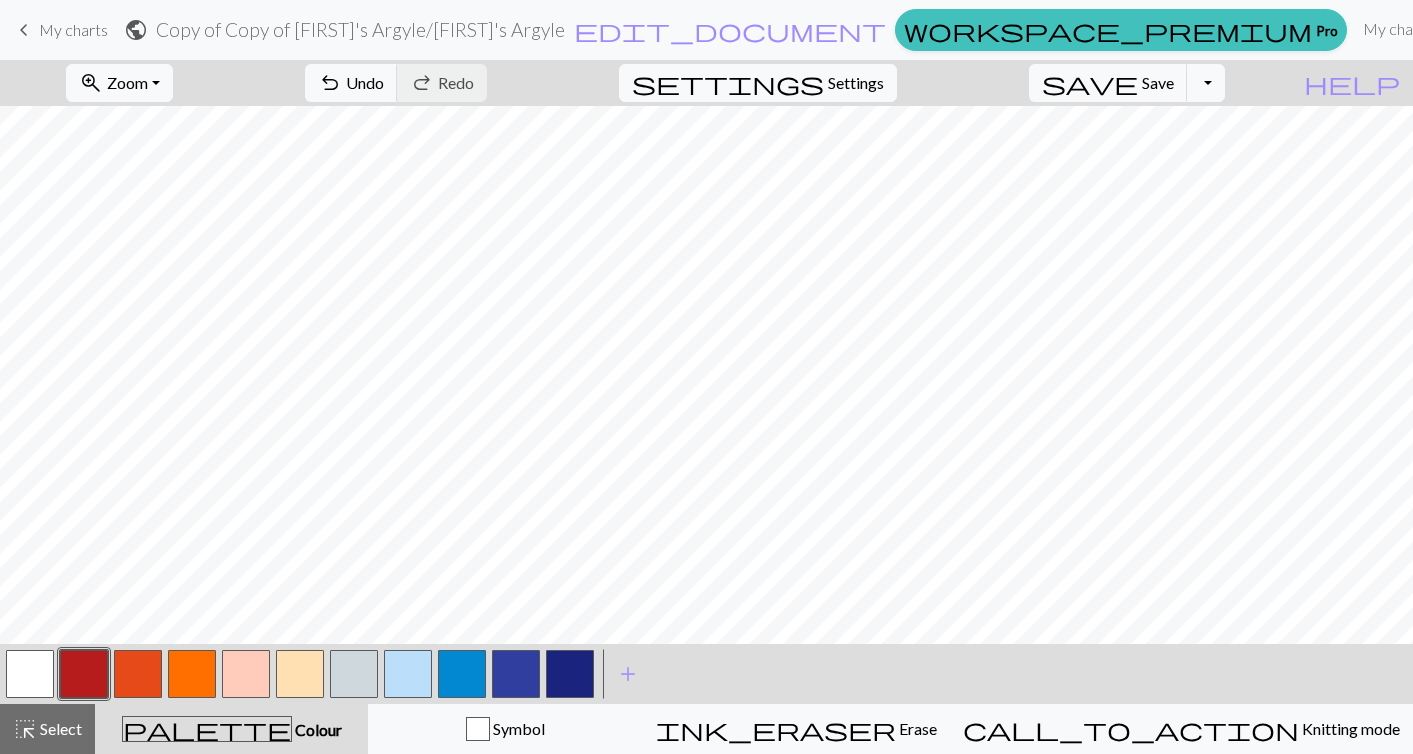 scroll, scrollTop: 92, scrollLeft: 0, axis: vertical 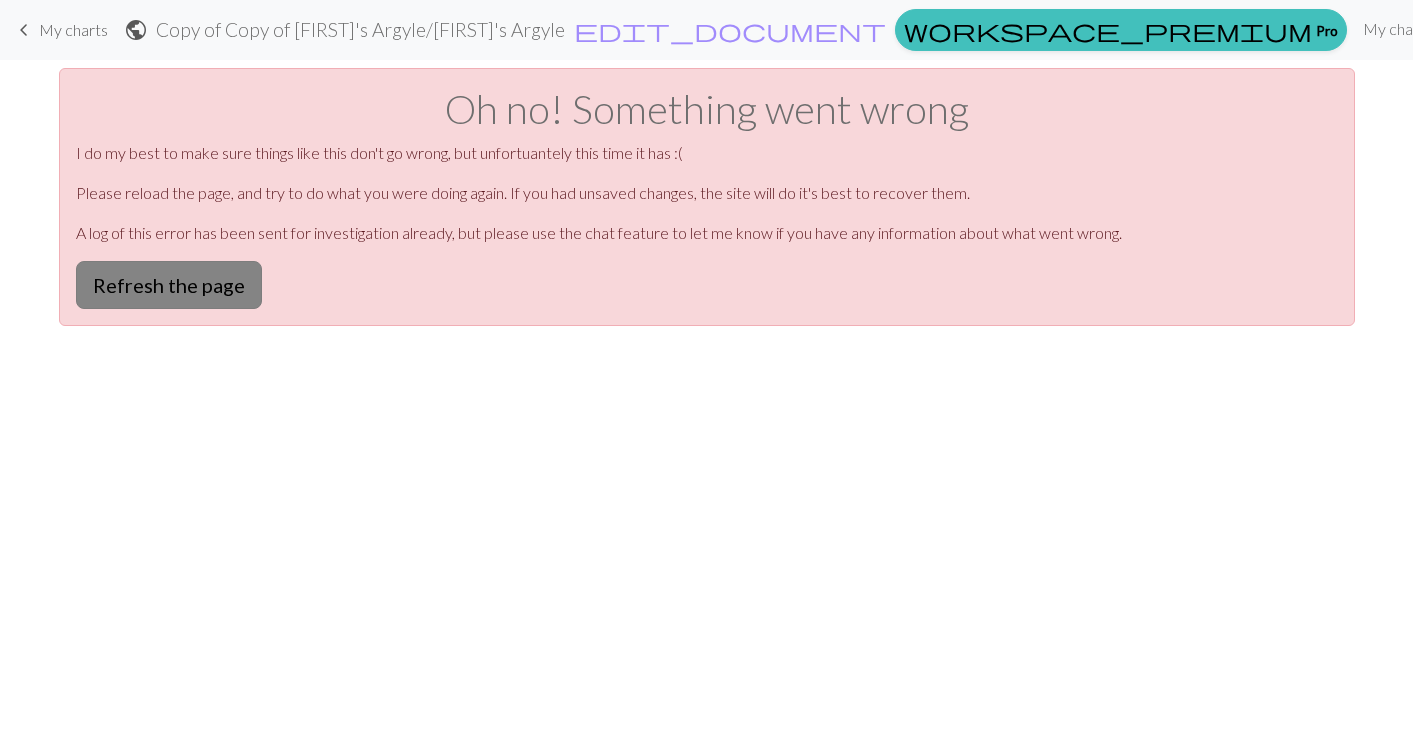 click on "Refresh the page" at bounding box center (169, 285) 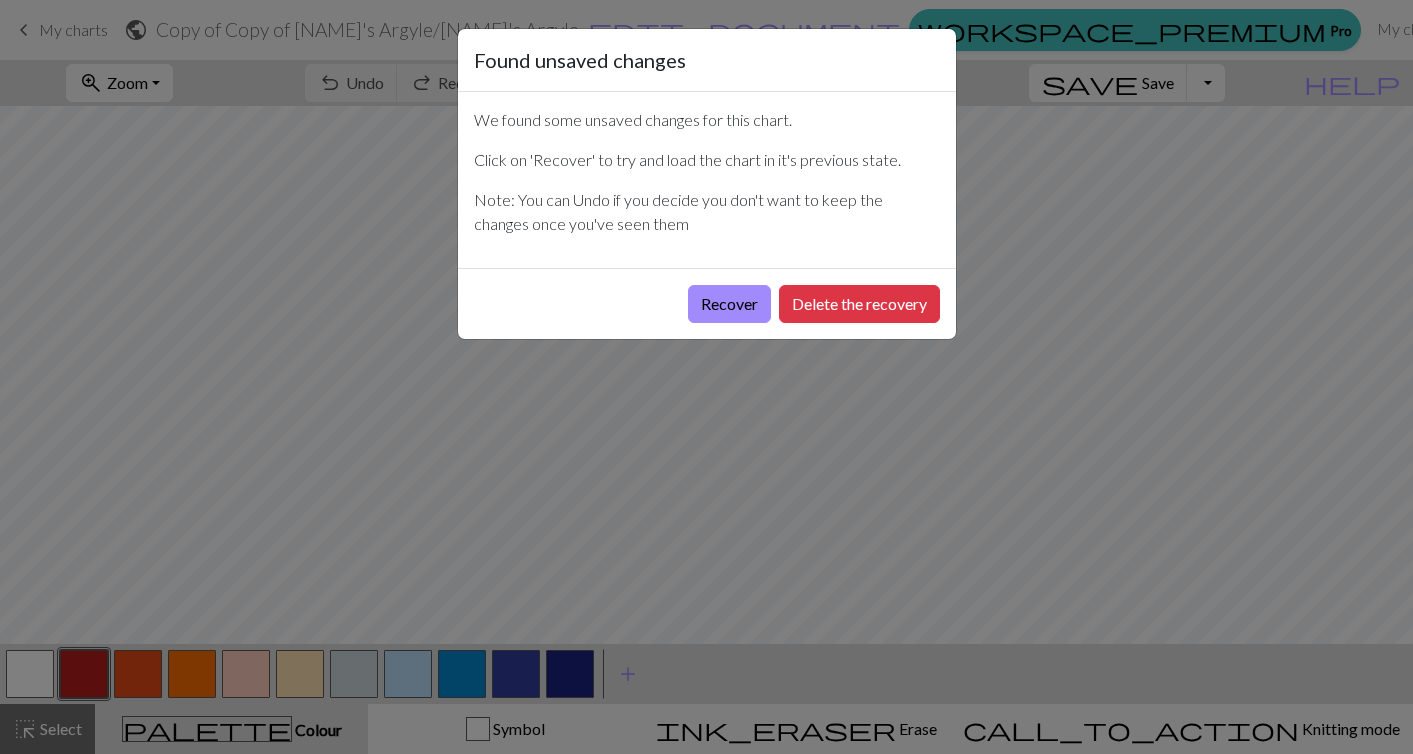 scroll, scrollTop: 0, scrollLeft: 0, axis: both 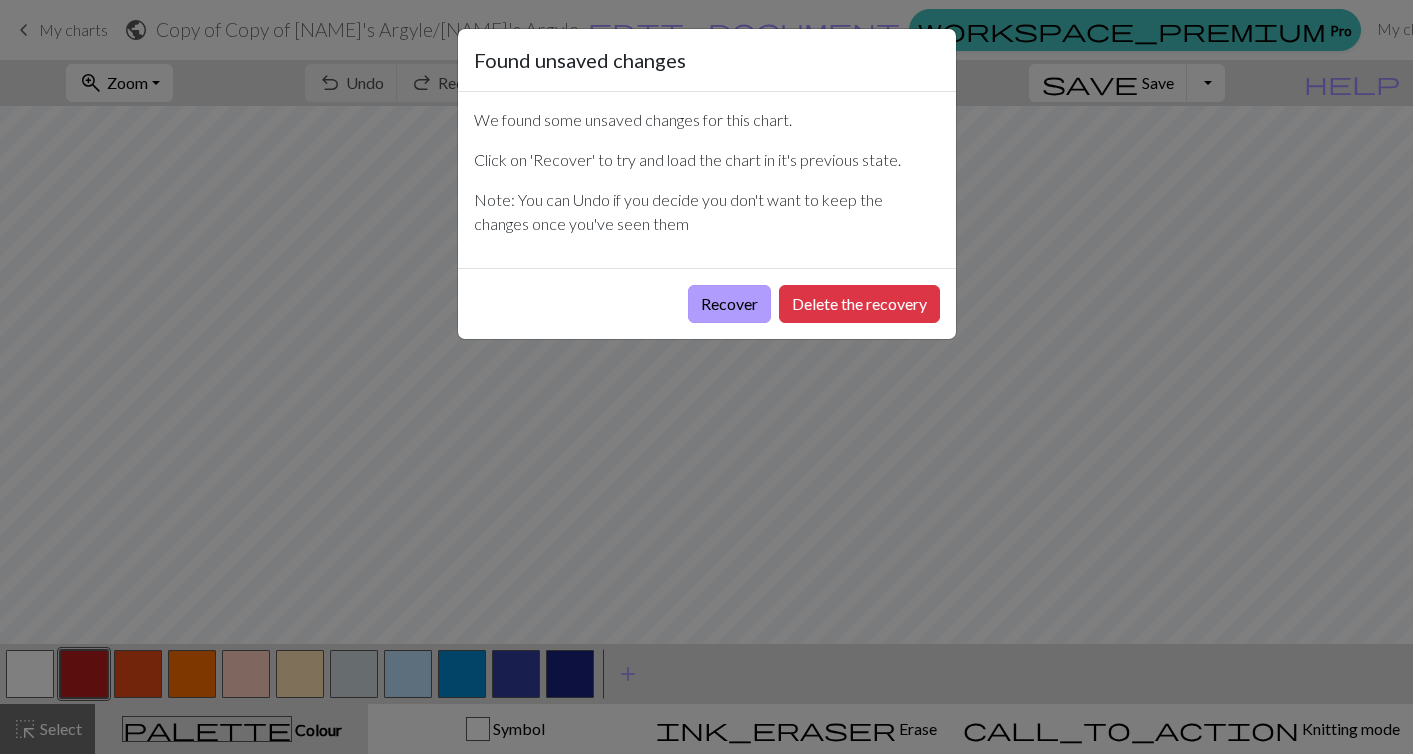 click on "Recover" at bounding box center (729, 304) 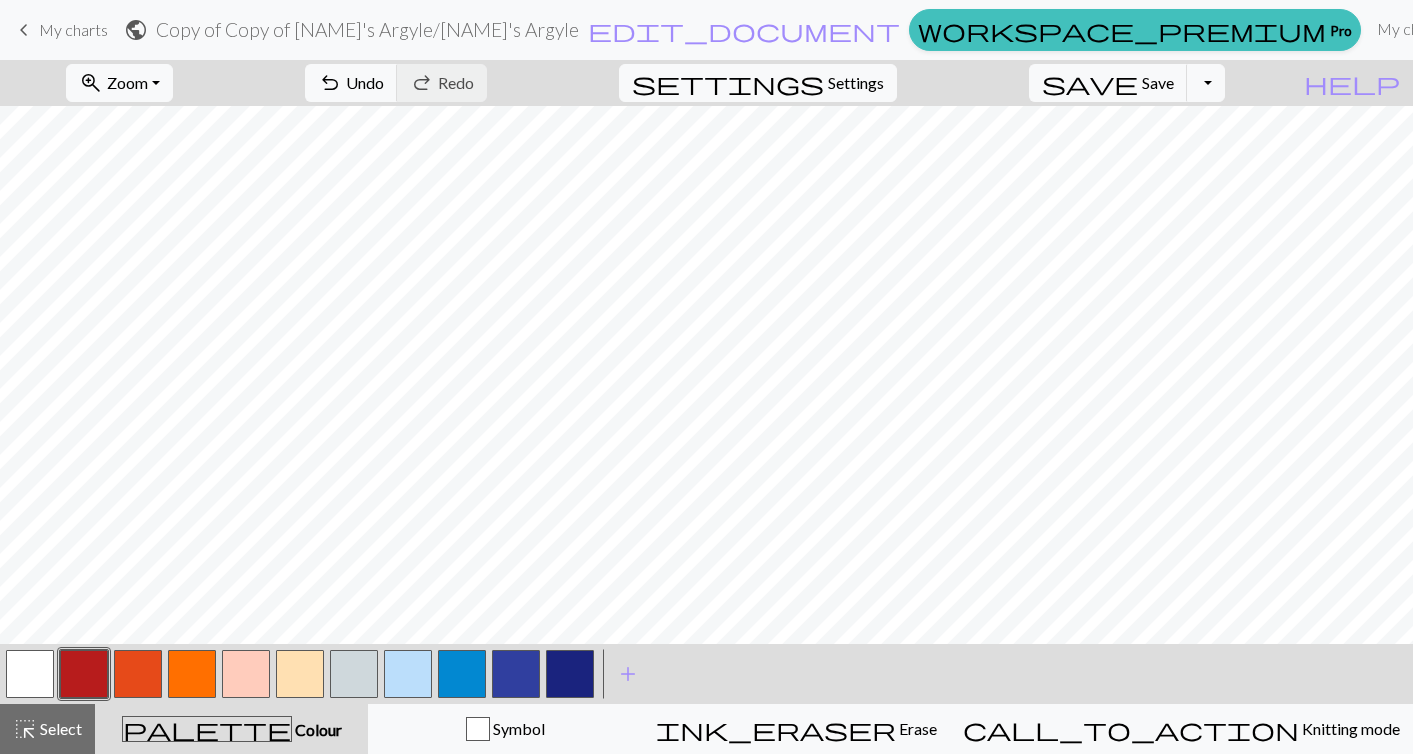 scroll, scrollTop: 0, scrollLeft: 0, axis: both 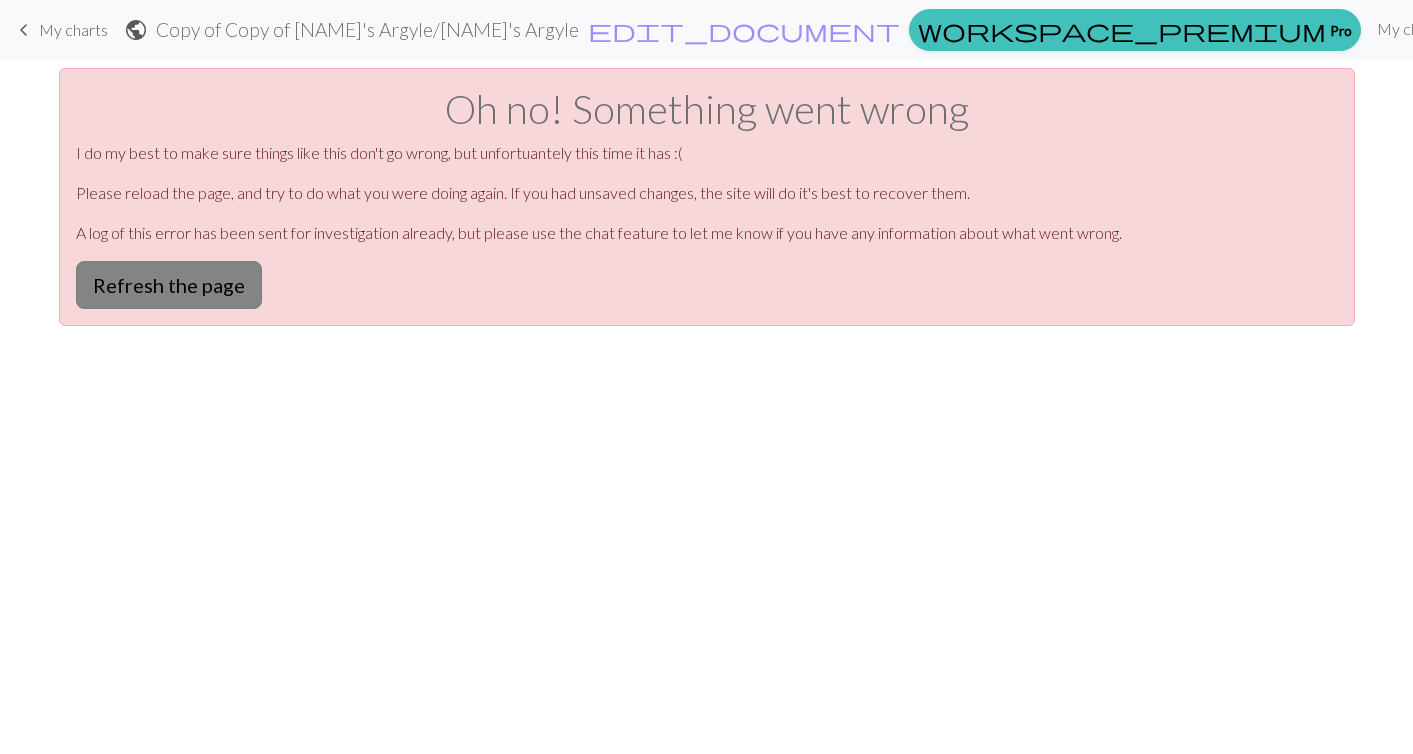 click on "Refresh the page" at bounding box center [169, 285] 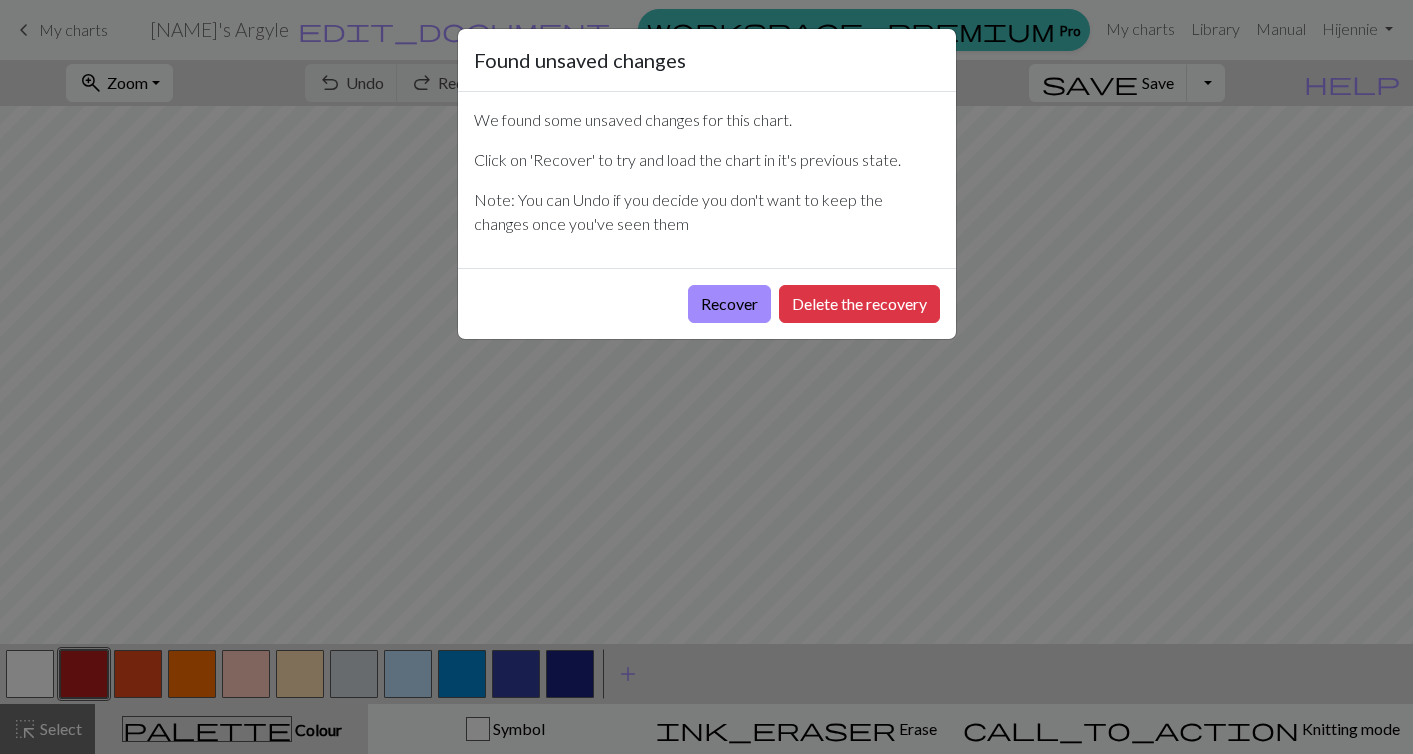 scroll, scrollTop: 0, scrollLeft: 0, axis: both 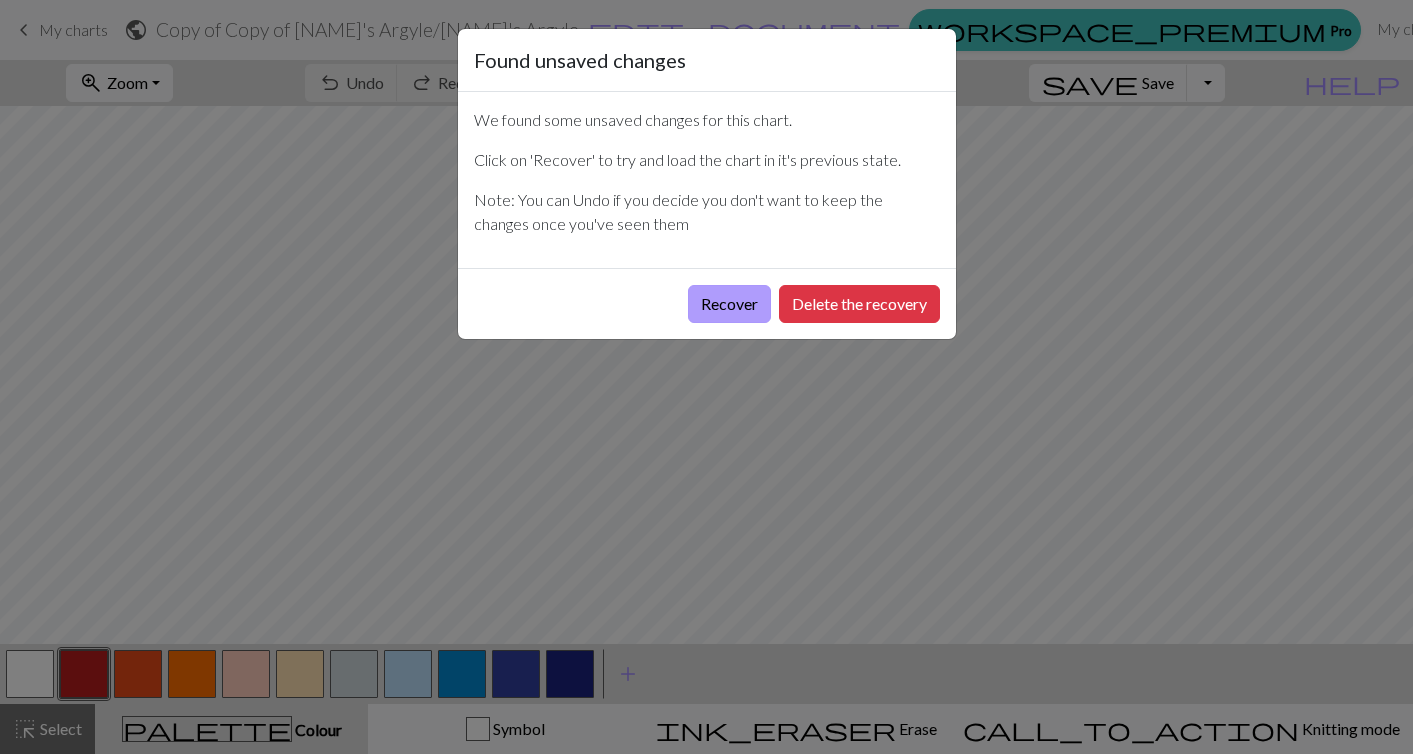 click on "Recover" at bounding box center (729, 304) 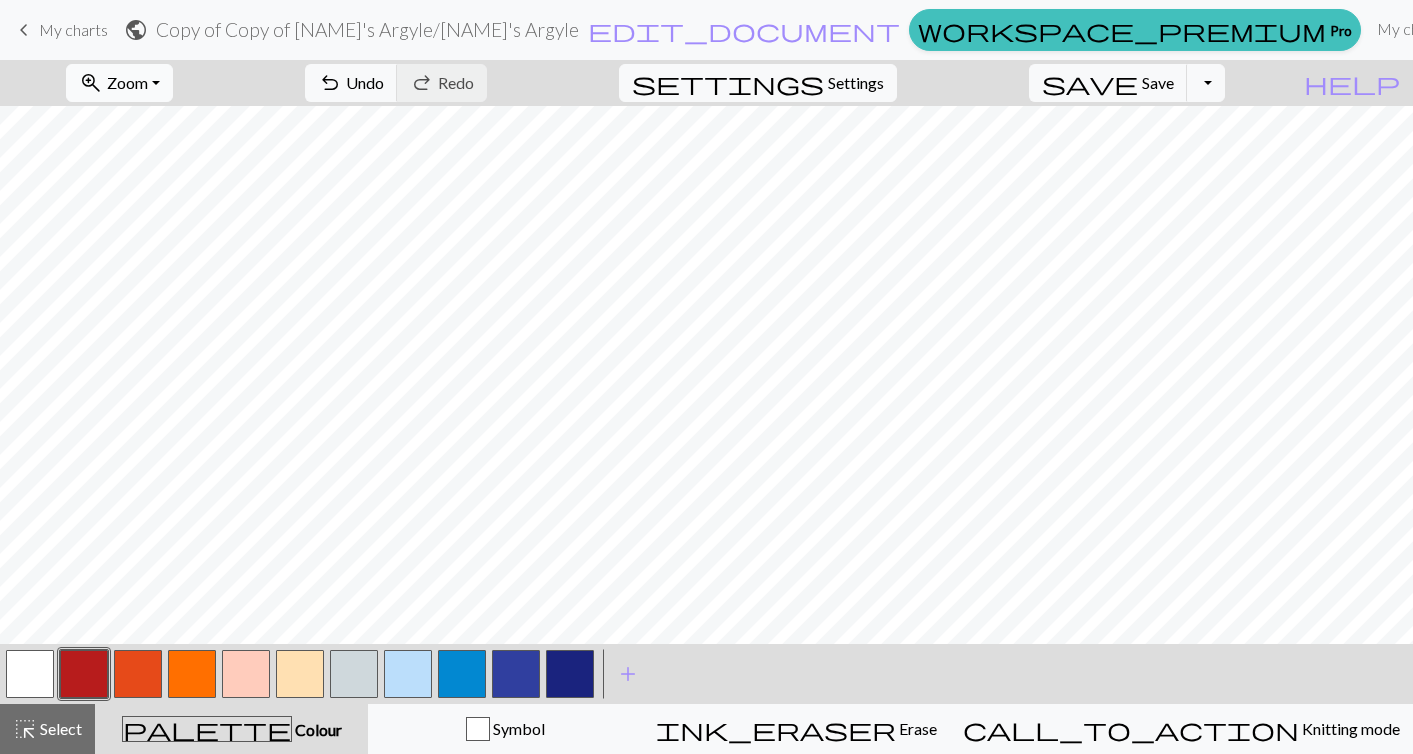 click on "zoom_in Zoom Zoom" at bounding box center [119, 83] 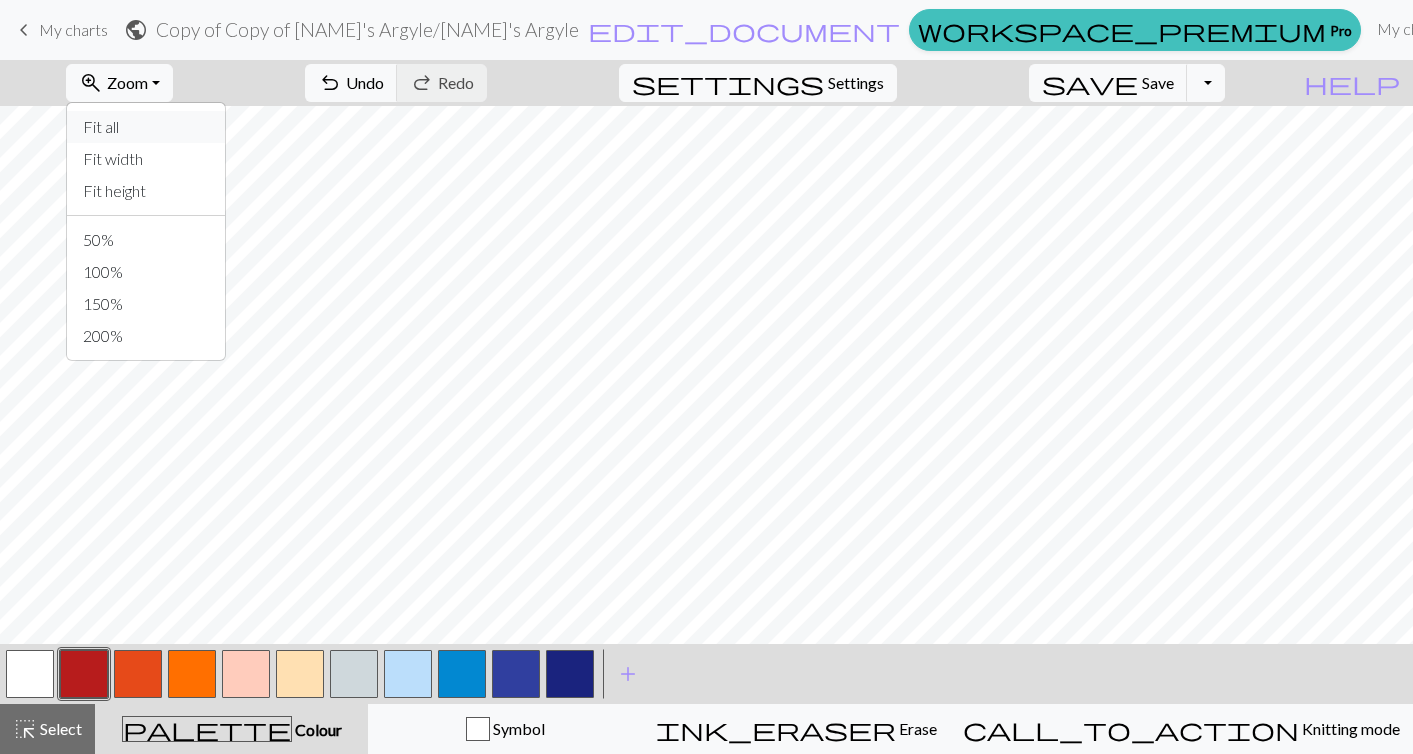 click on "Fit all" at bounding box center [146, 127] 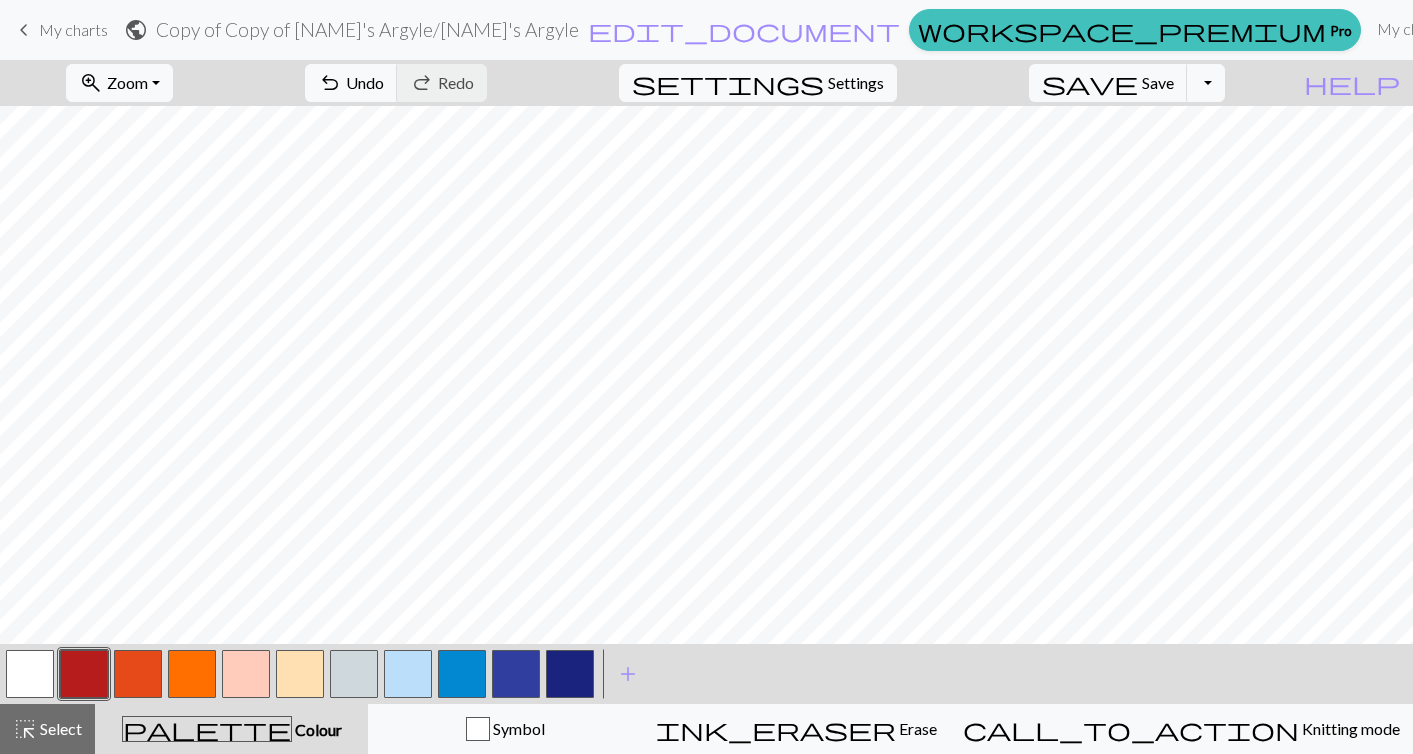 click on "keyboard_arrow_left" at bounding box center [24, 30] 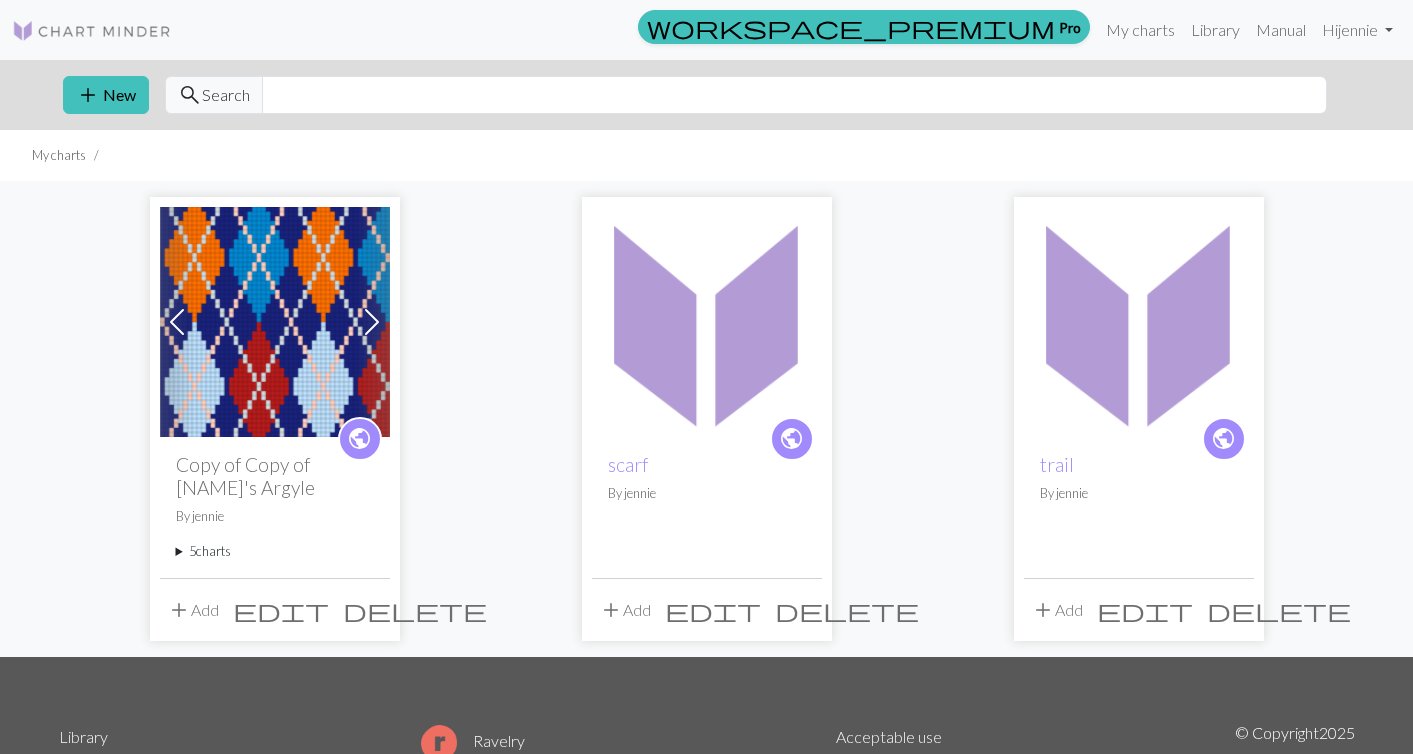 click on "delete" at bounding box center [415, 610] 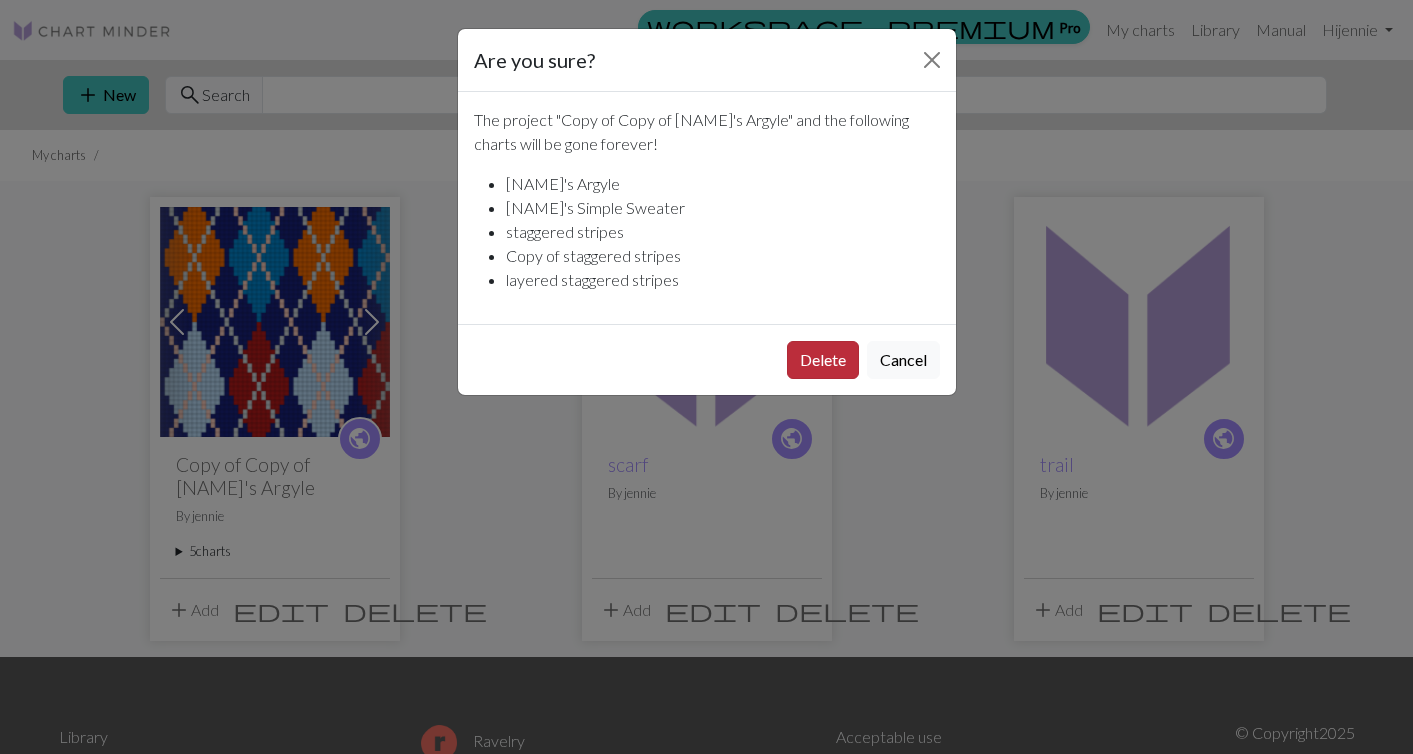 click on "Delete" at bounding box center [823, 360] 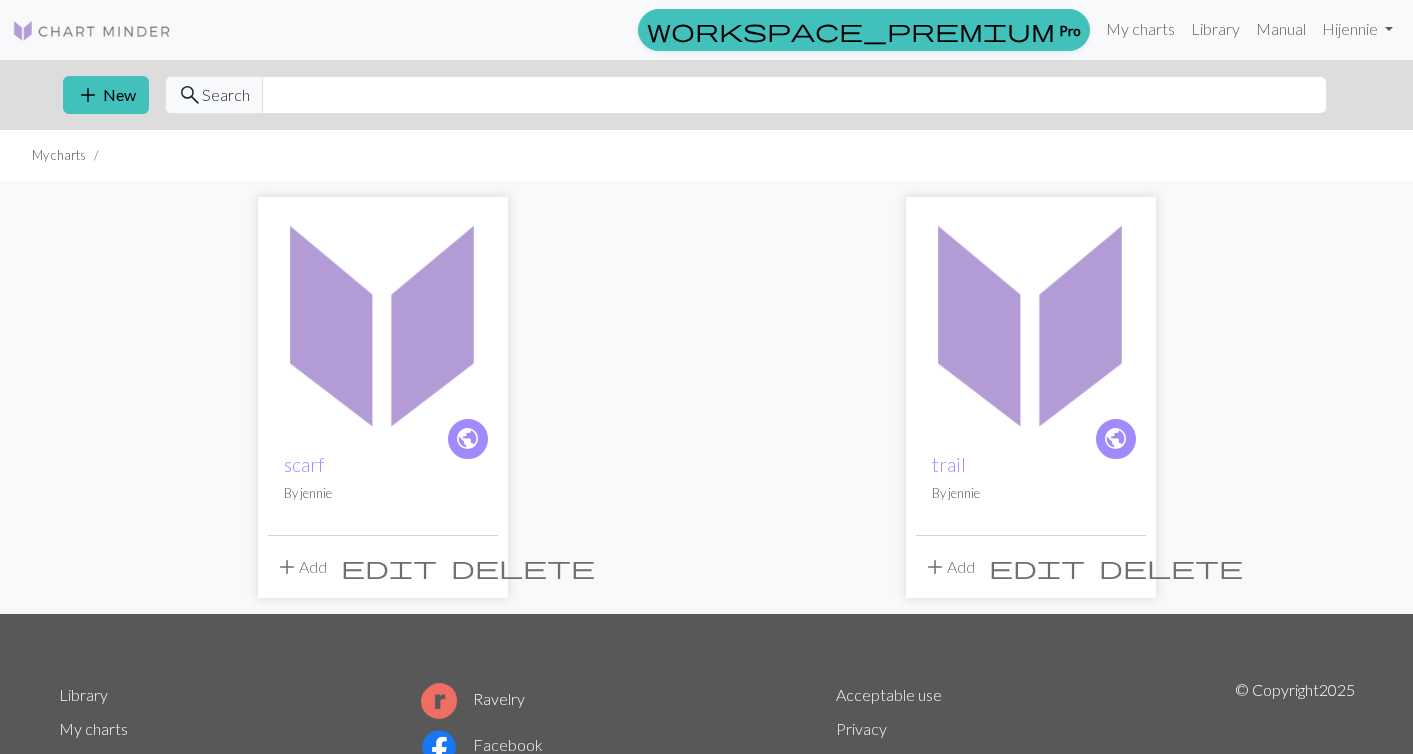 scroll, scrollTop: 0, scrollLeft: 0, axis: both 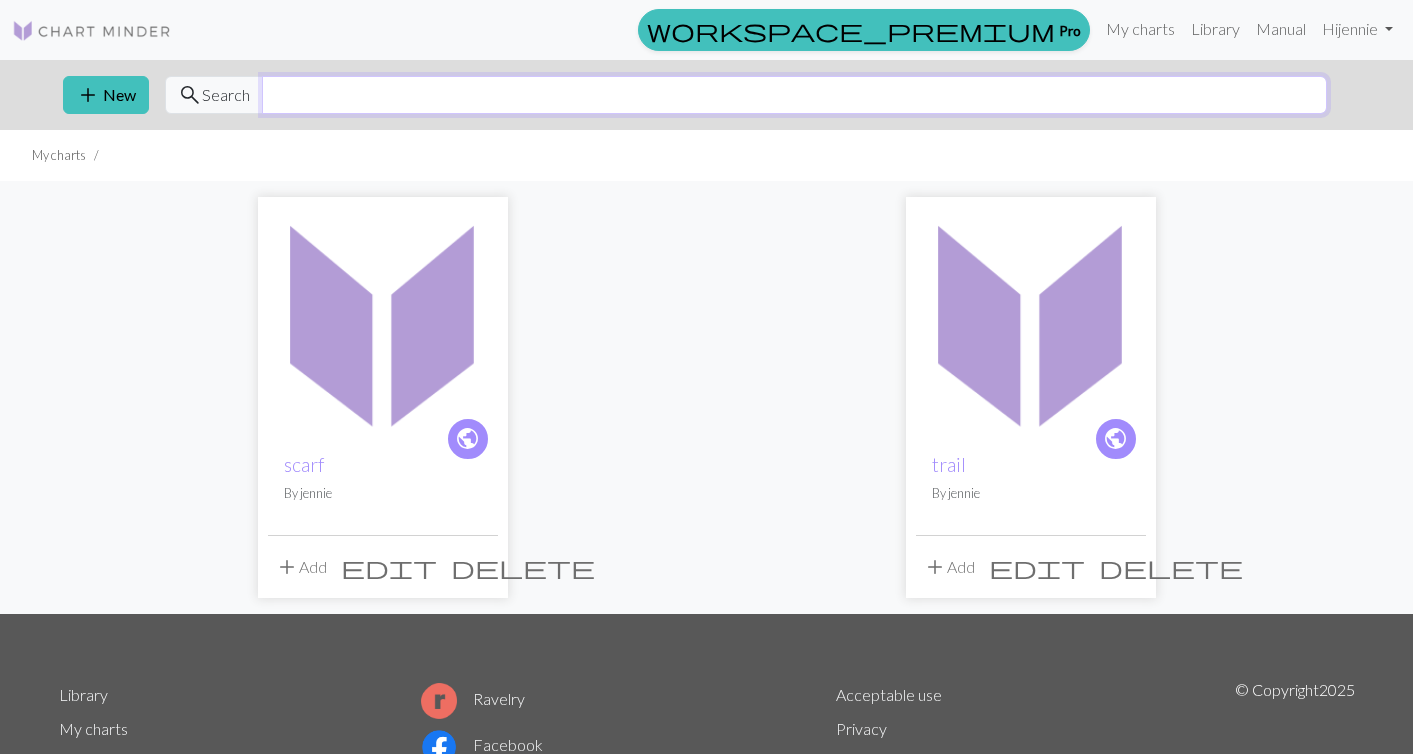 click at bounding box center [794, 95] 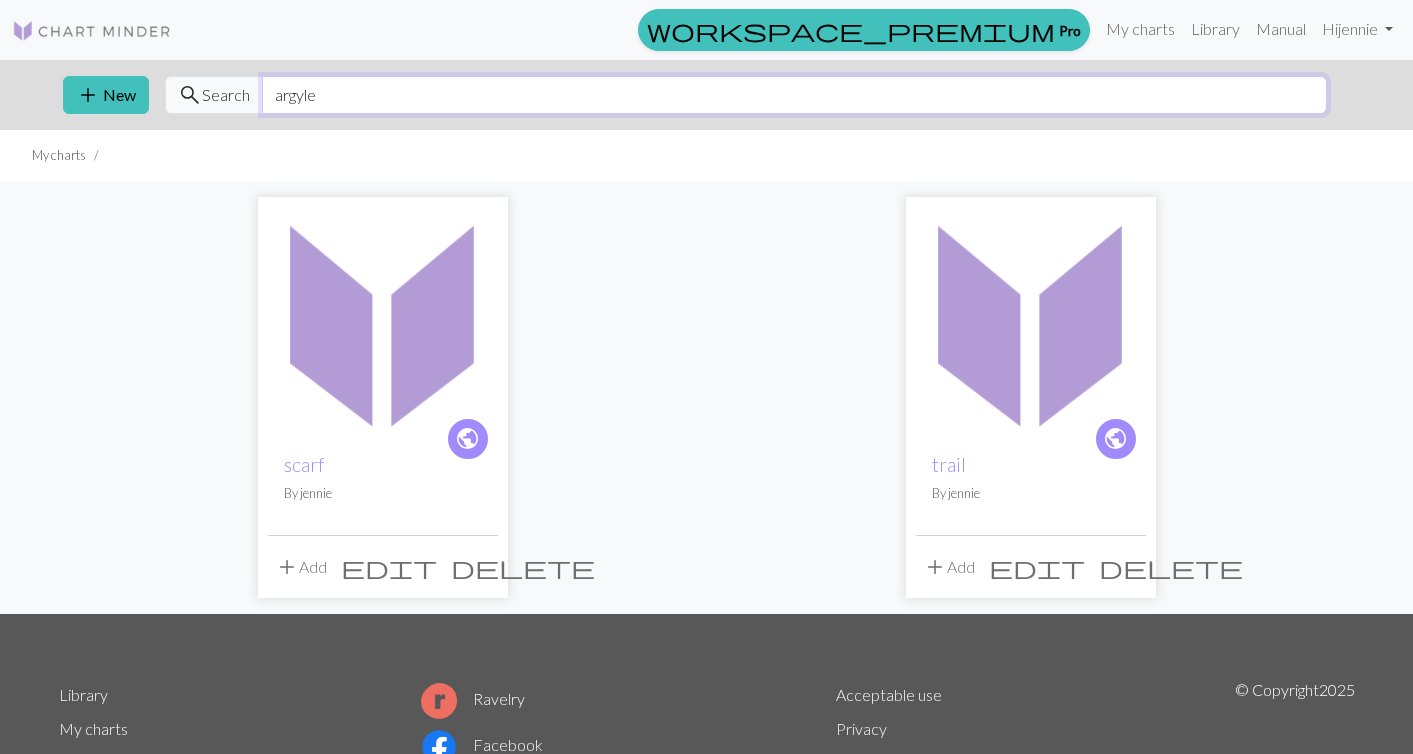 type on "argyle" 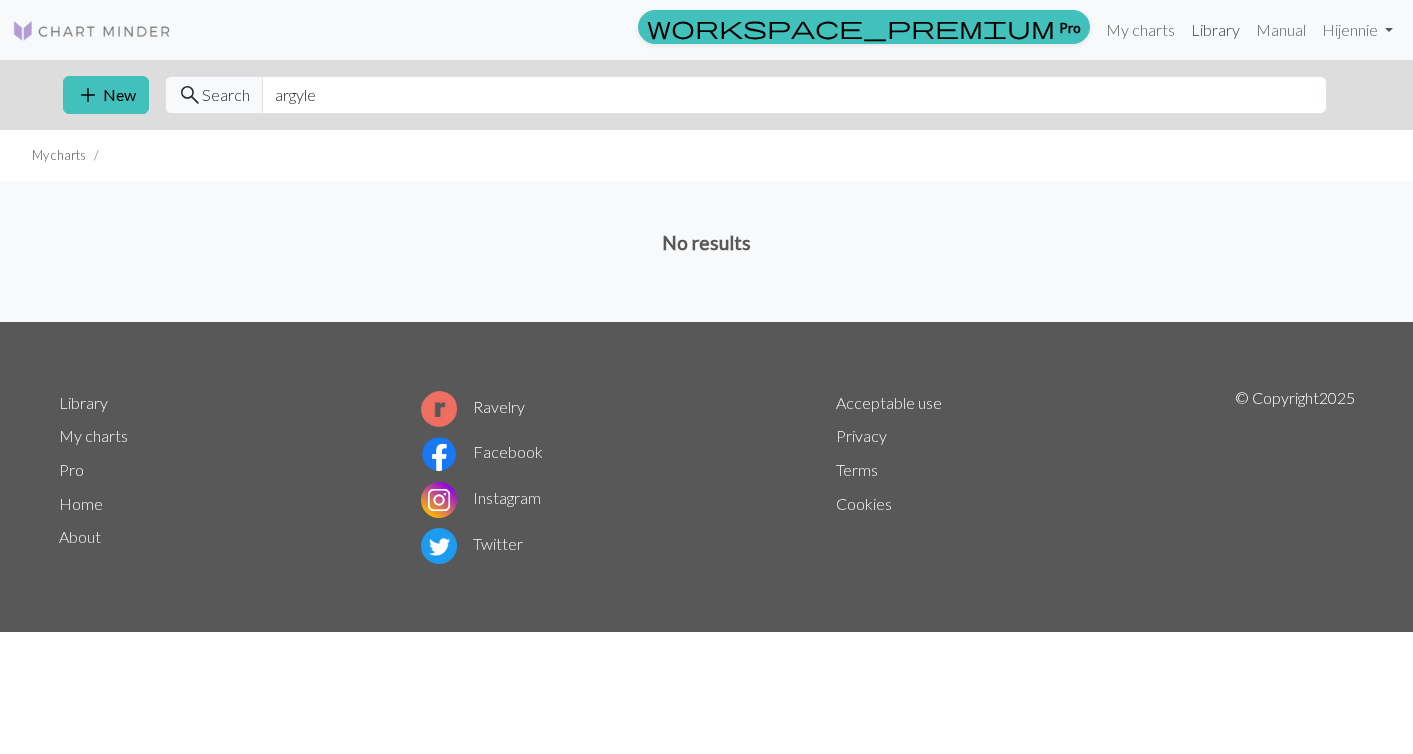 click on "Library" at bounding box center (1215, 30) 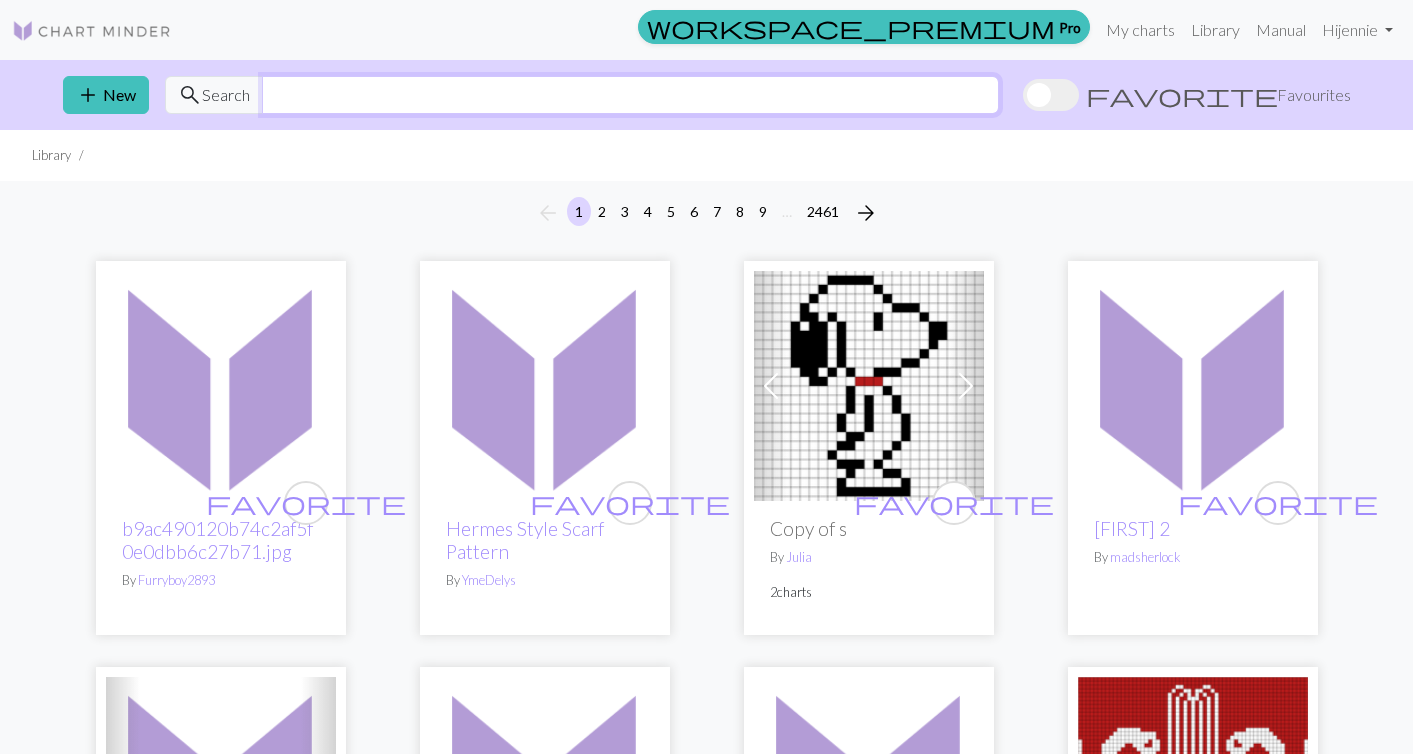 click at bounding box center (630, 95) 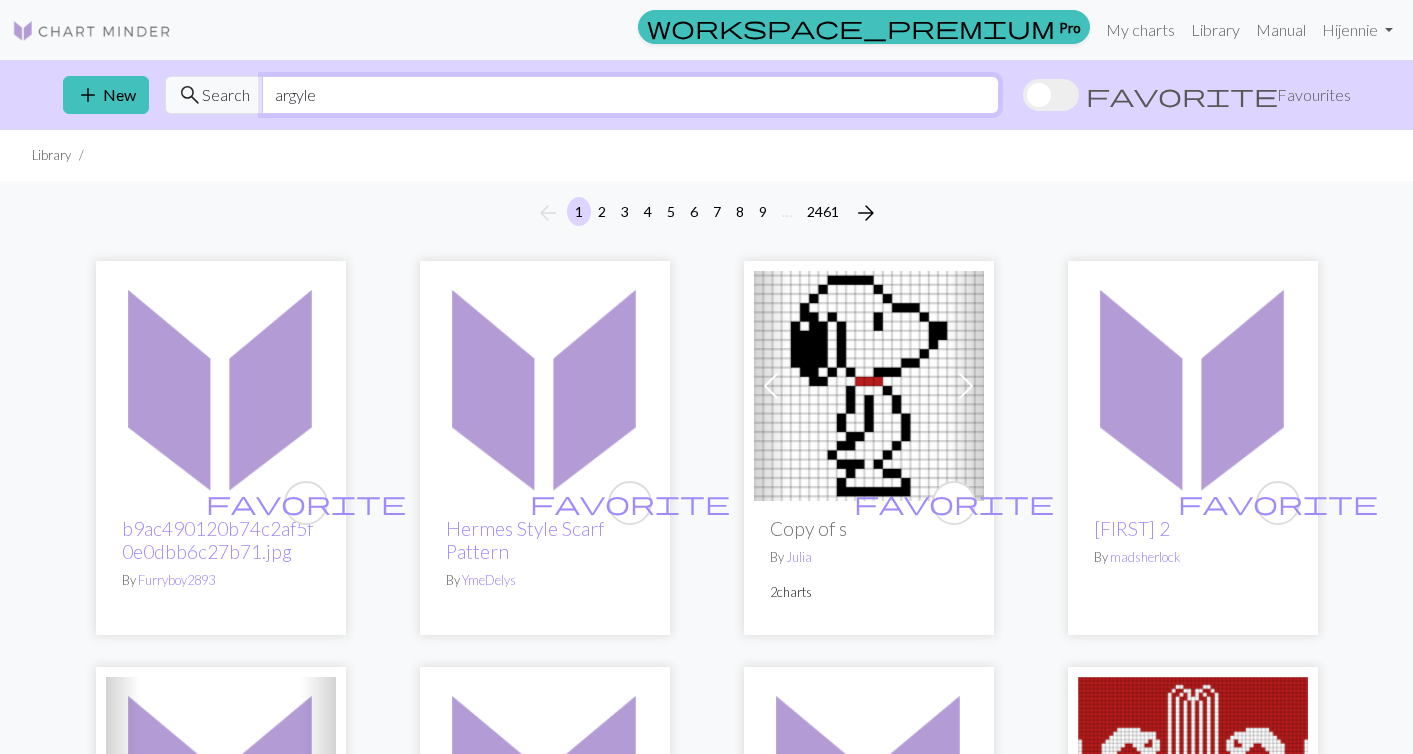 type on "argyle" 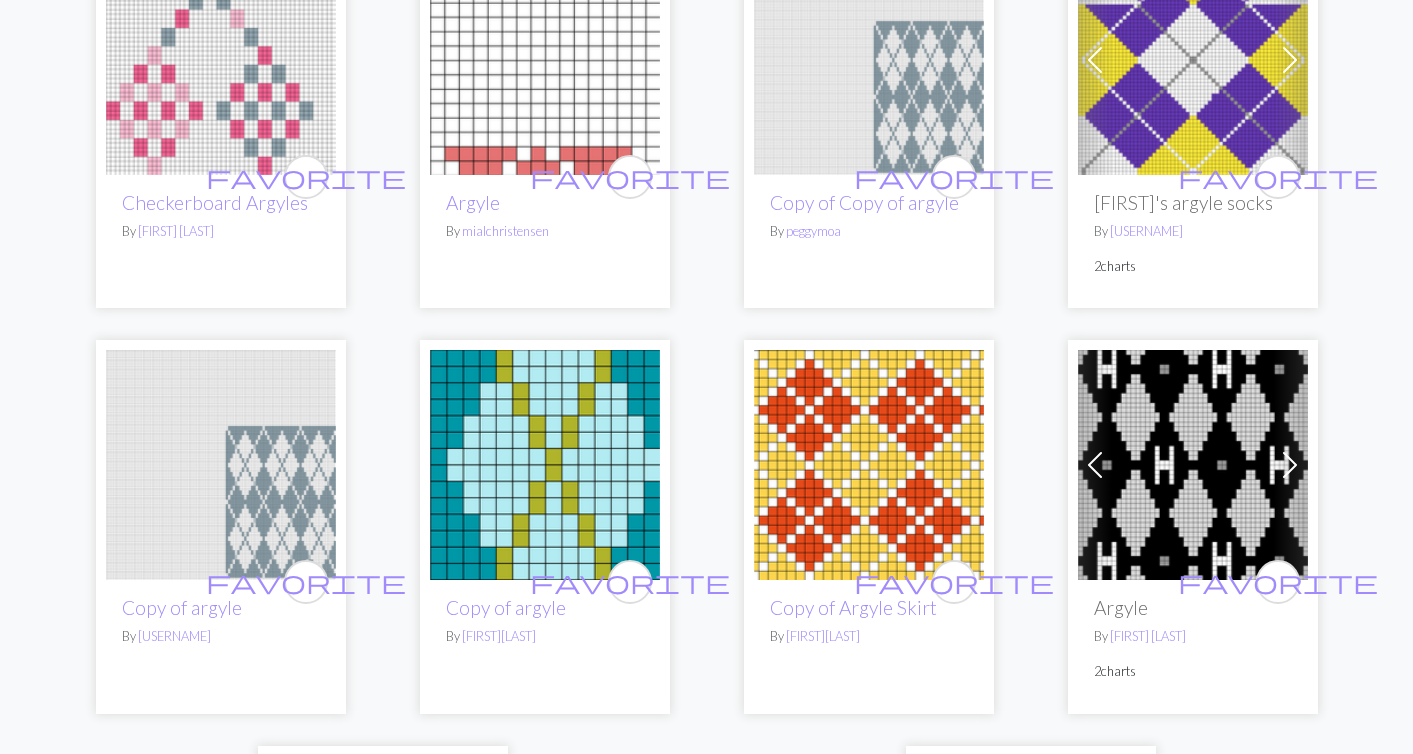 scroll, scrollTop: 4402, scrollLeft: 0, axis: vertical 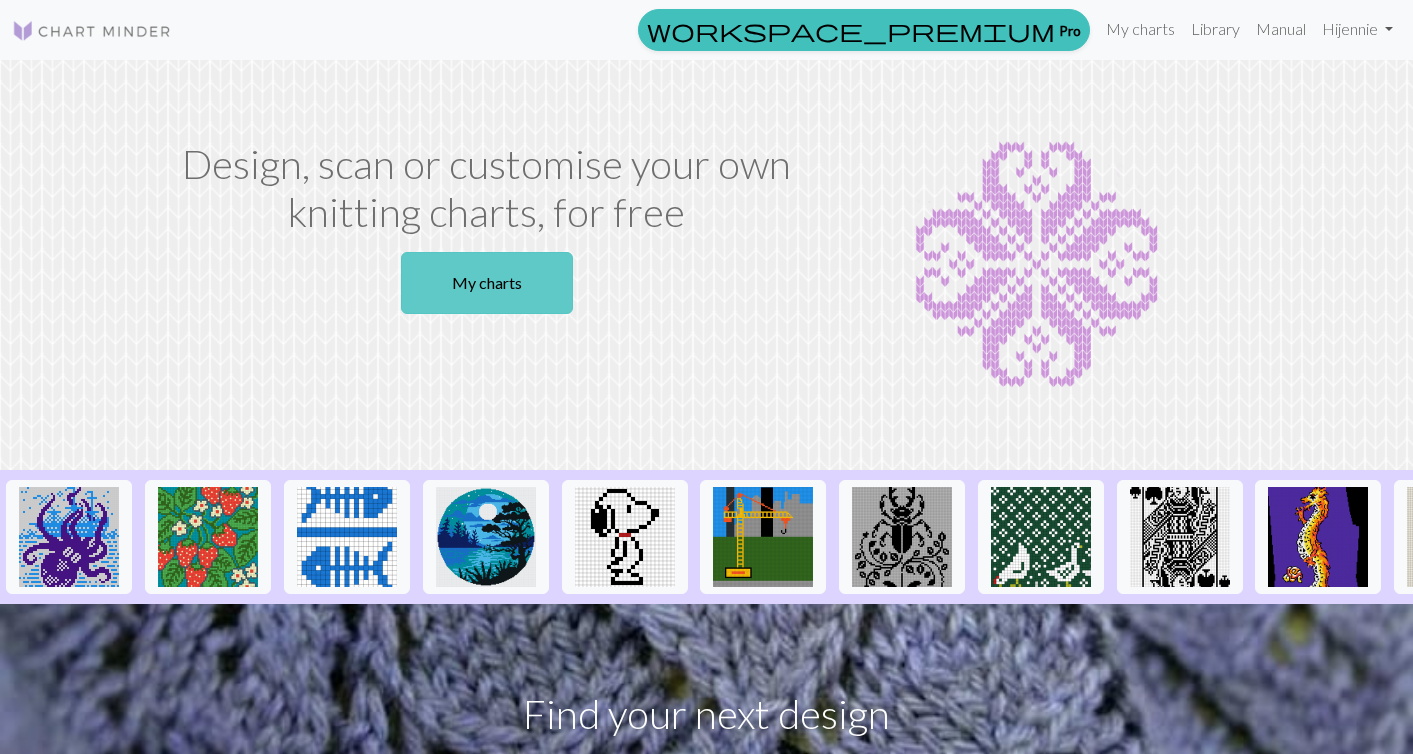 click on "My charts" at bounding box center (487, 283) 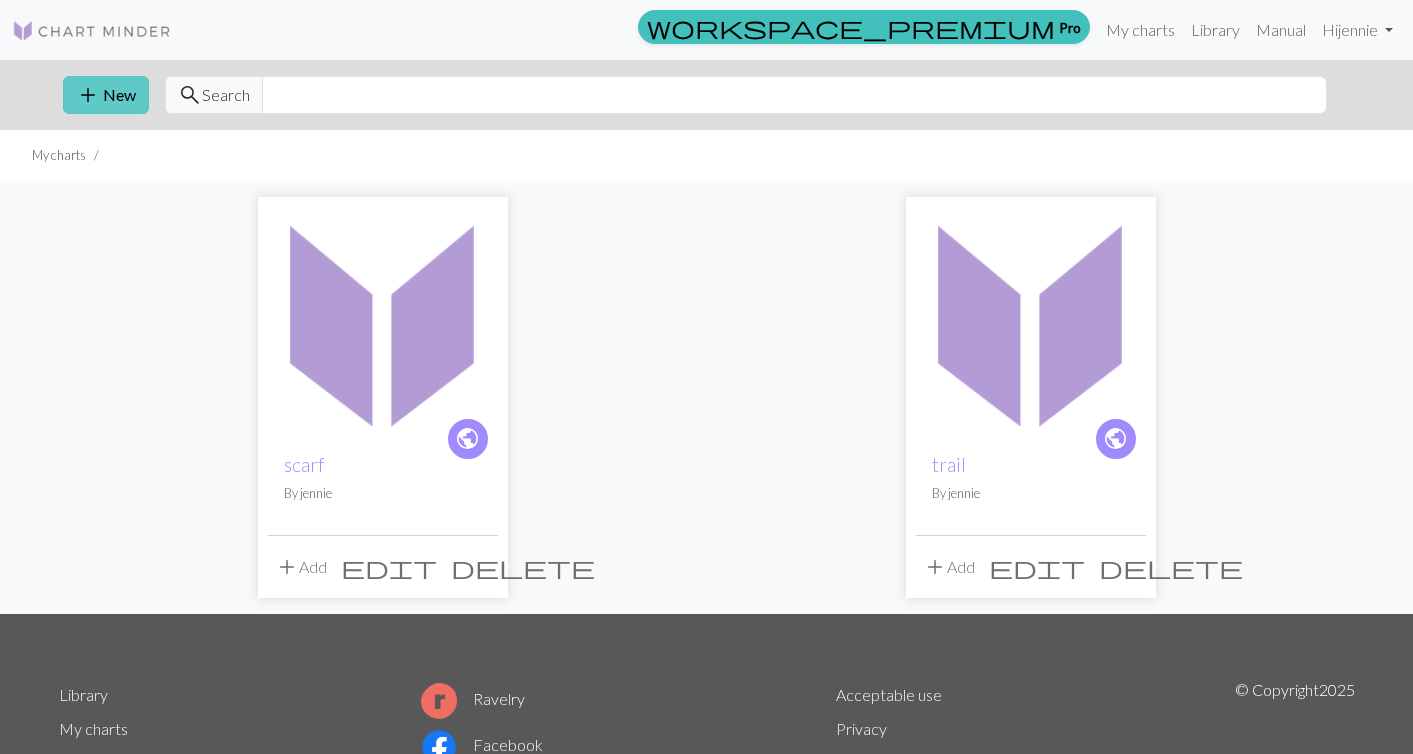 click on "add   New" at bounding box center [106, 95] 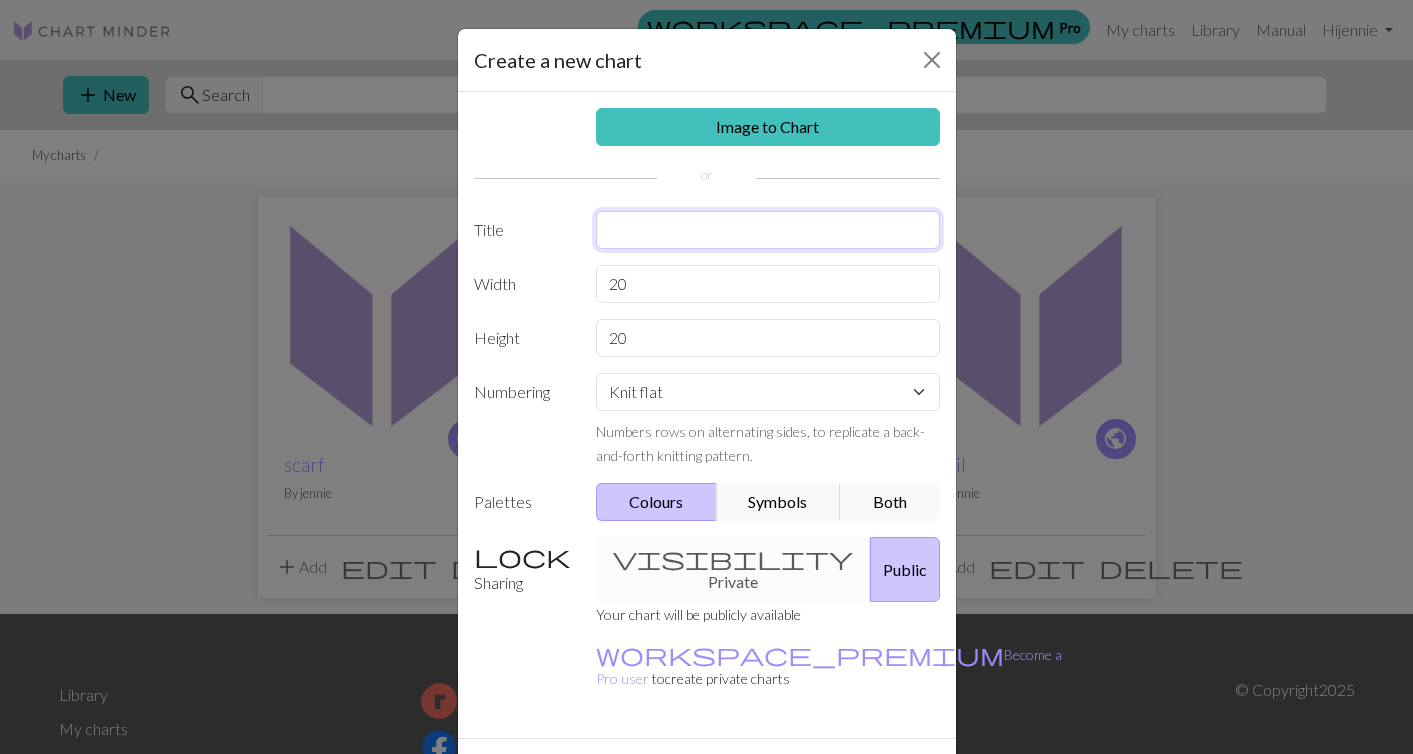 click at bounding box center (768, 230) 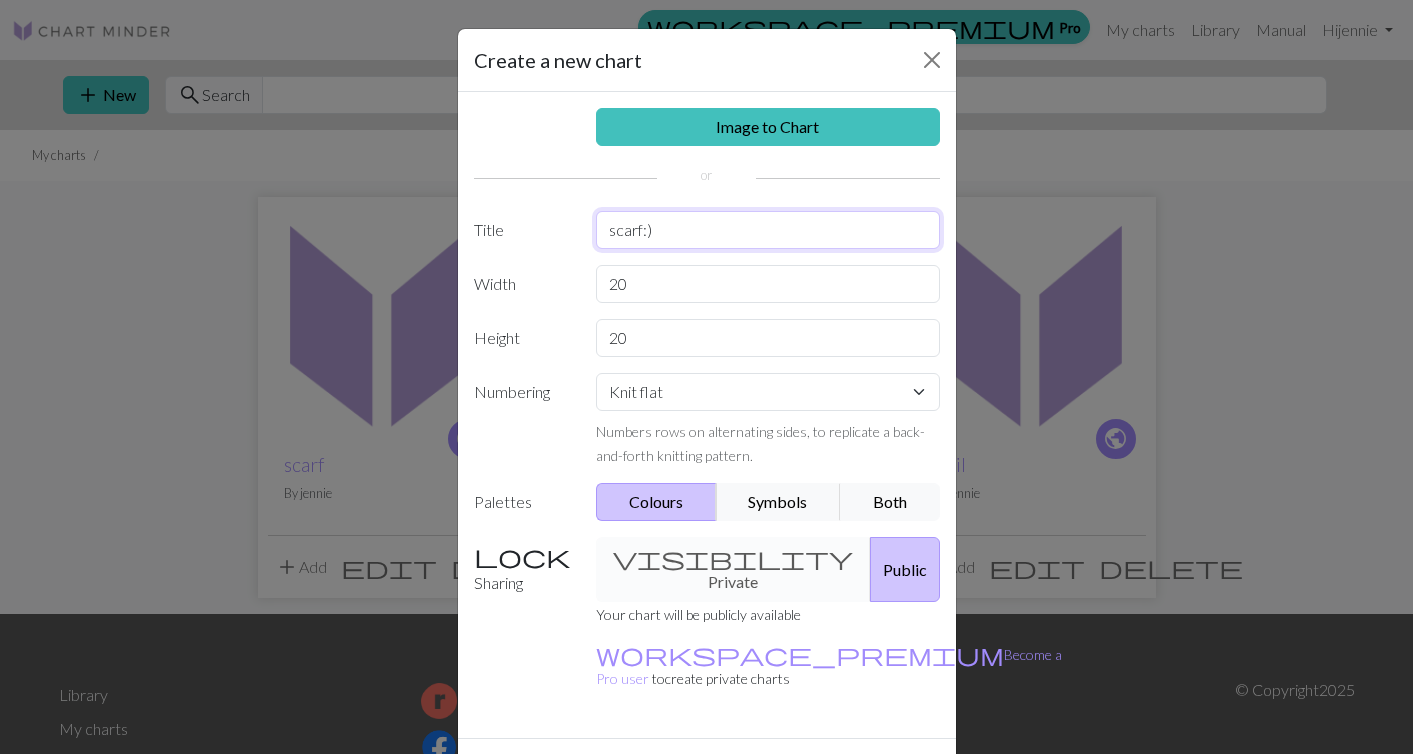 type on "scarf:)" 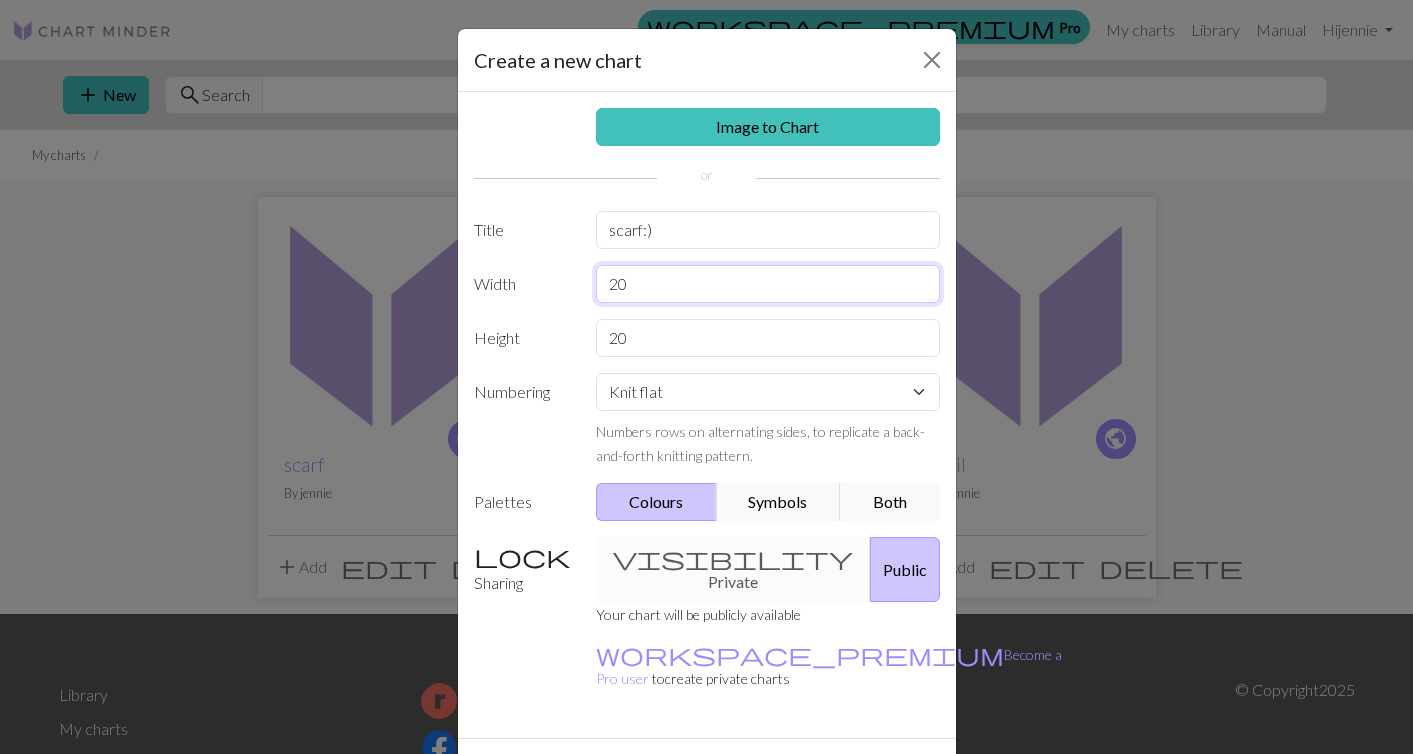 click on "20" at bounding box center [768, 284] 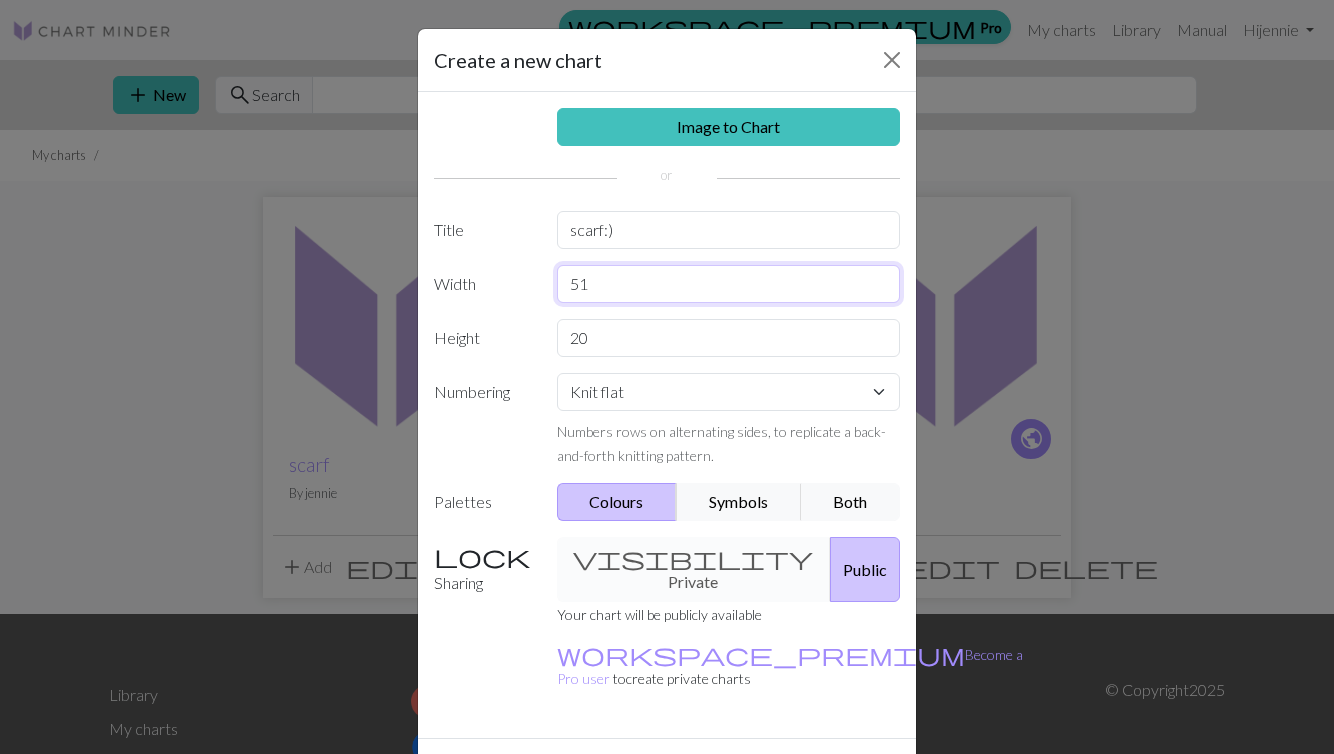 type on "51" 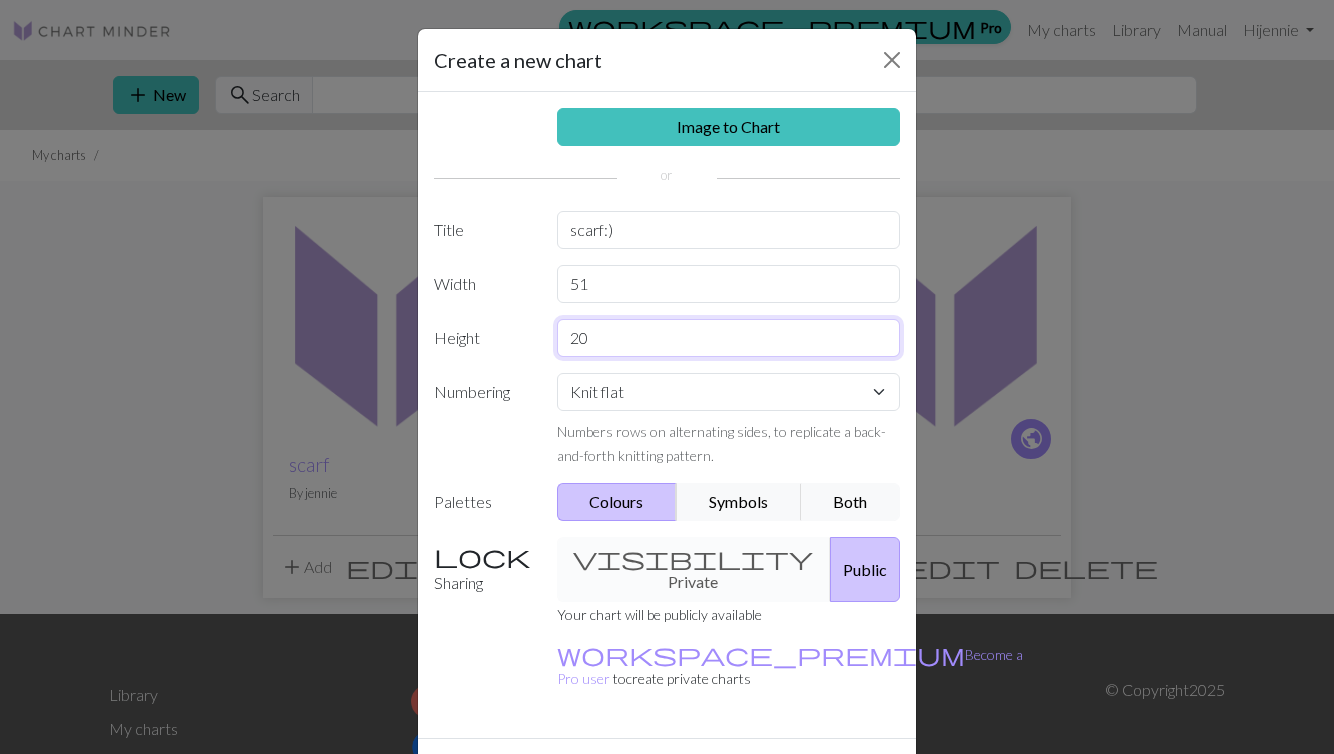 click on "20" at bounding box center [729, 338] 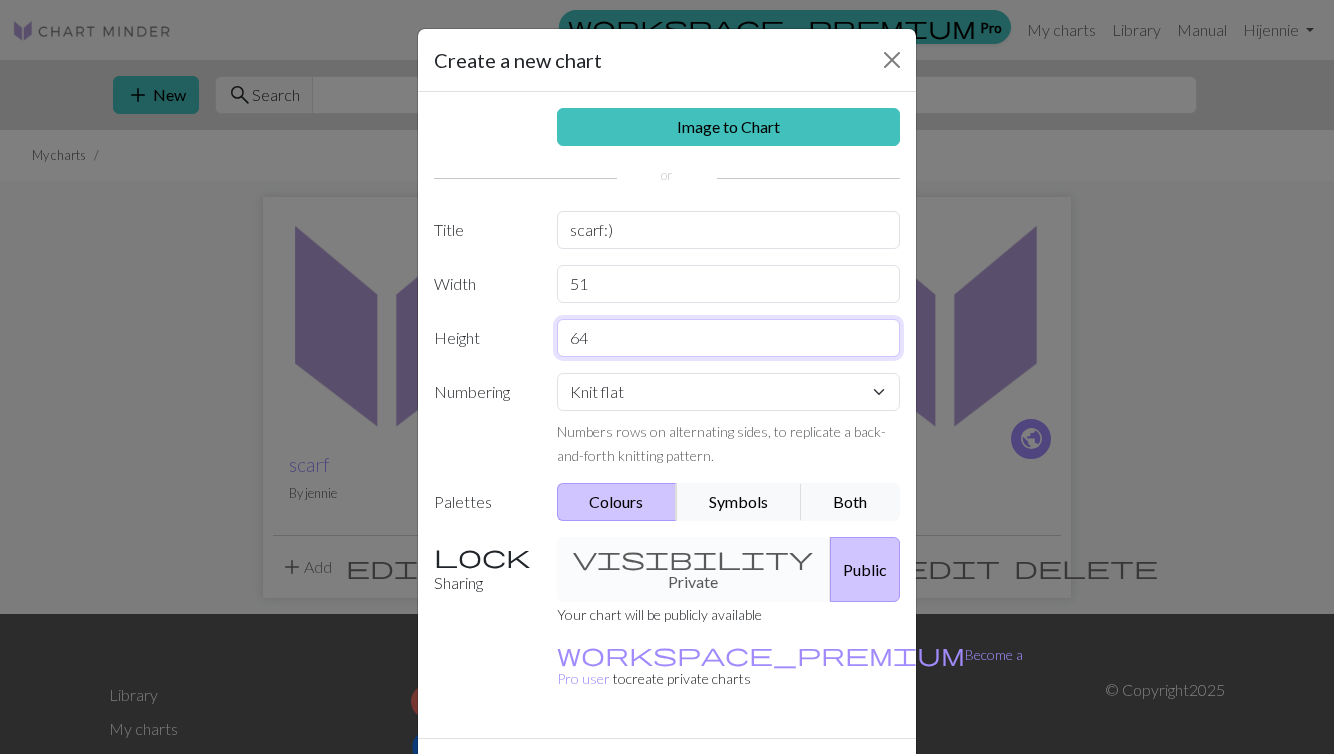type on "64" 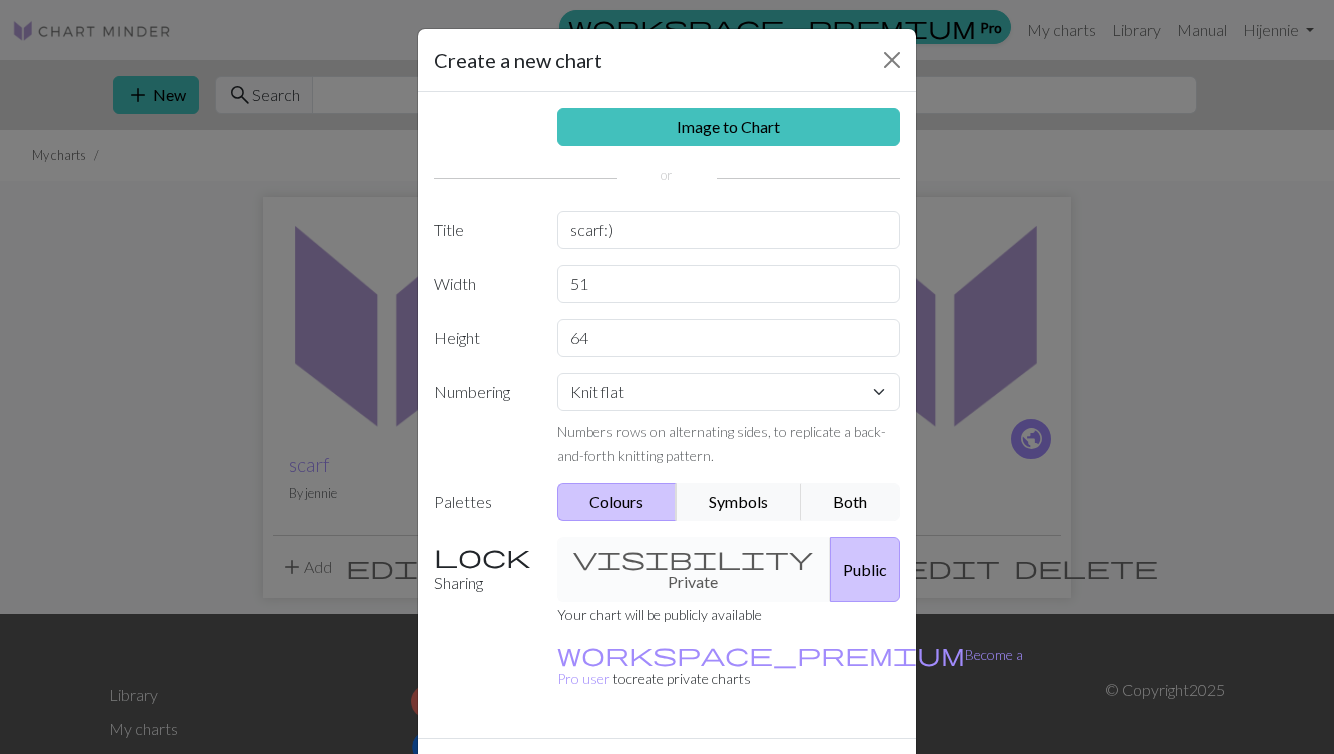 click on "Create" at bounding box center [782, 774] 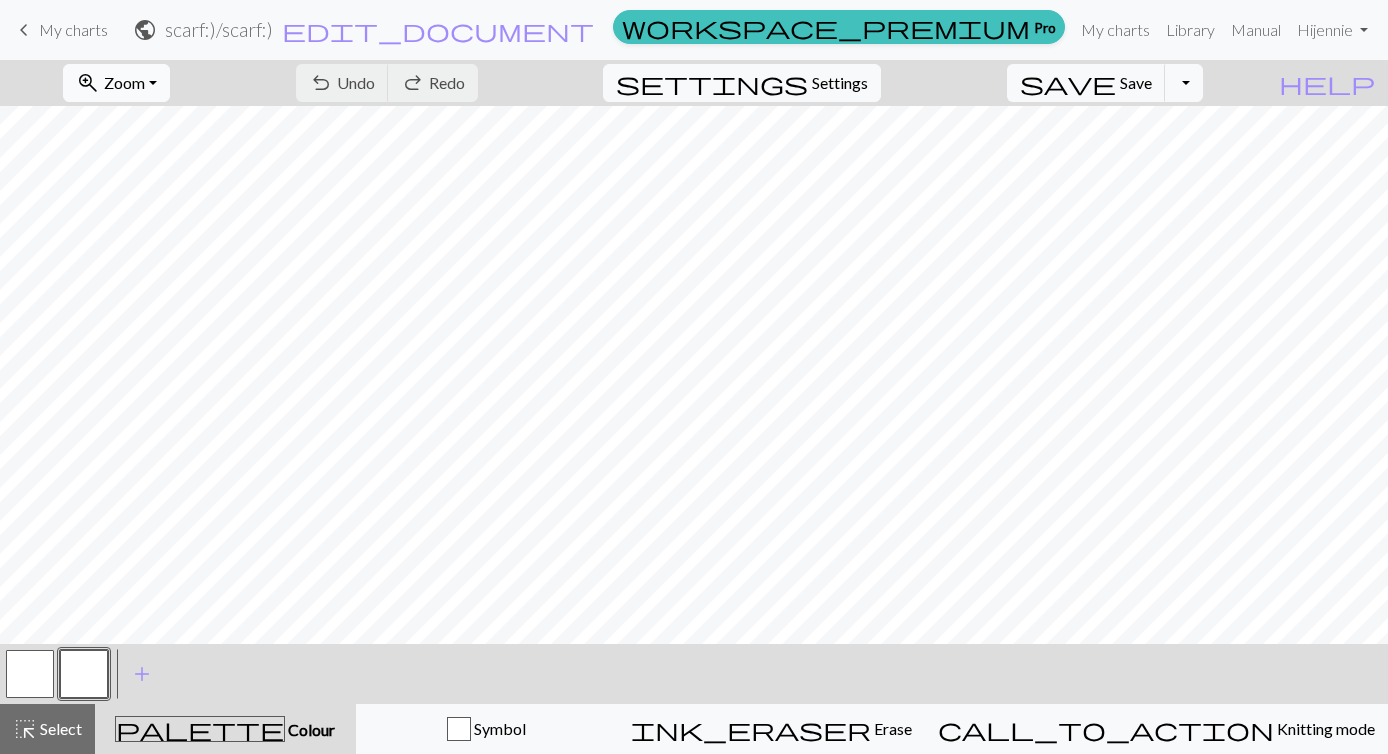click on "zoom_in Zoom Zoom" at bounding box center [116, 83] 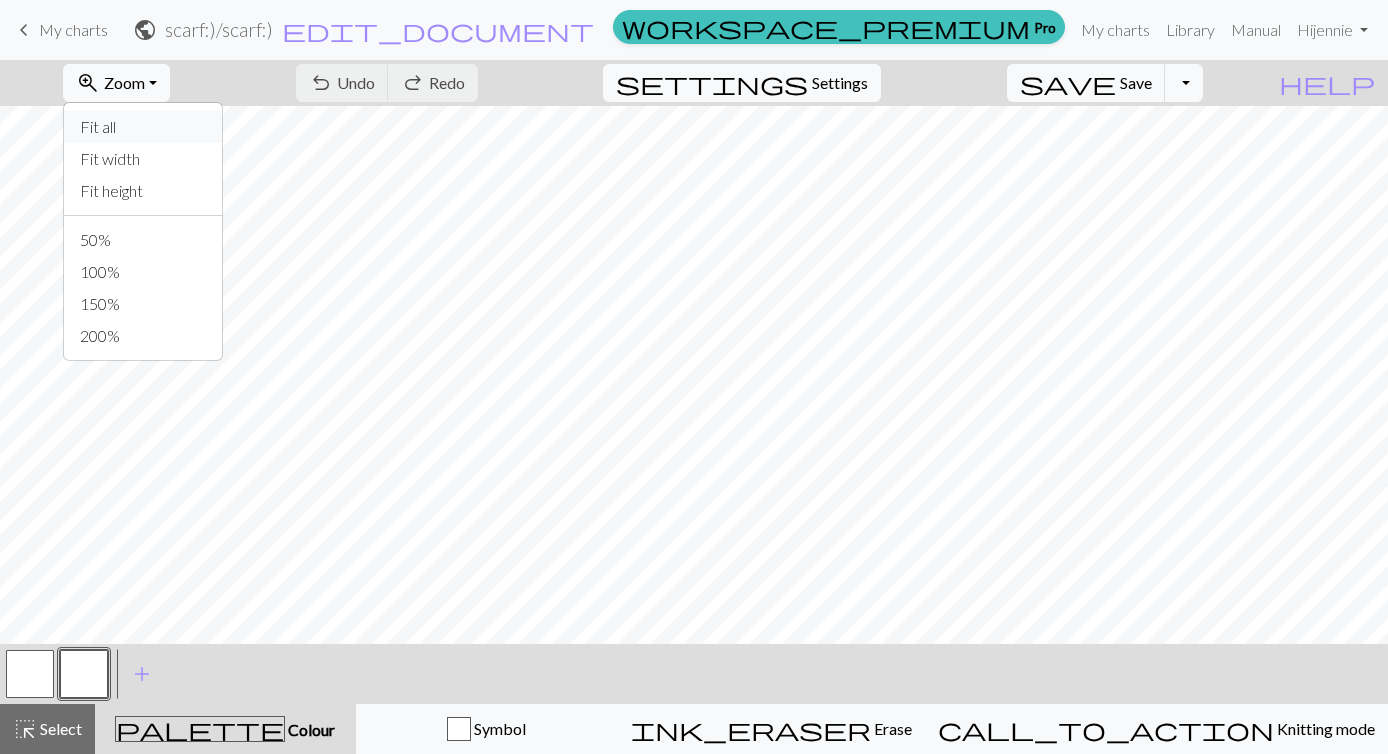 click on "Fit all" at bounding box center (143, 127) 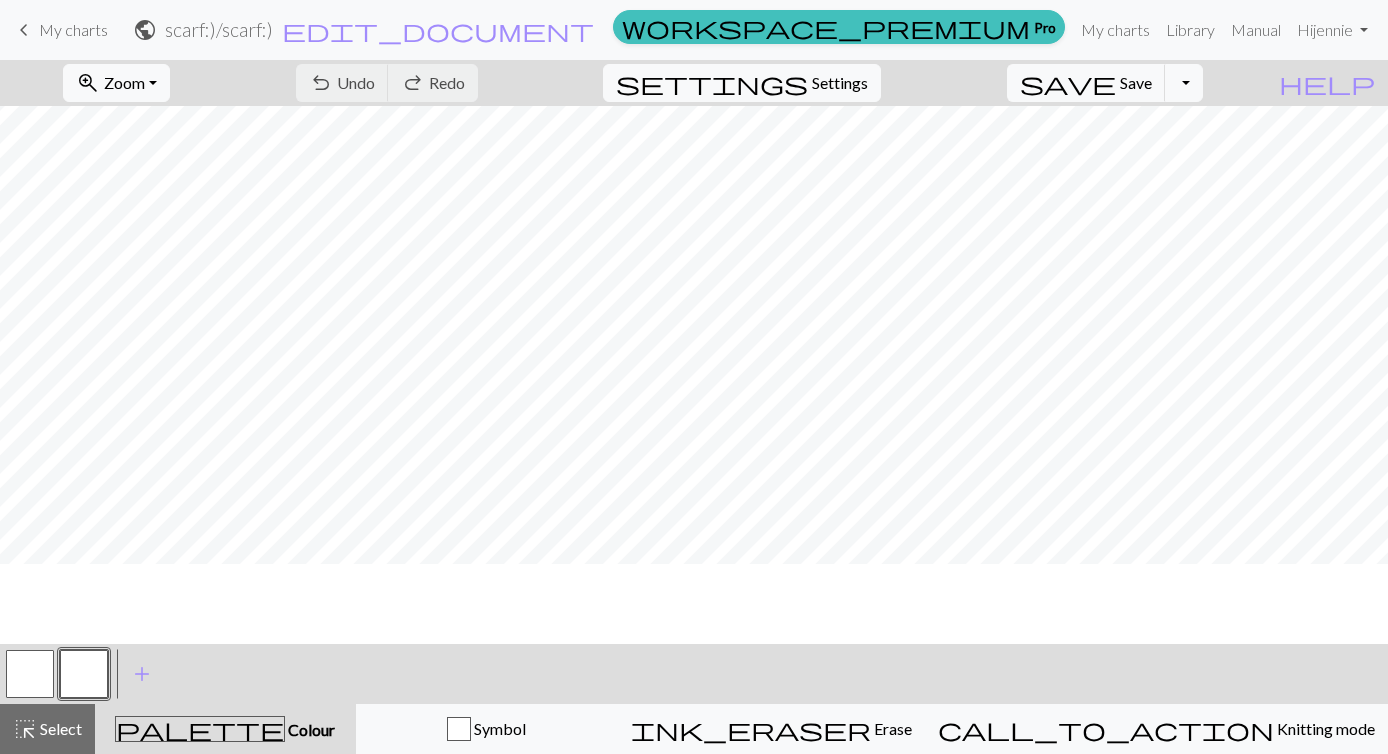 scroll, scrollTop: -26, scrollLeft: 0, axis: vertical 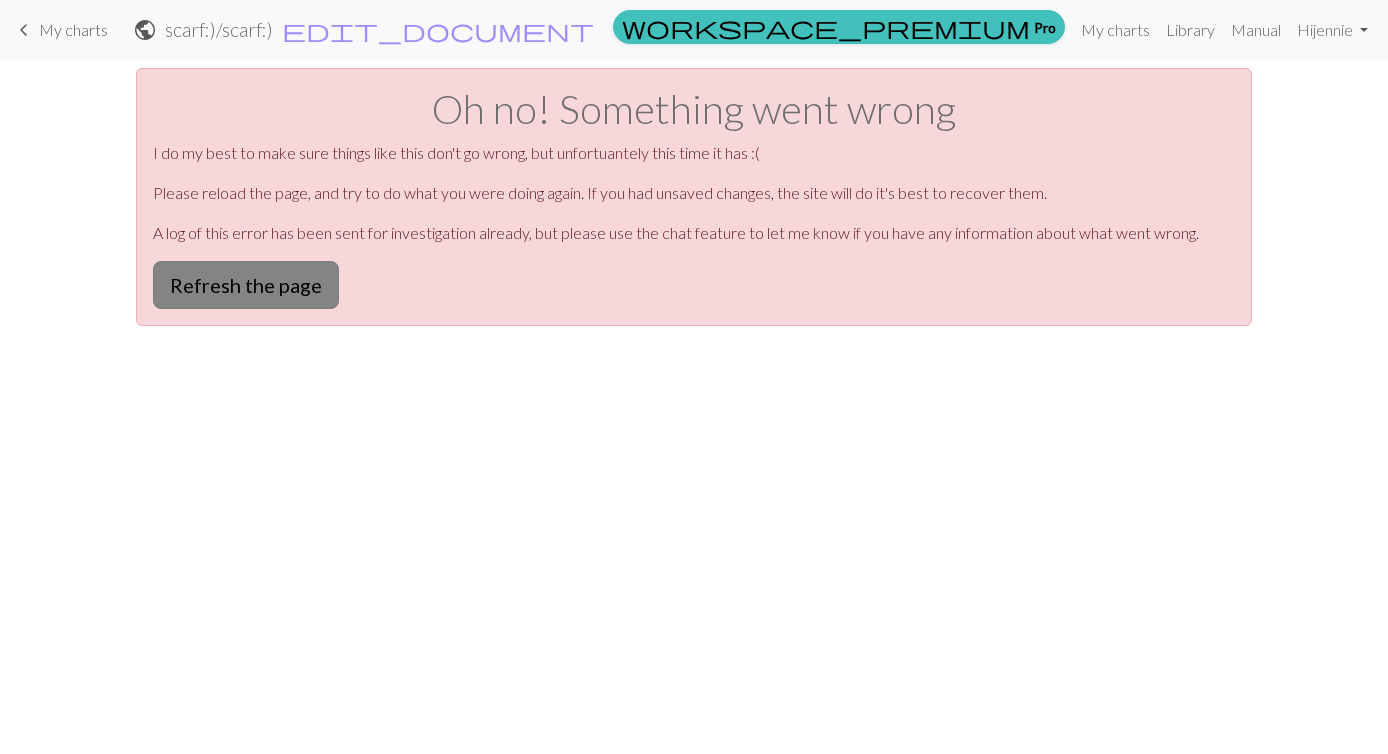 click on "Refresh the page" at bounding box center [246, 285] 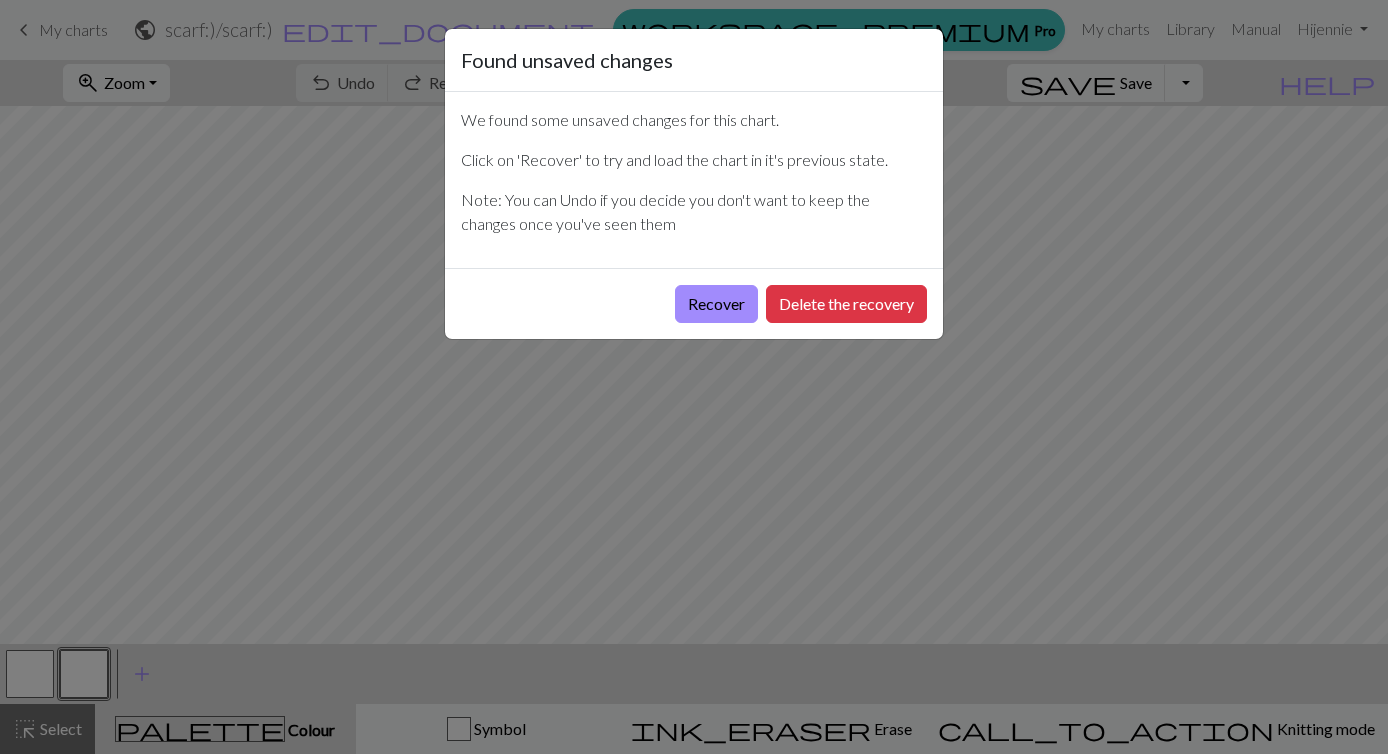 scroll, scrollTop: 0, scrollLeft: 0, axis: both 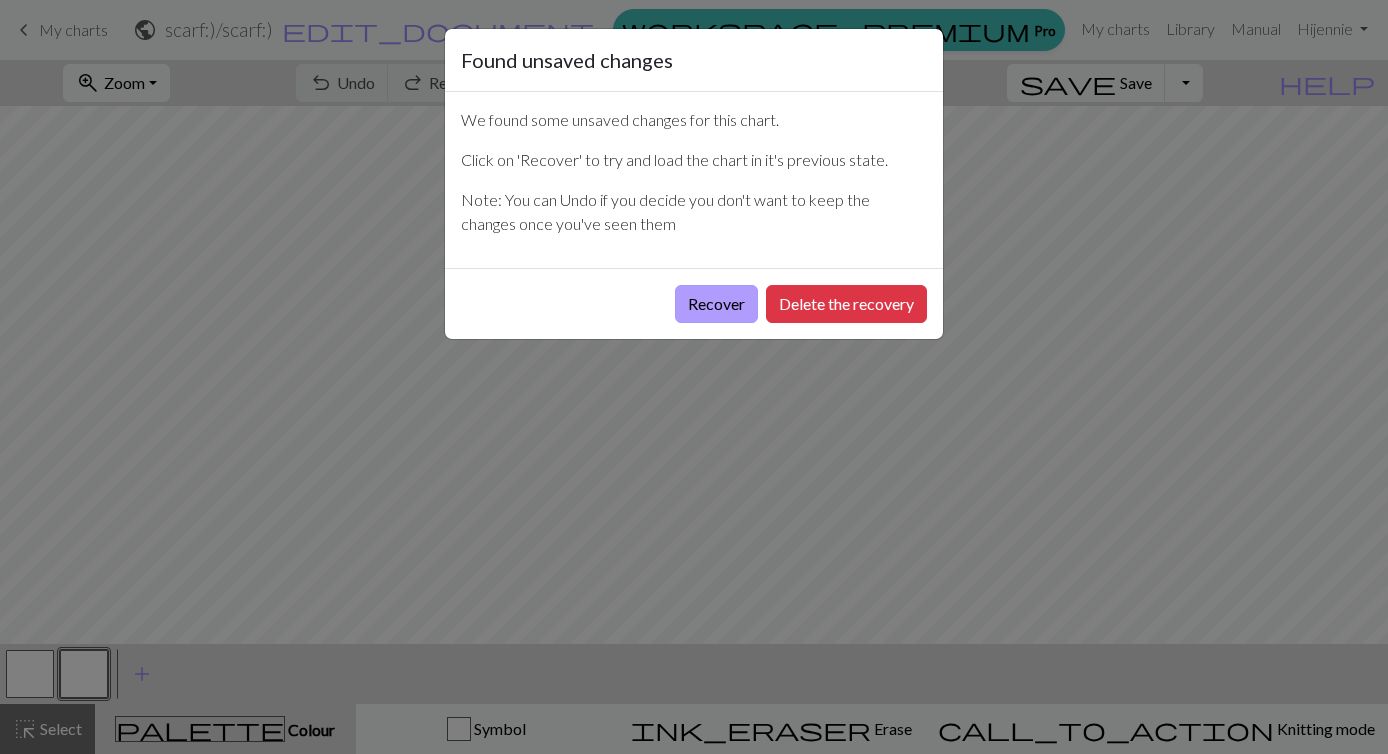 click on "Recover" at bounding box center (716, 304) 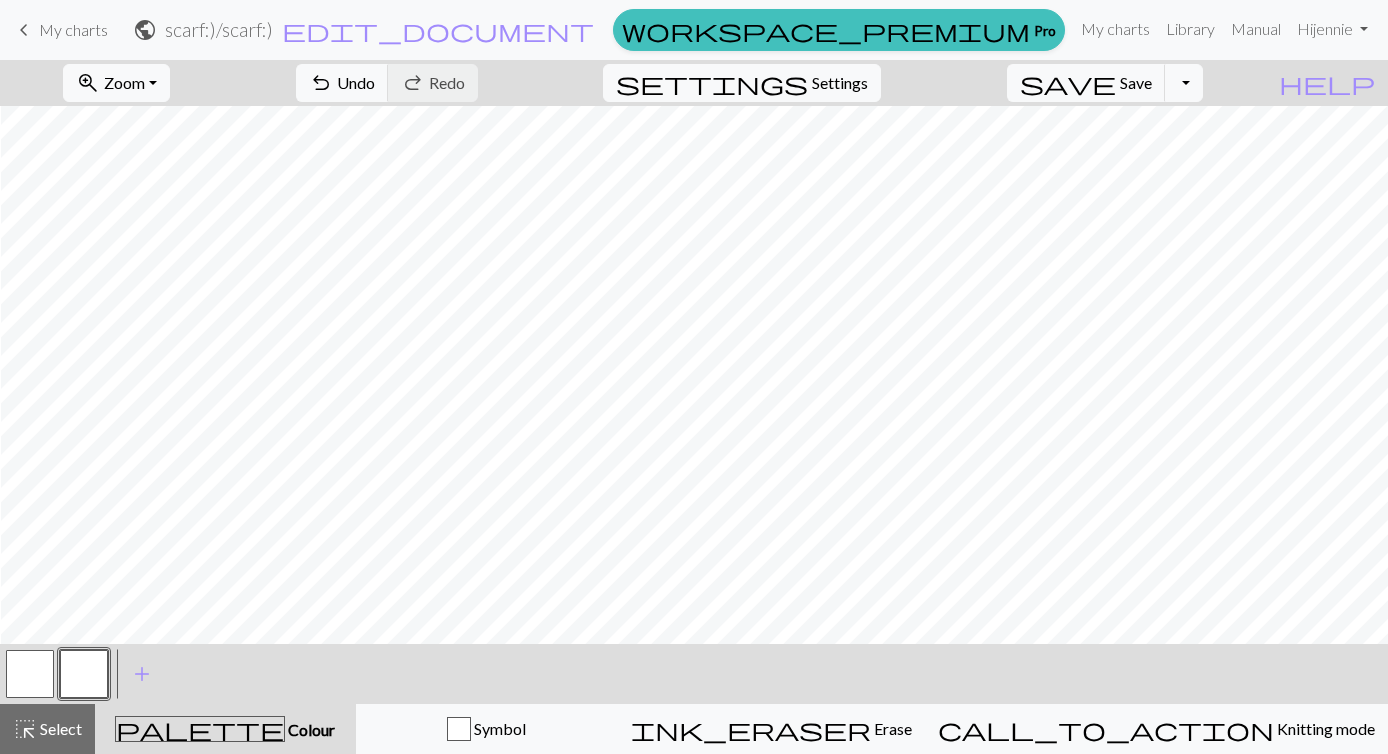 scroll, scrollTop: 832, scrollLeft: 75, axis: both 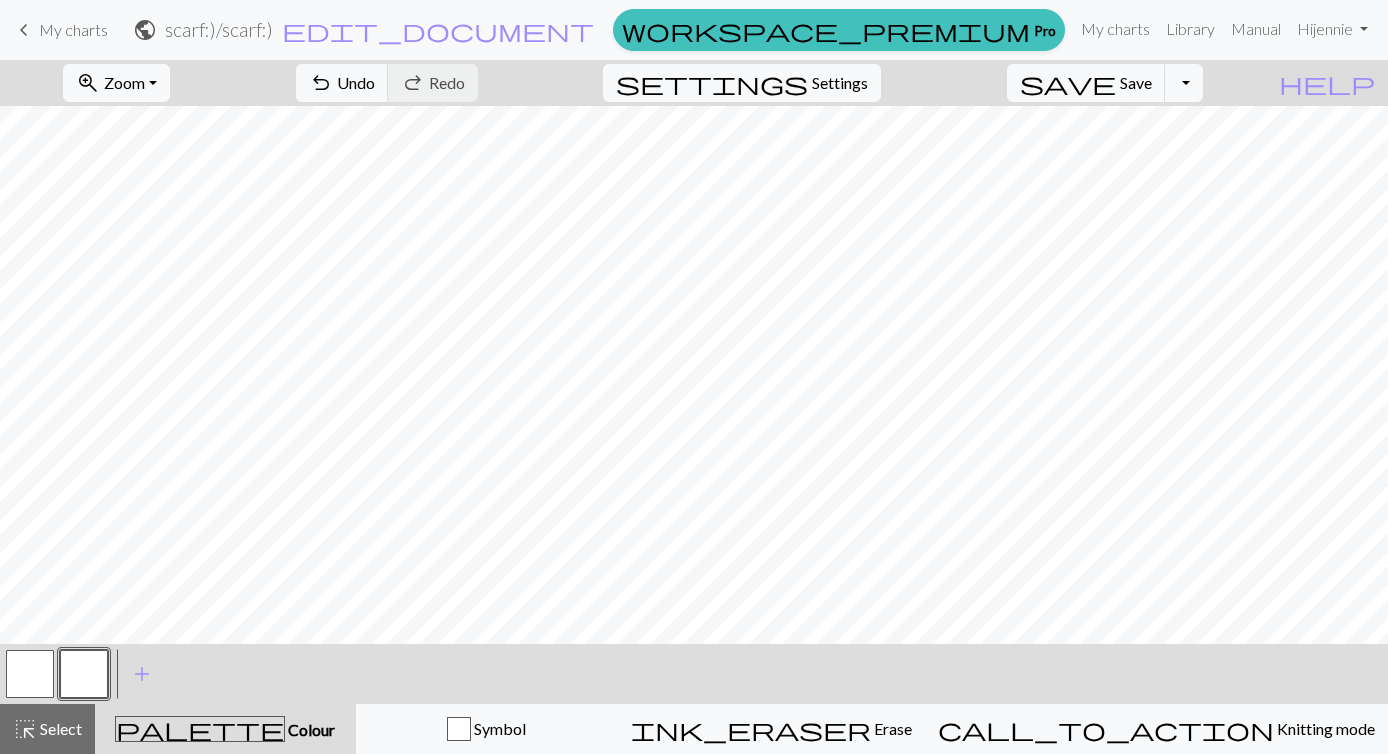 click at bounding box center (84, 674) 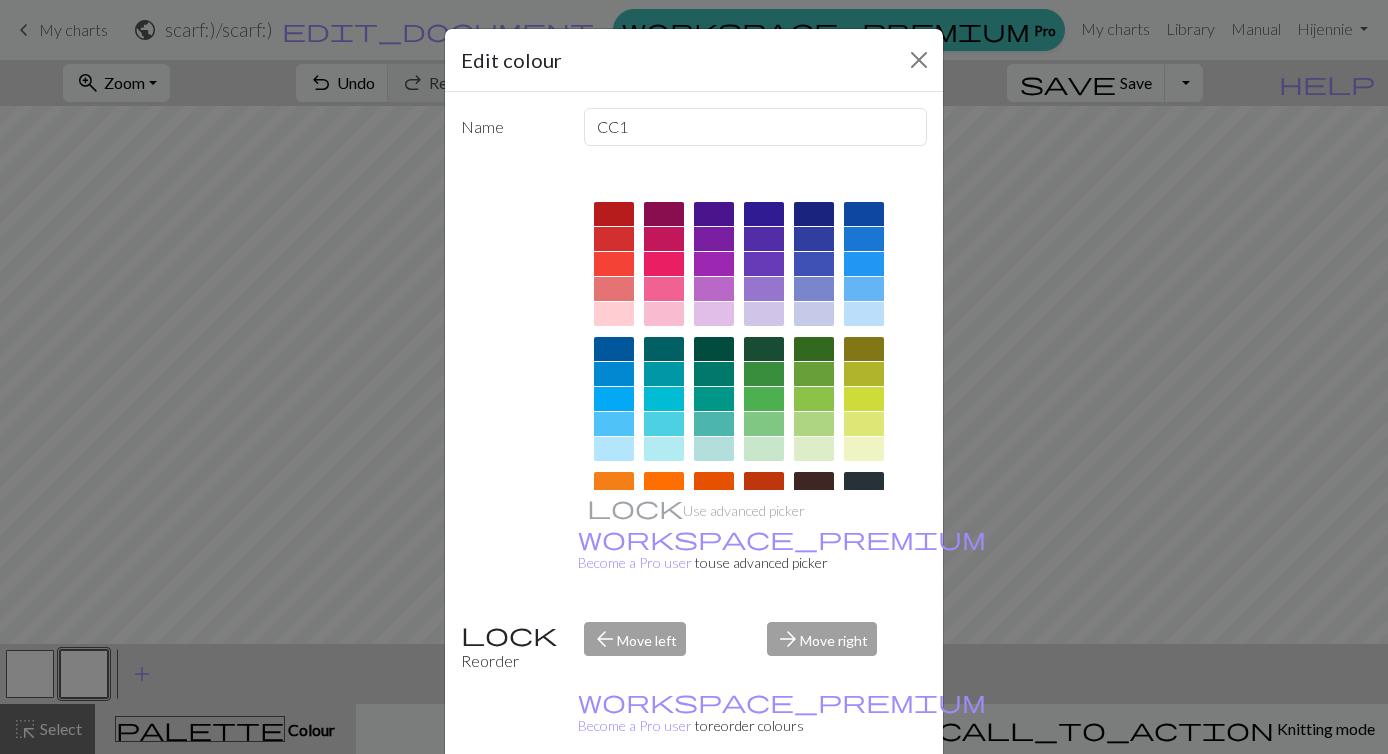 click at bounding box center (814, 214) 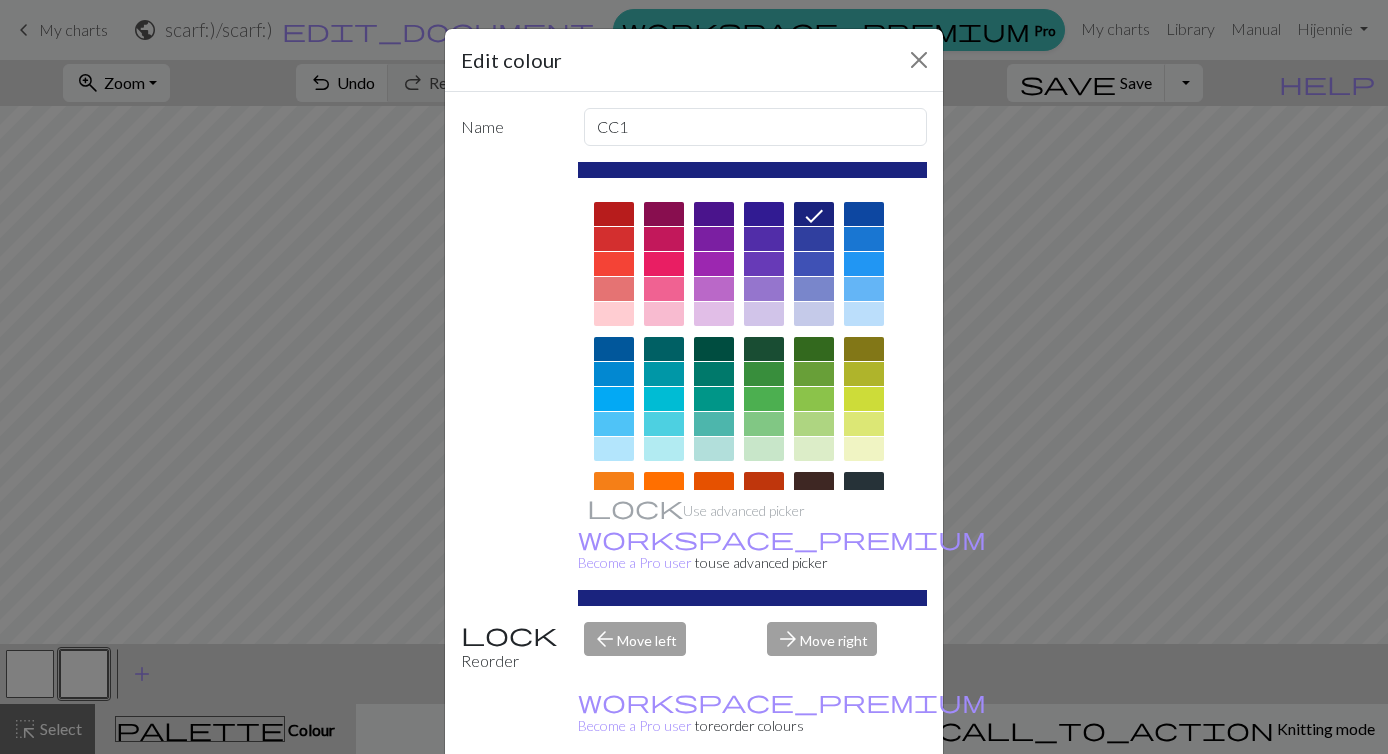 click on "Done" at bounding box center (814, 805) 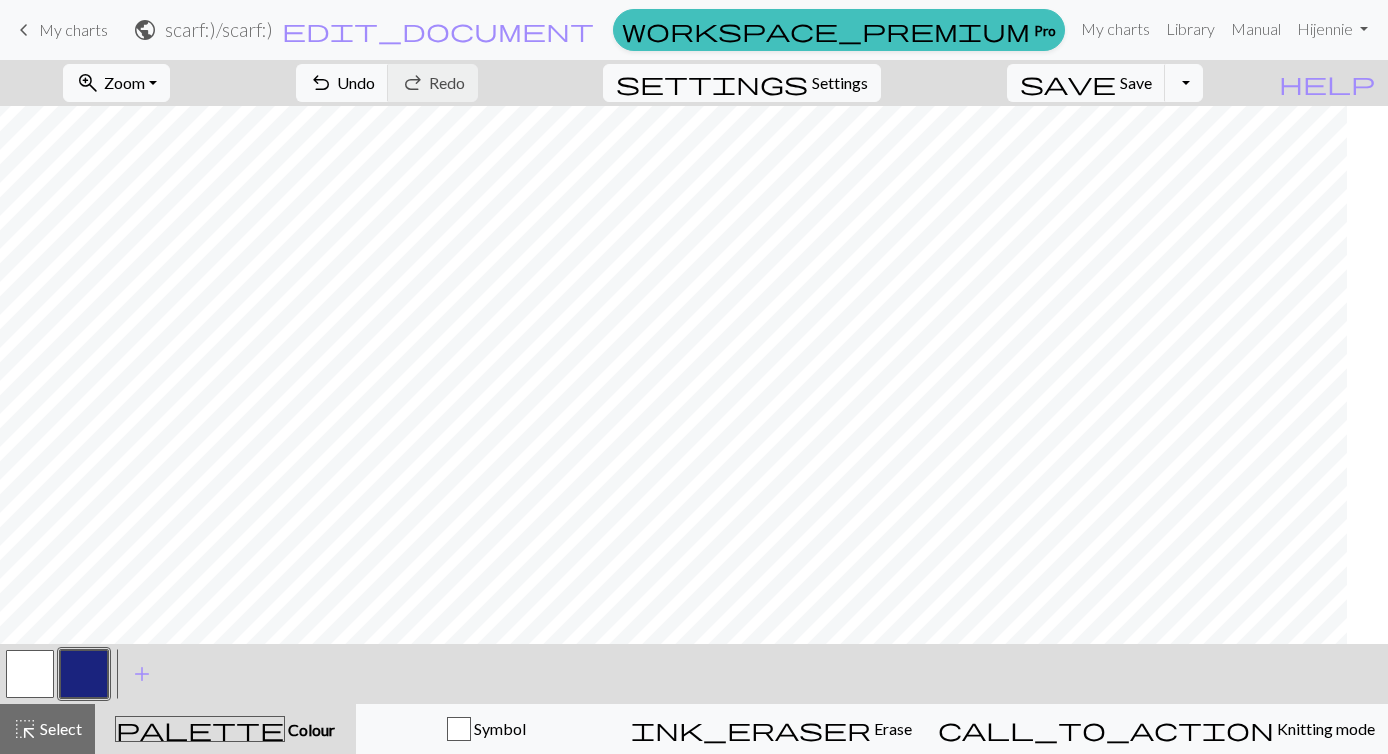 scroll, scrollTop: 832, scrollLeft: 0, axis: vertical 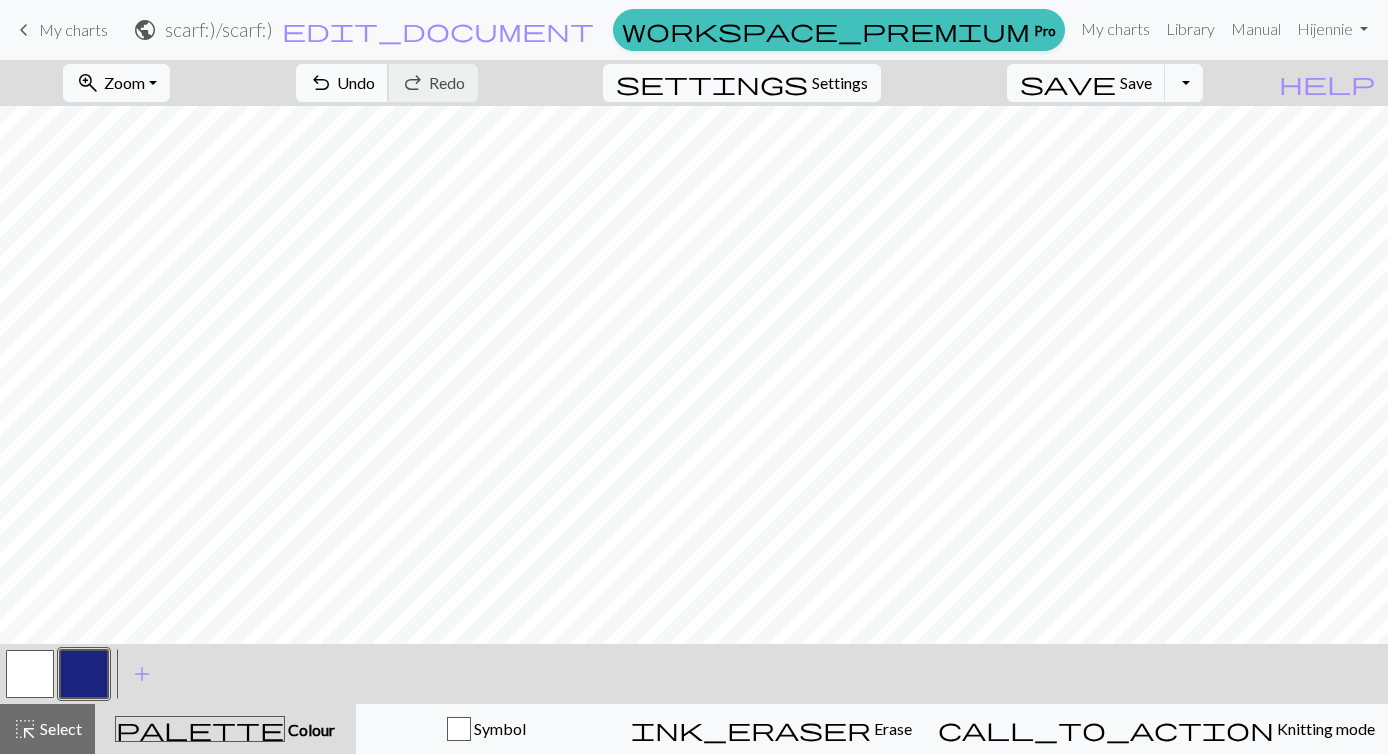 click on "Undo" at bounding box center [356, 82] 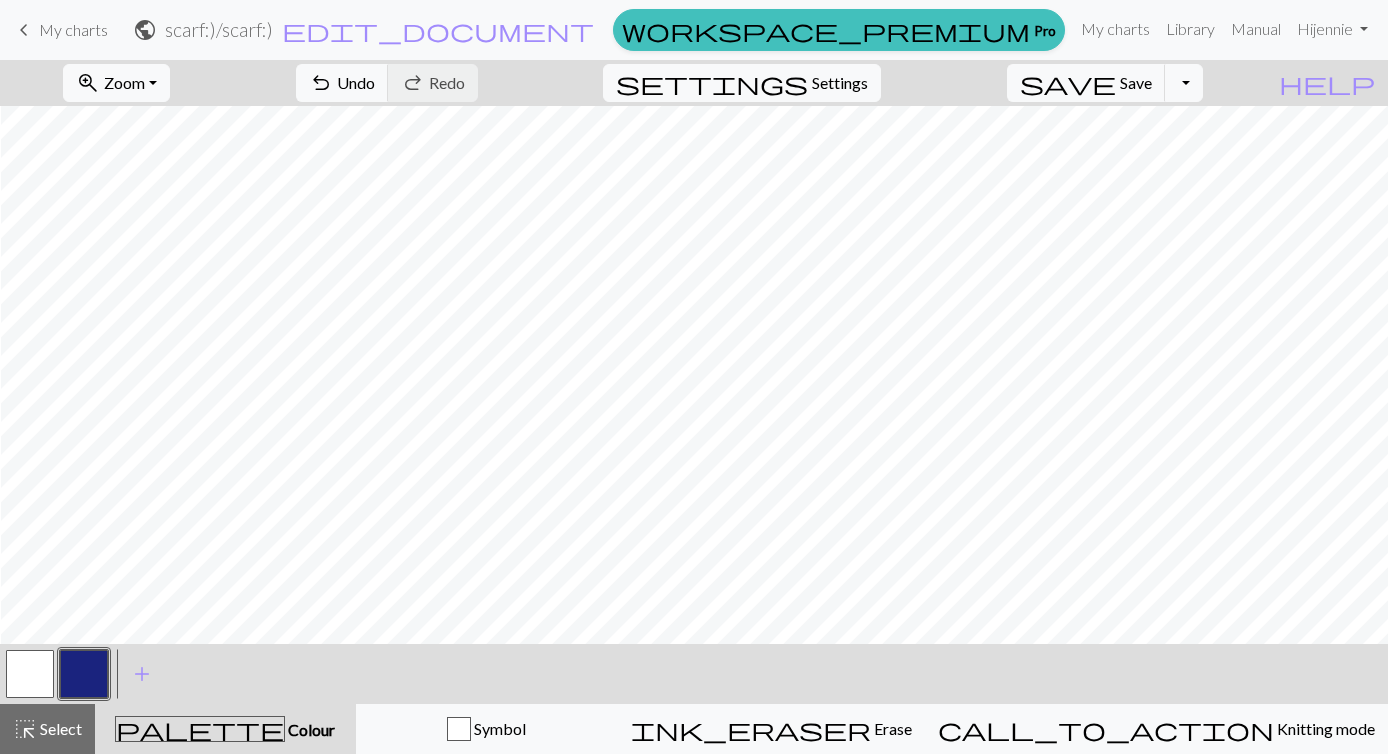 scroll, scrollTop: 832, scrollLeft: 75, axis: both 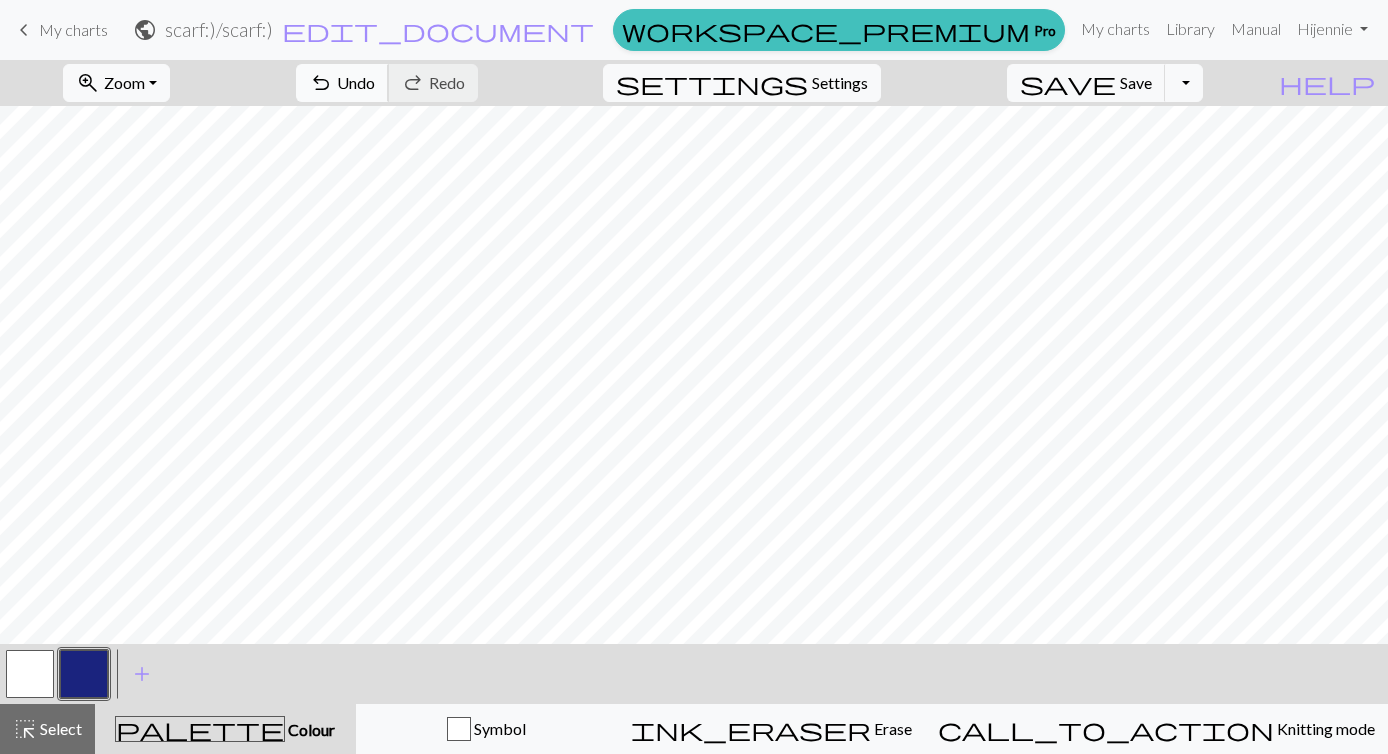 click on "Undo" at bounding box center (356, 82) 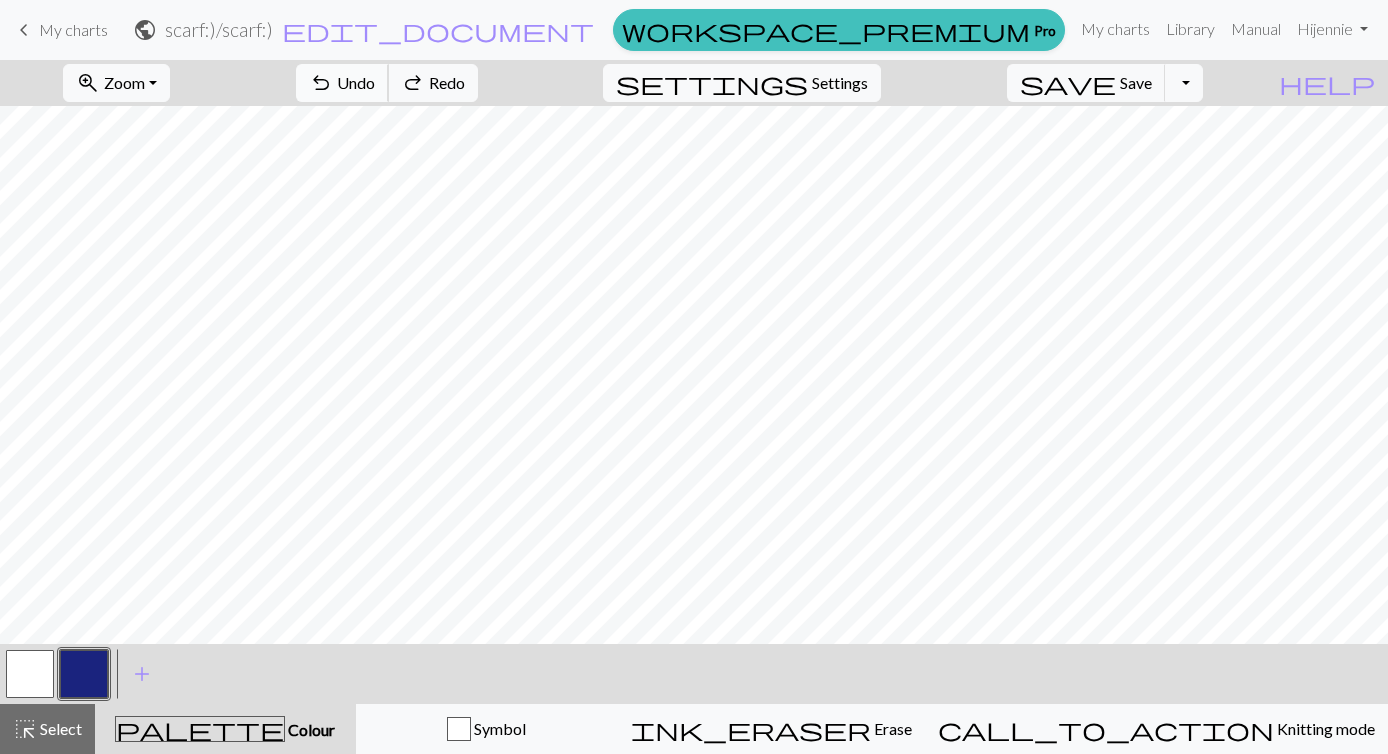 click on "Undo" at bounding box center (356, 82) 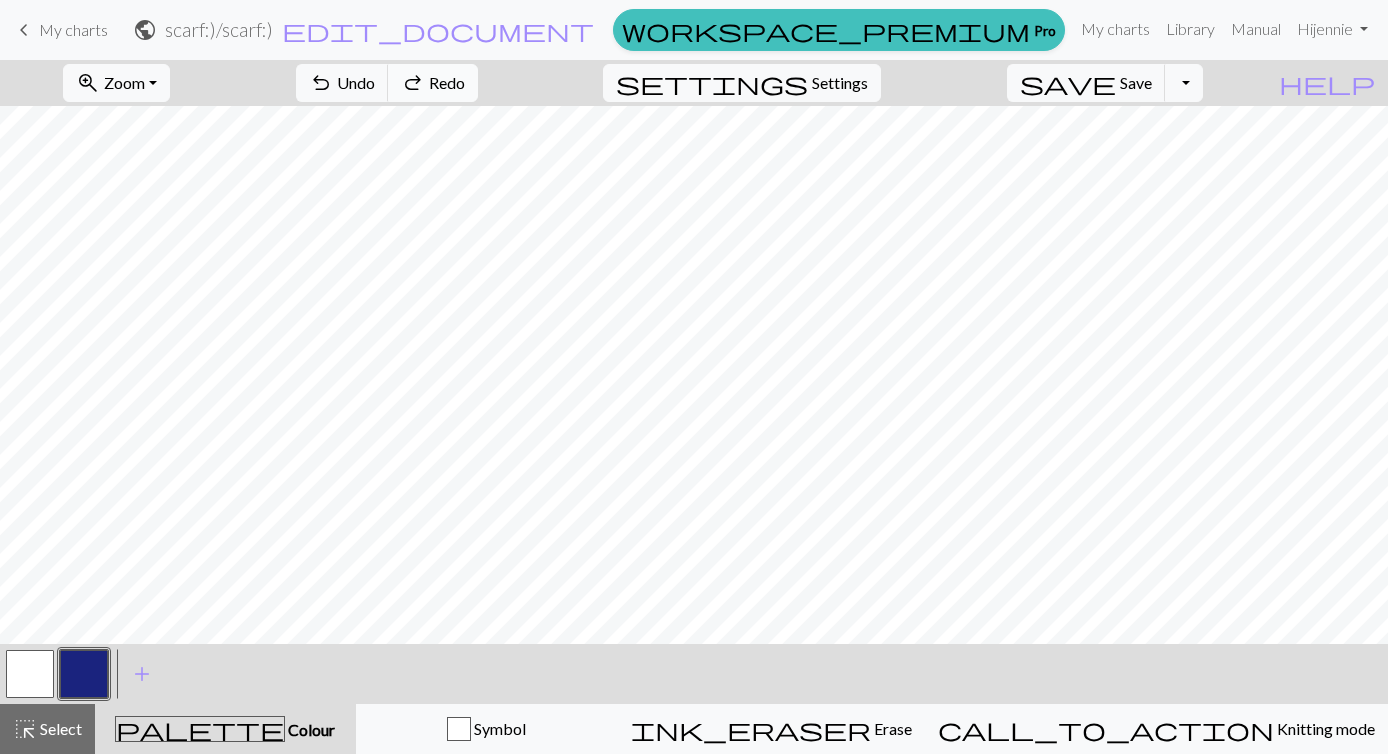 scroll, scrollTop: 0, scrollLeft: 0, axis: both 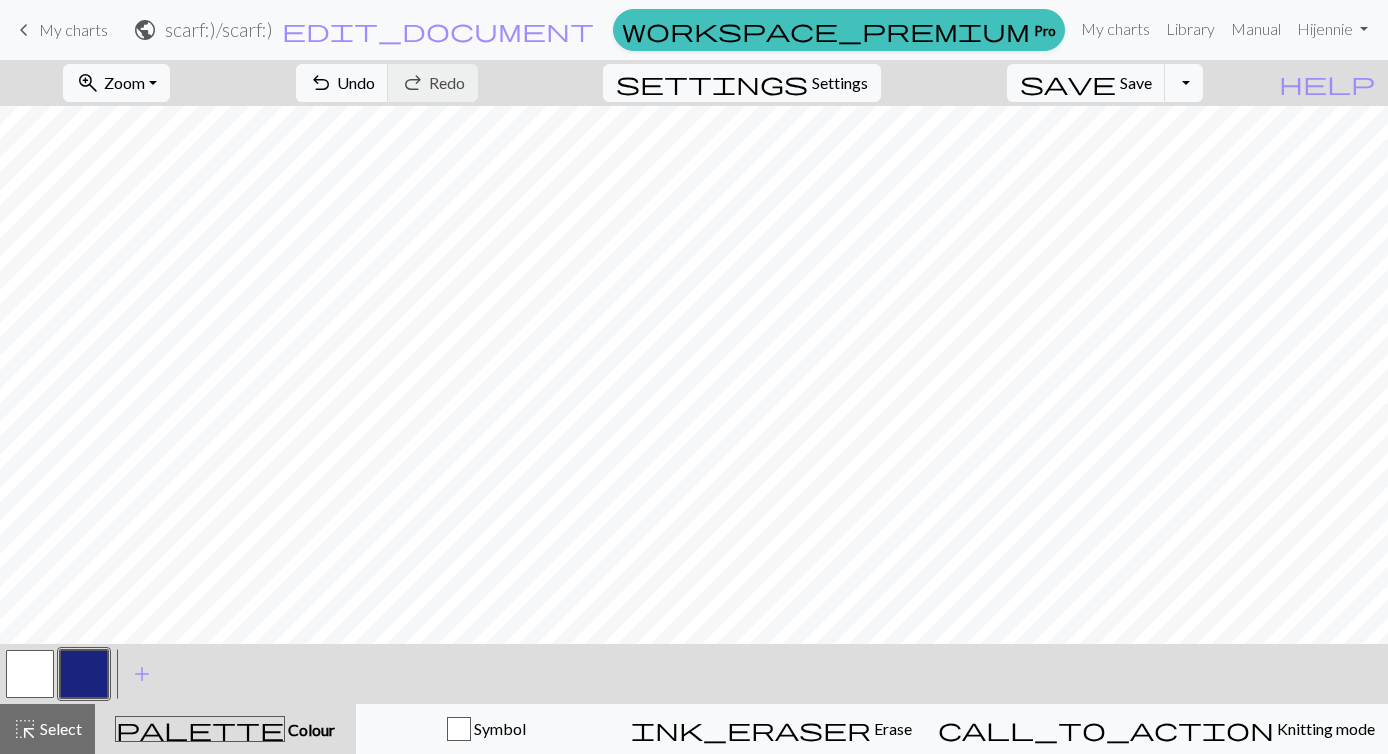 click at bounding box center (30, 674) 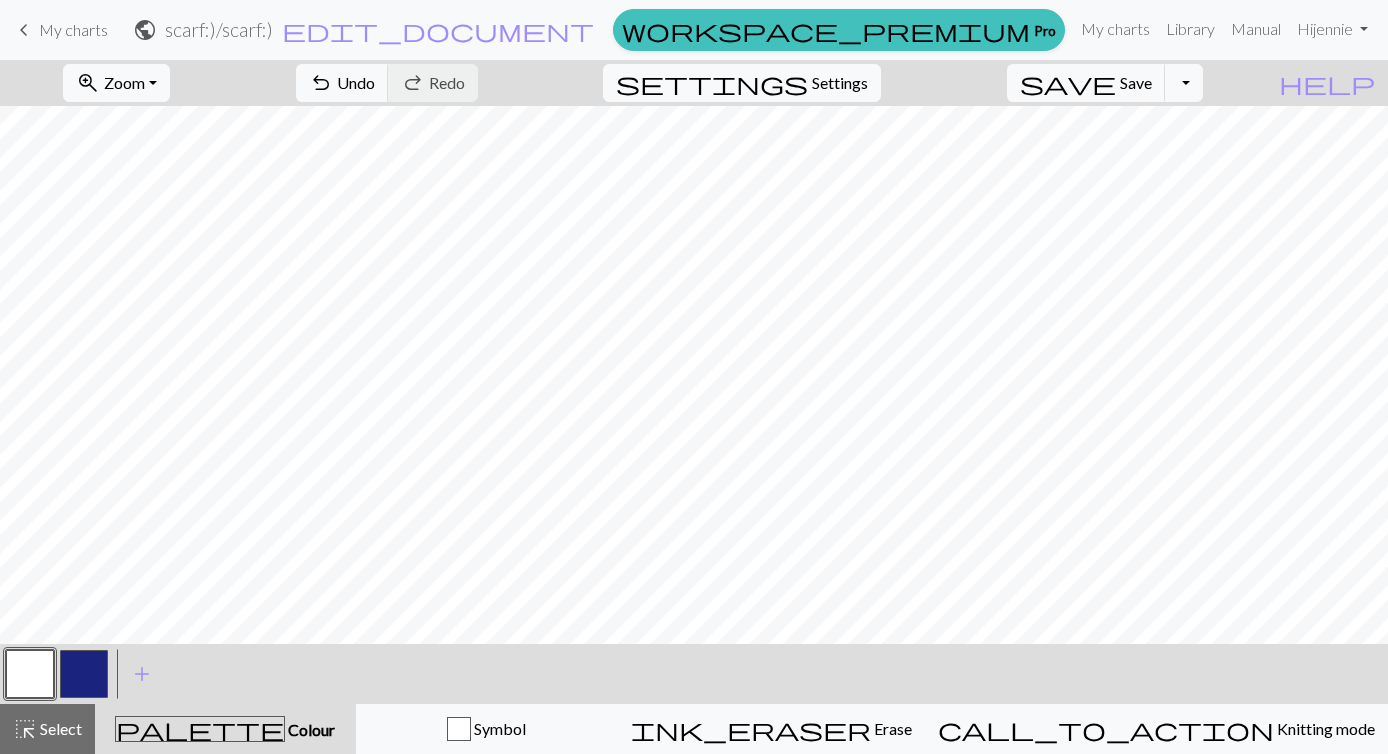 click at bounding box center (84, 674) 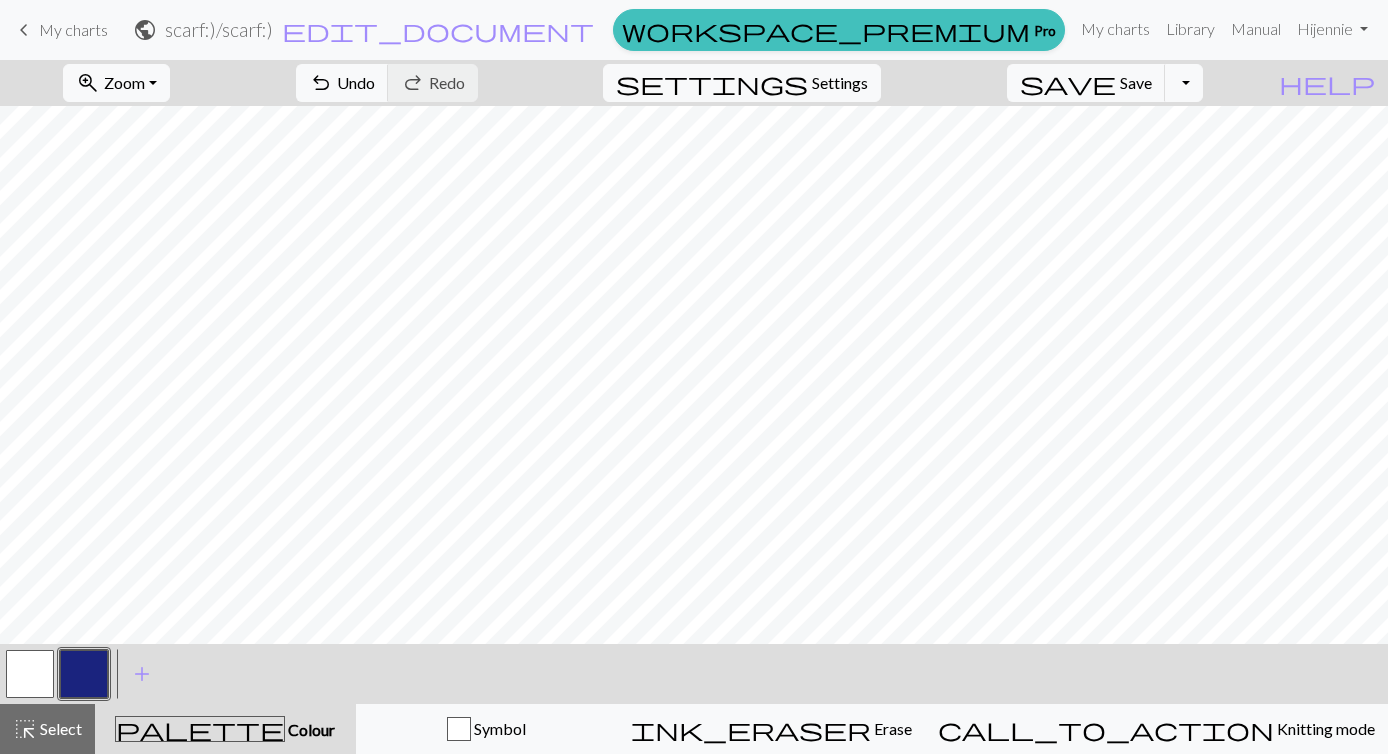 scroll, scrollTop: 0, scrollLeft: 0, axis: both 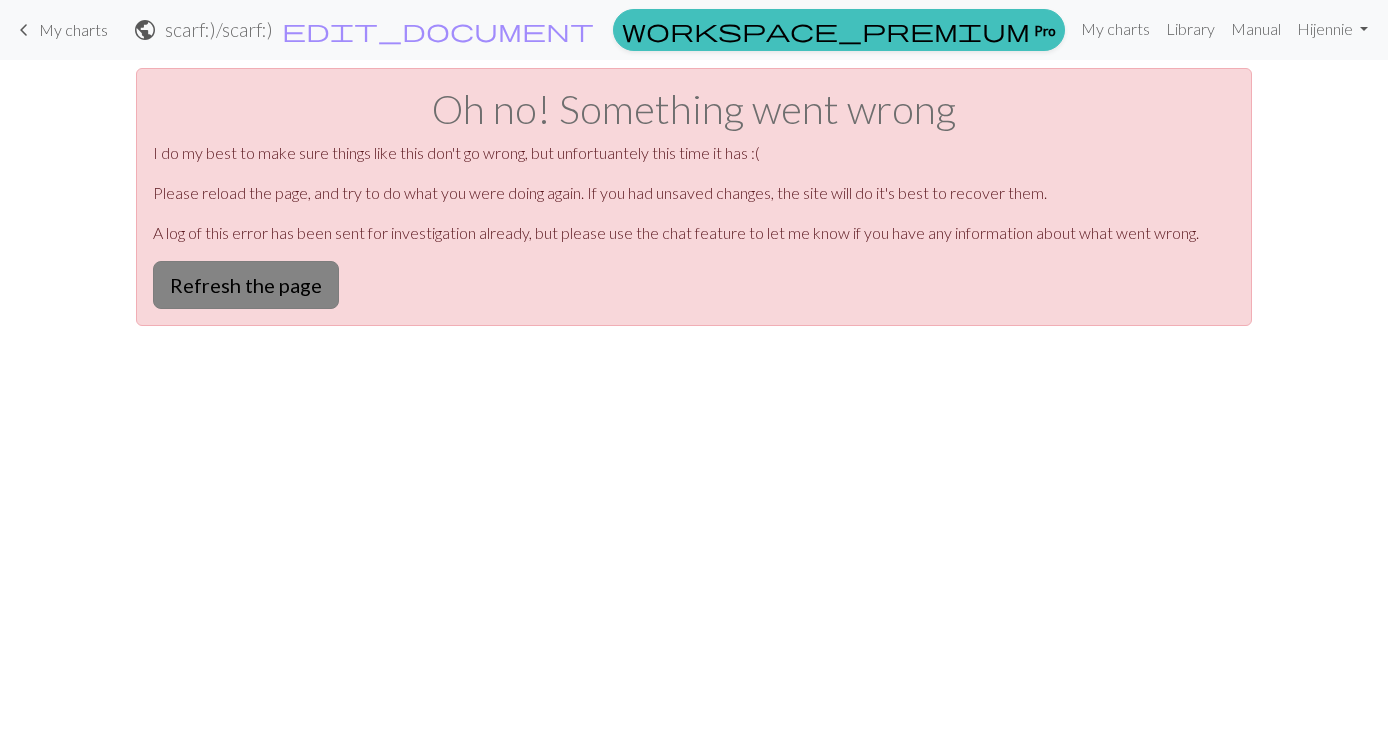 click on "Refresh the page" at bounding box center (246, 285) 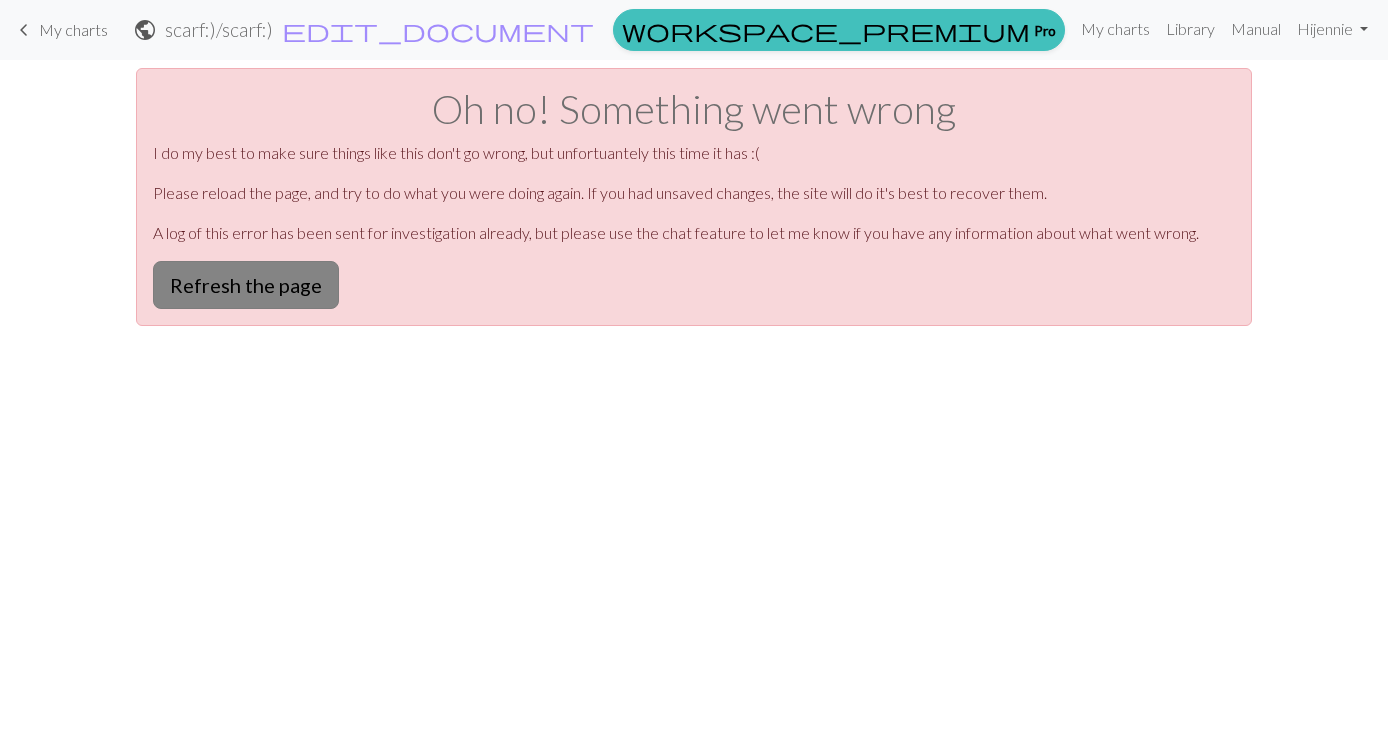 click on "Refresh the page" at bounding box center [246, 285] 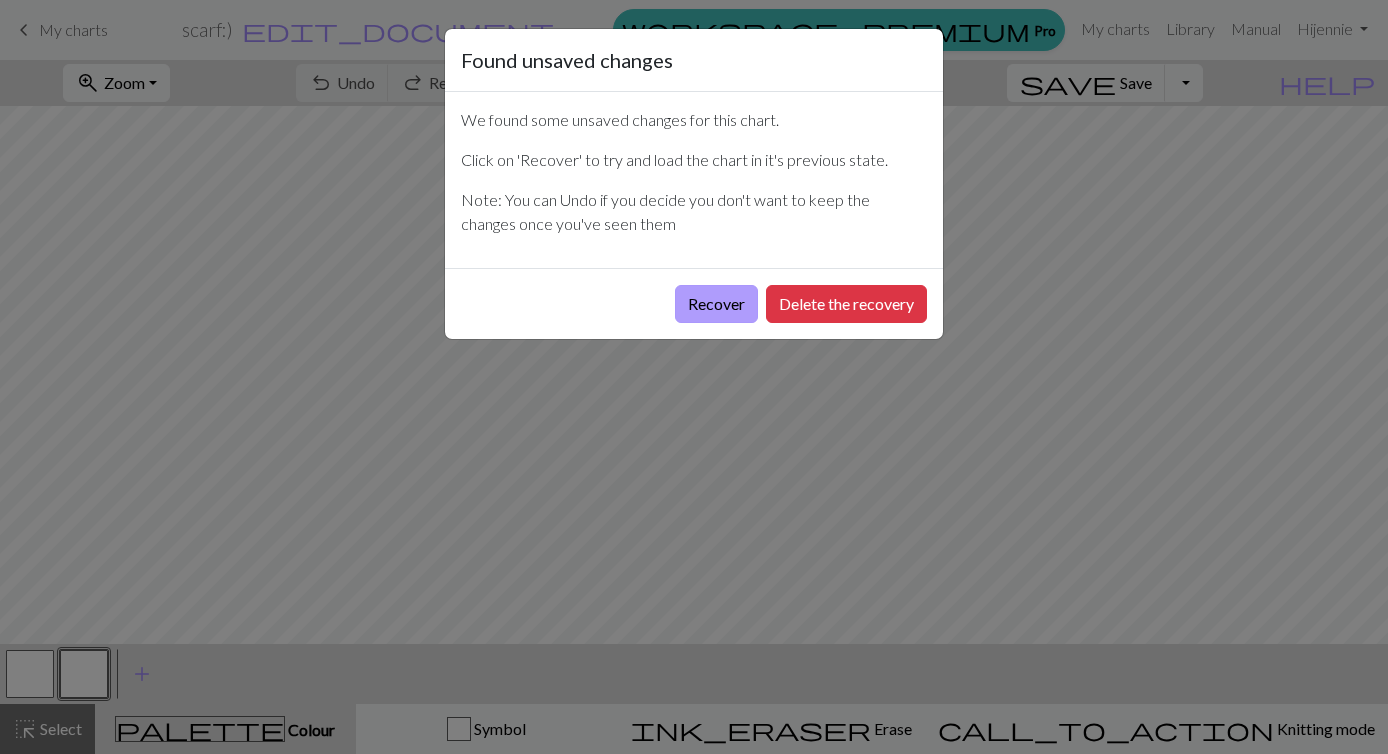 scroll, scrollTop: 0, scrollLeft: 0, axis: both 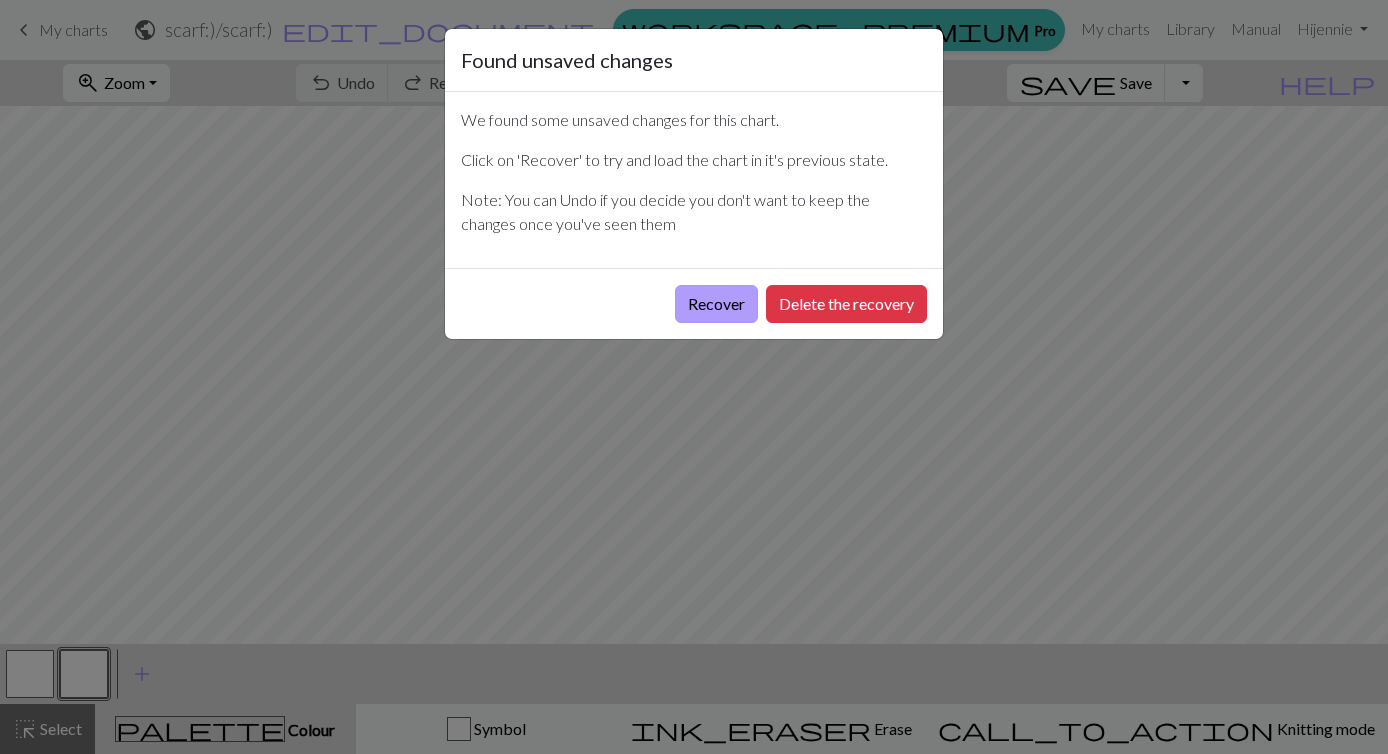 click on "Recover" at bounding box center [716, 304] 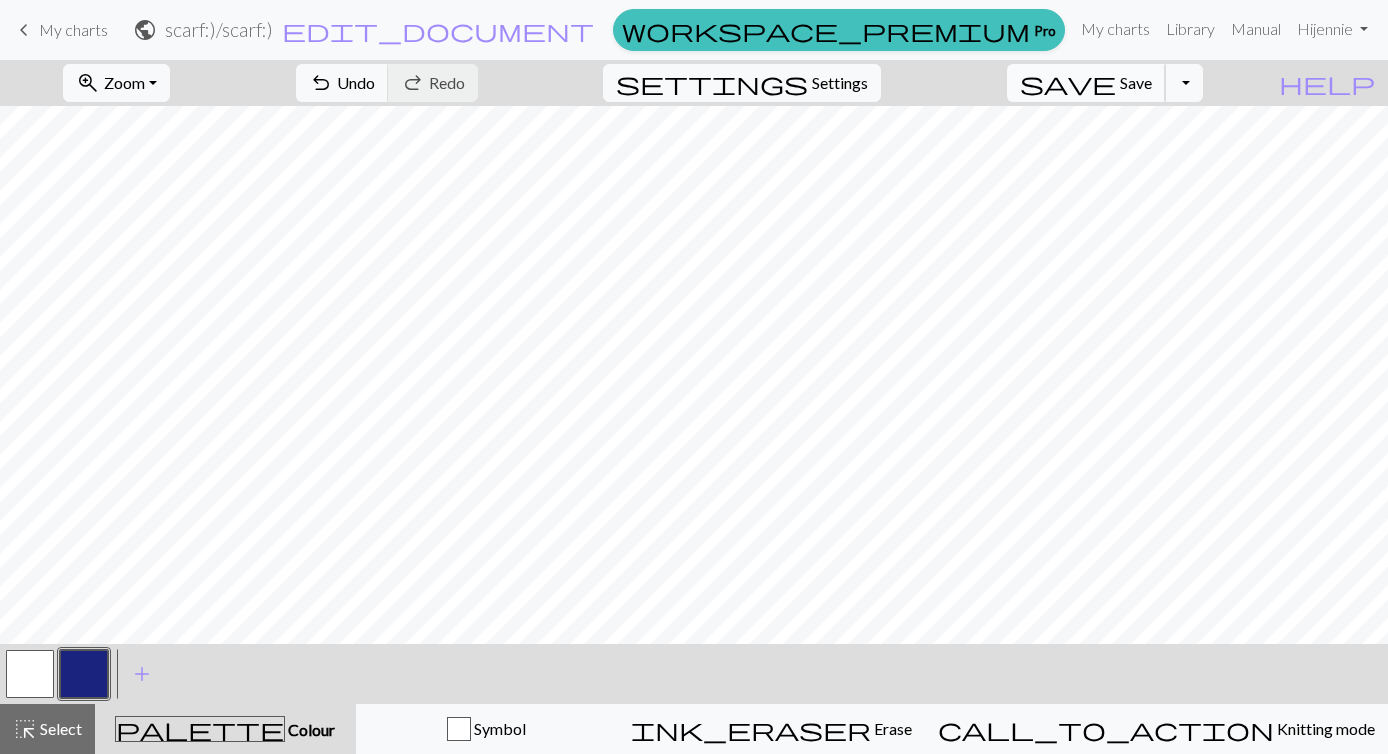 click on "Save" at bounding box center [1136, 82] 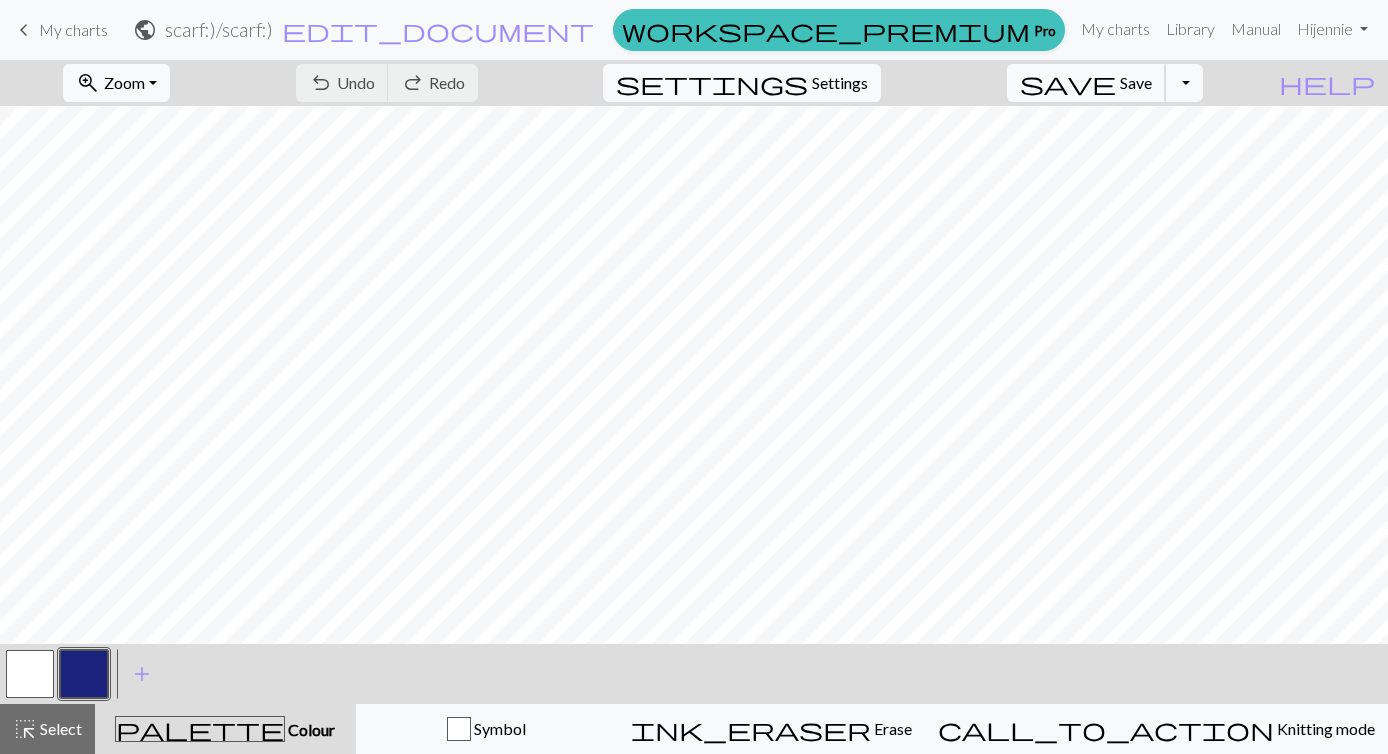 scroll, scrollTop: 832, scrollLeft: 0, axis: vertical 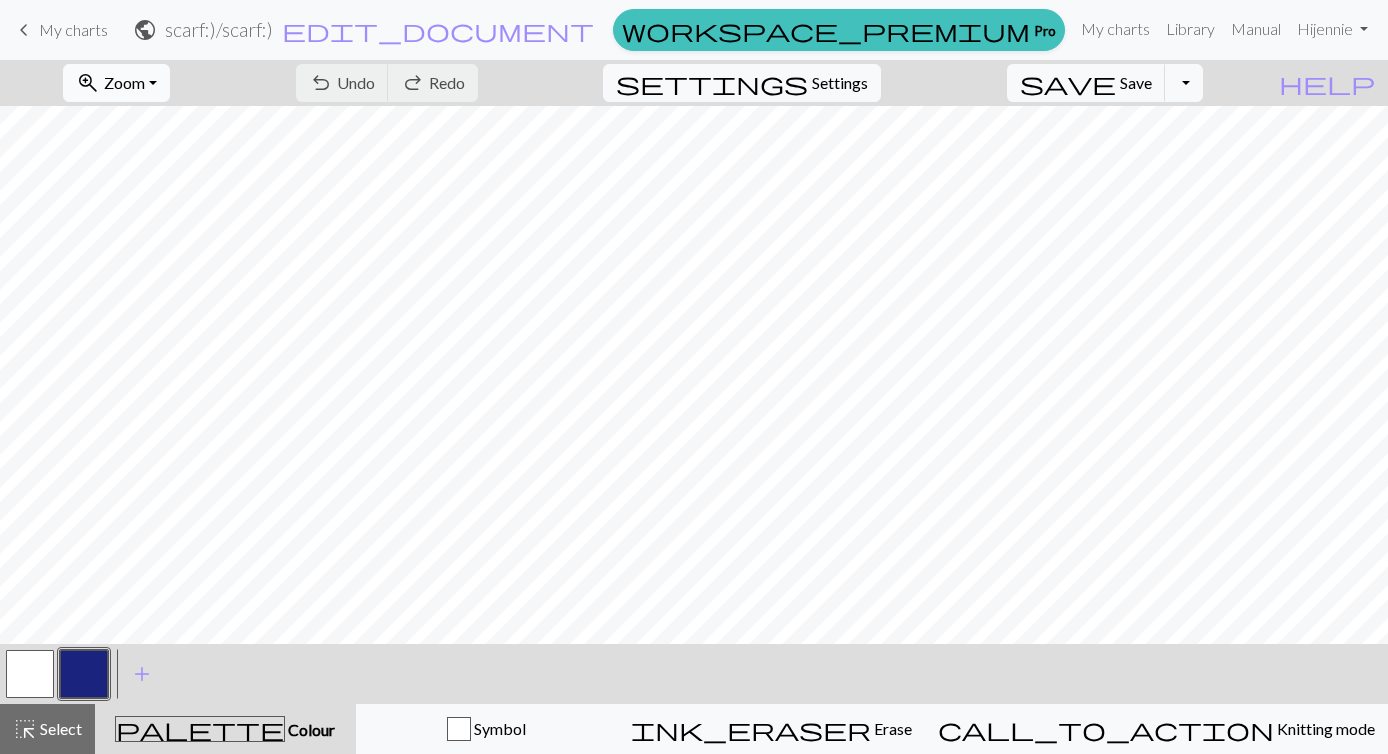 click on "Zoom" at bounding box center [124, 82] 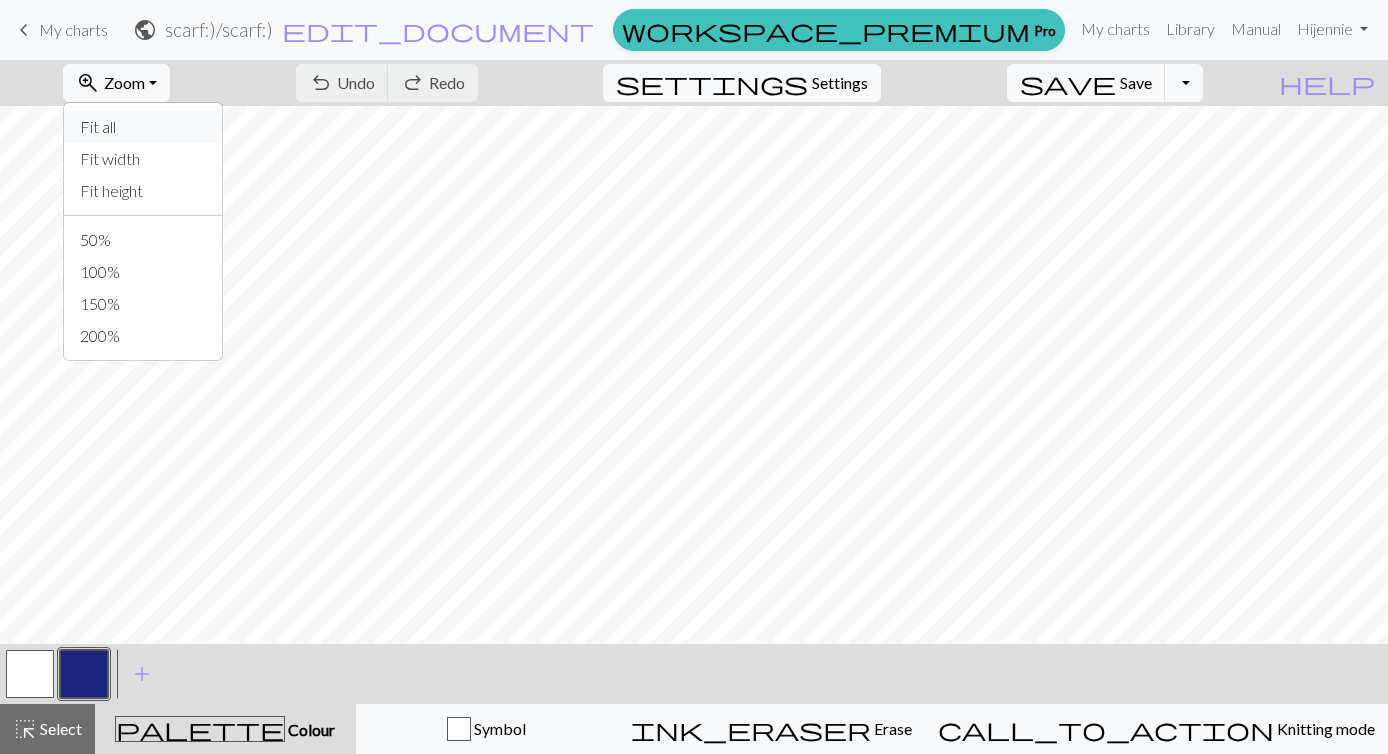 click on "Fit all" at bounding box center [143, 127] 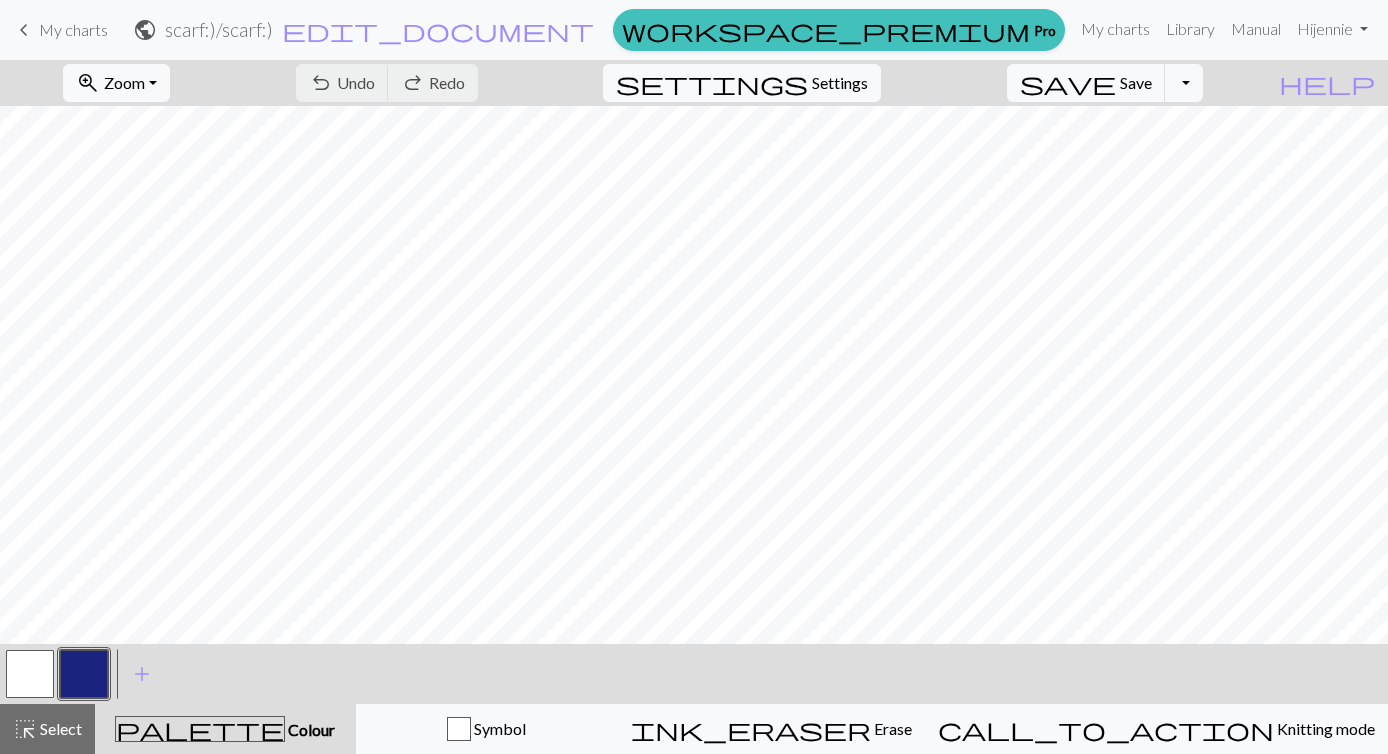 scroll, scrollTop: 172, scrollLeft: 0, axis: vertical 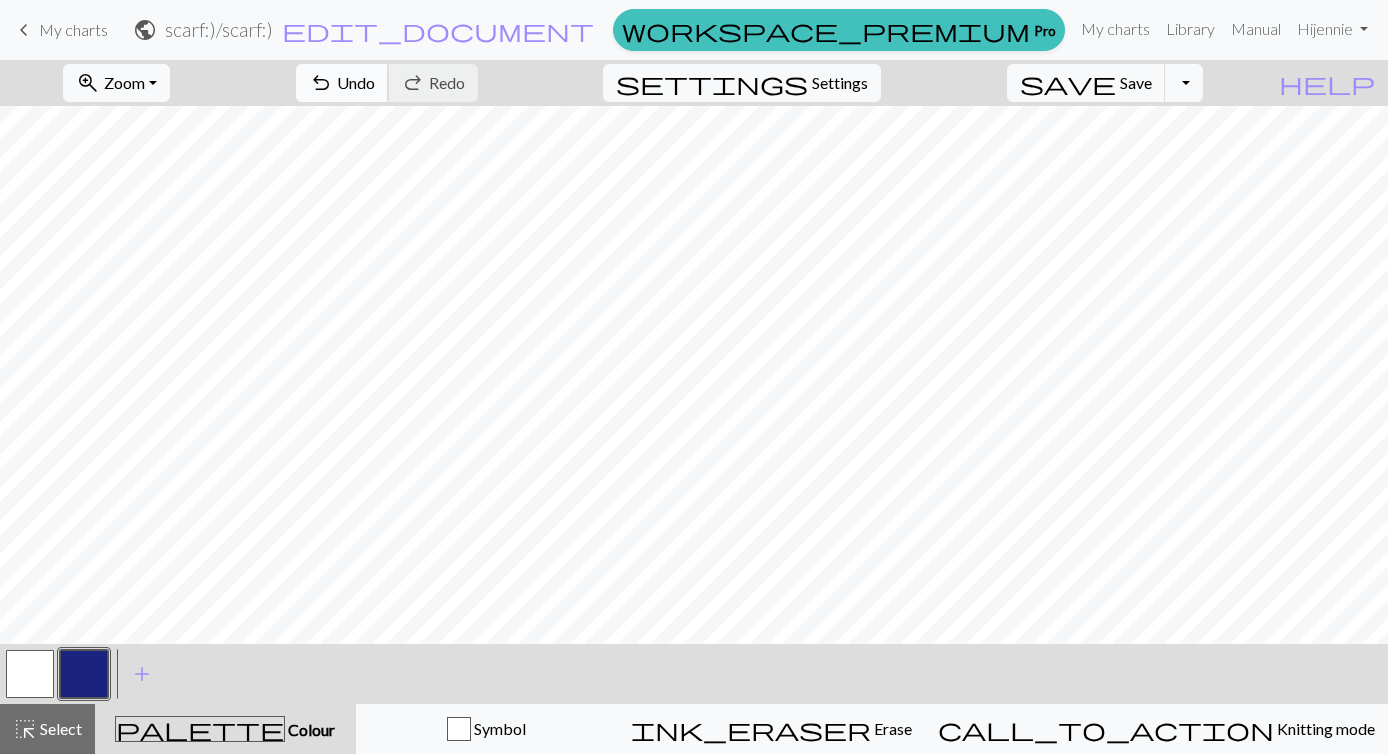 click on "undo" at bounding box center (321, 83) 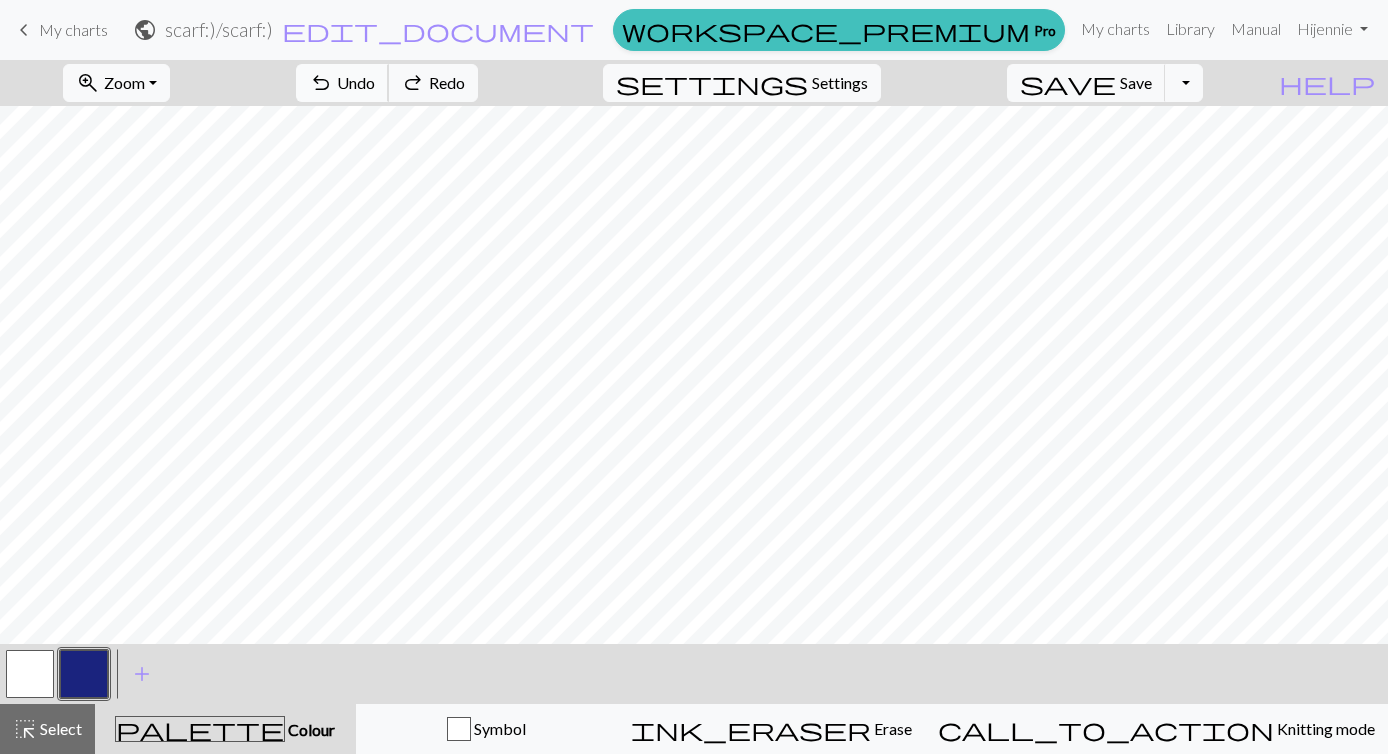 click on "undo" at bounding box center (321, 83) 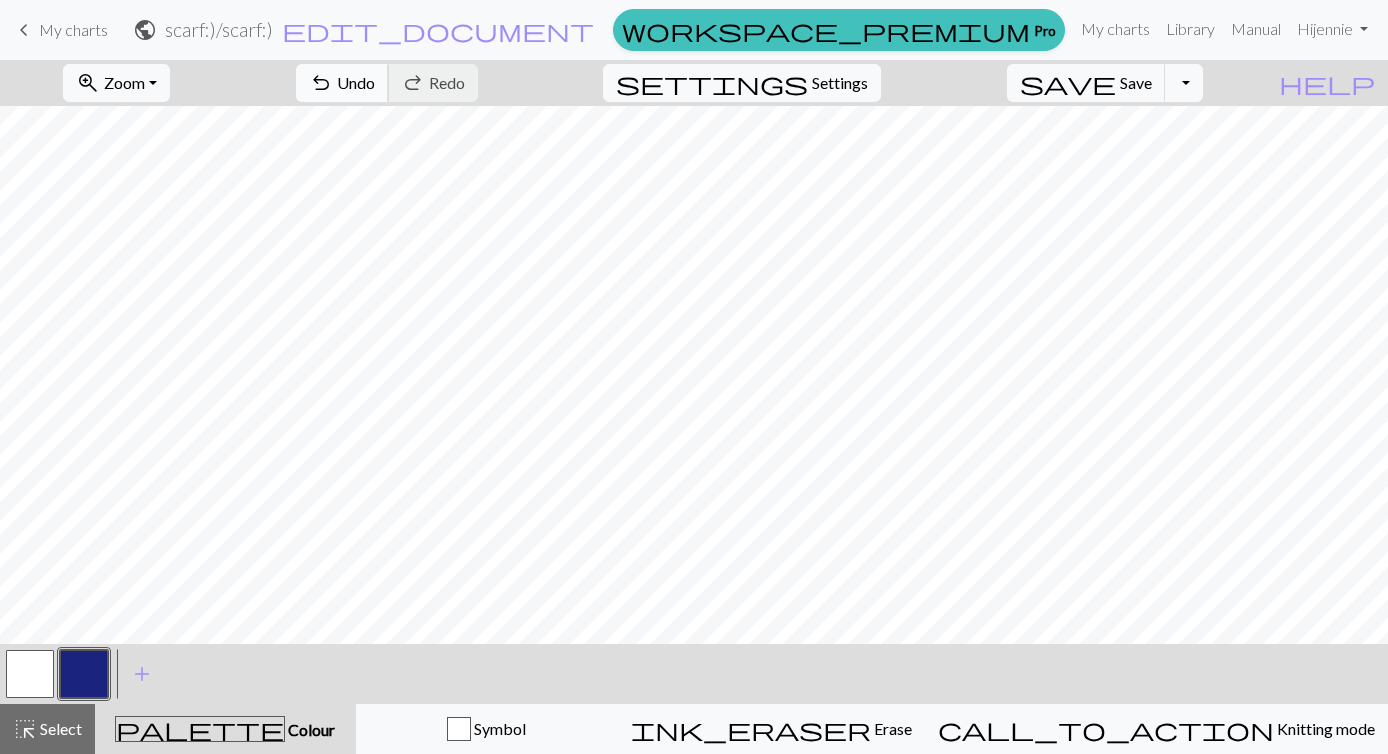scroll, scrollTop: 0, scrollLeft: 0, axis: both 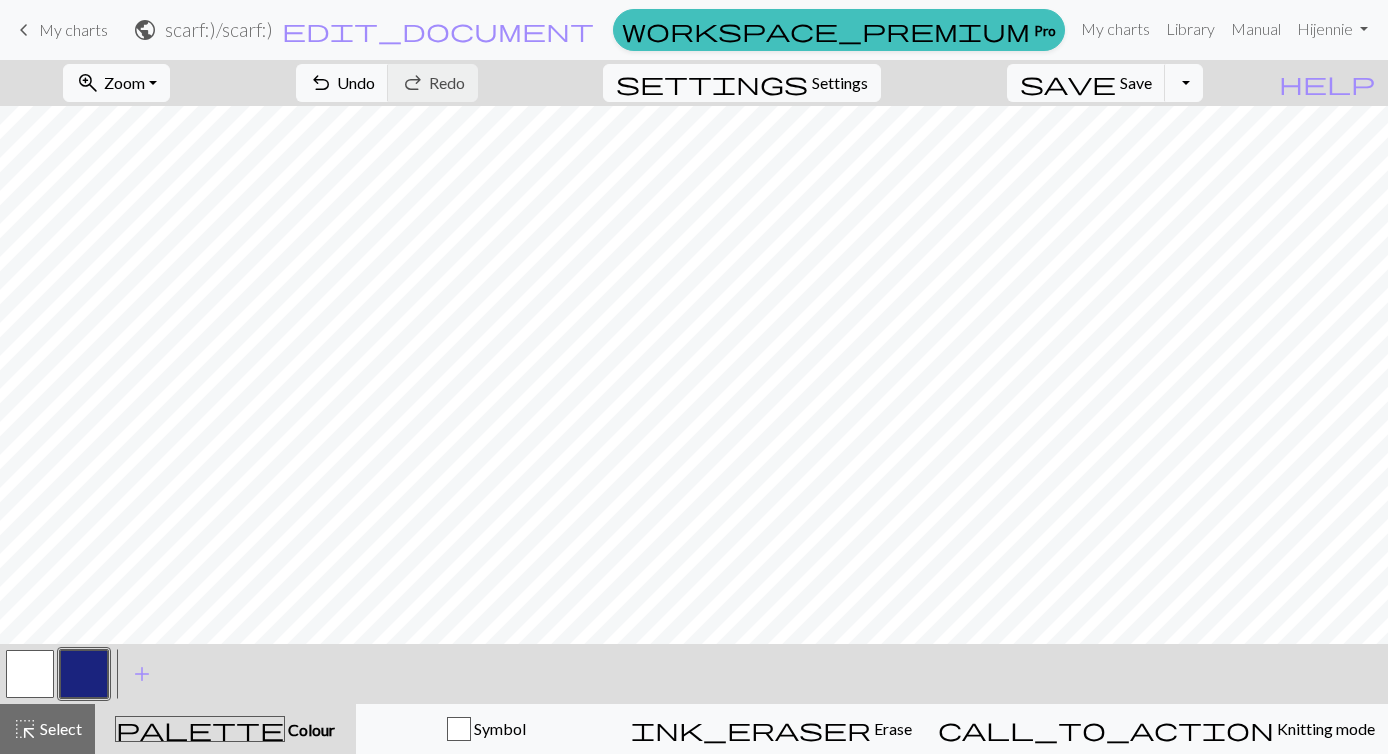 click at bounding box center (30, 674) 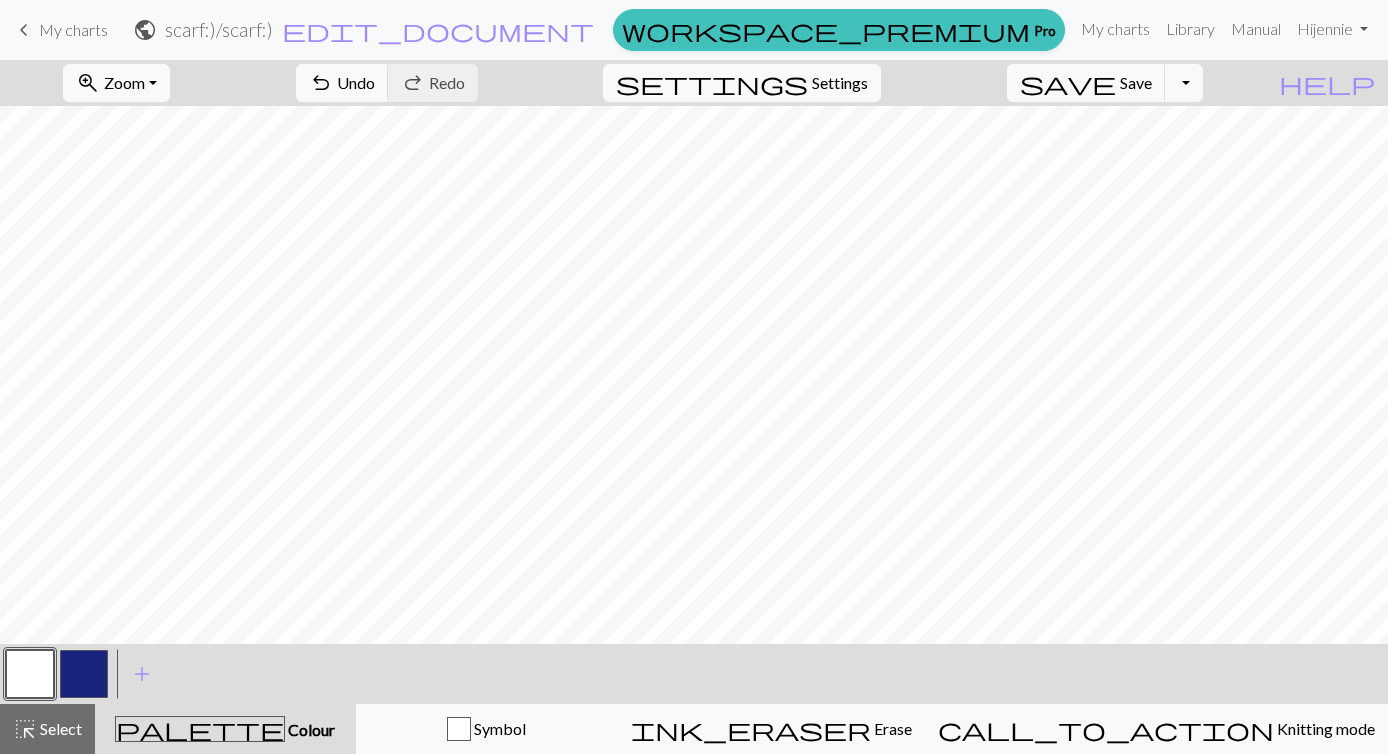 click at bounding box center (84, 674) 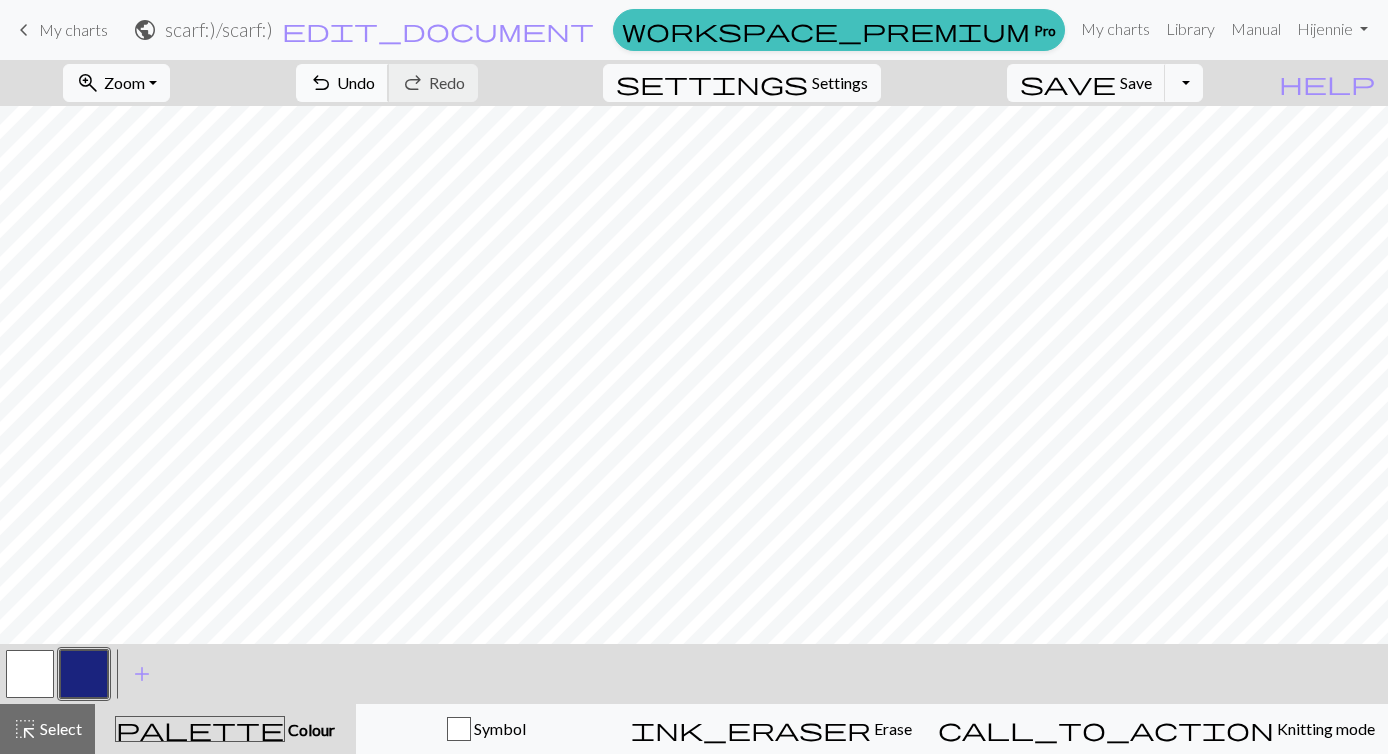click on "Undo" at bounding box center (356, 82) 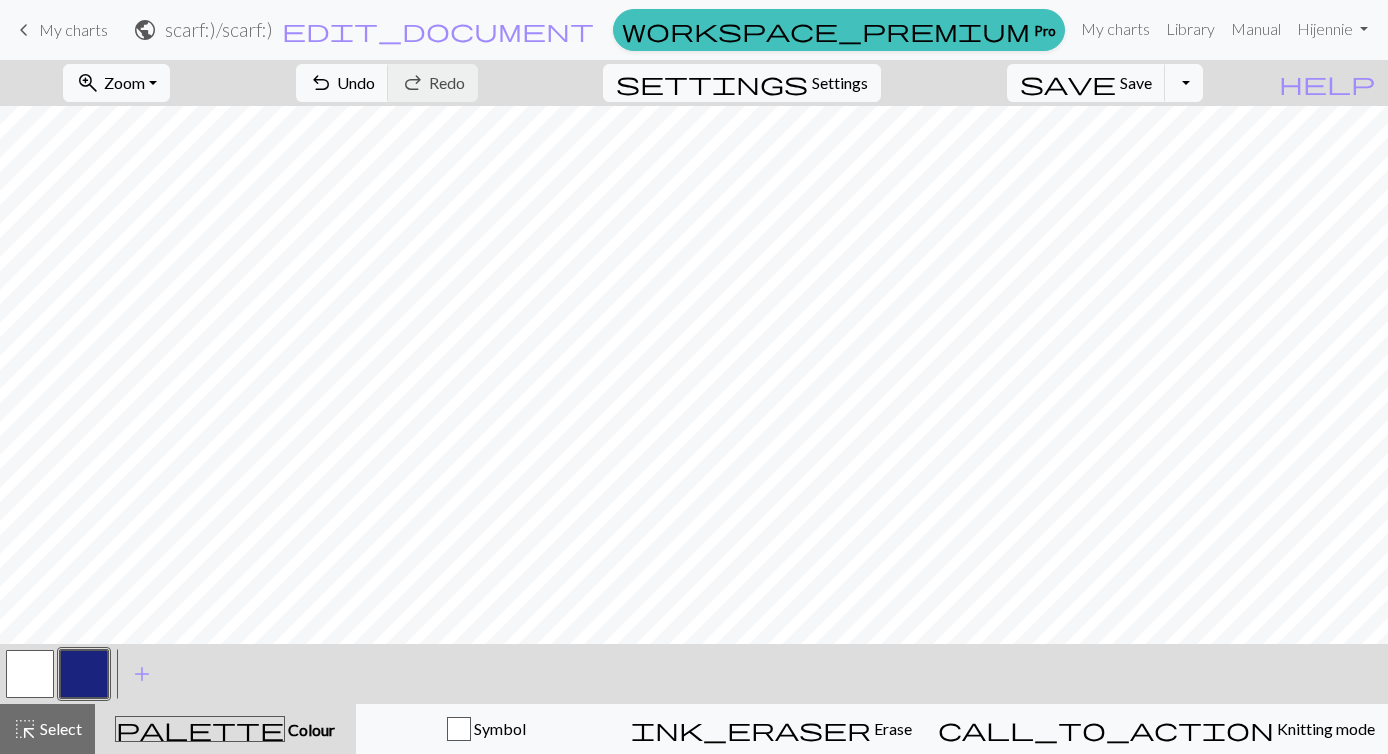 click at bounding box center (30, 674) 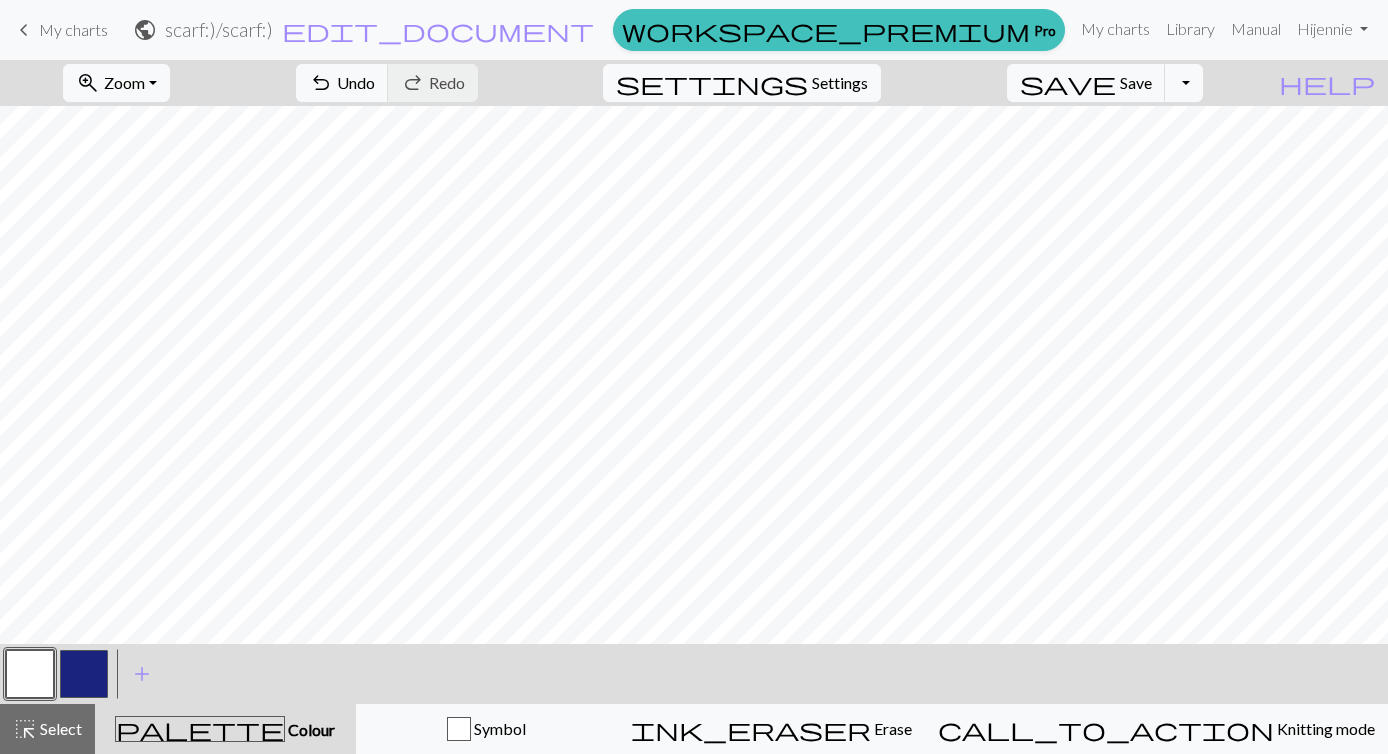 click at bounding box center (84, 674) 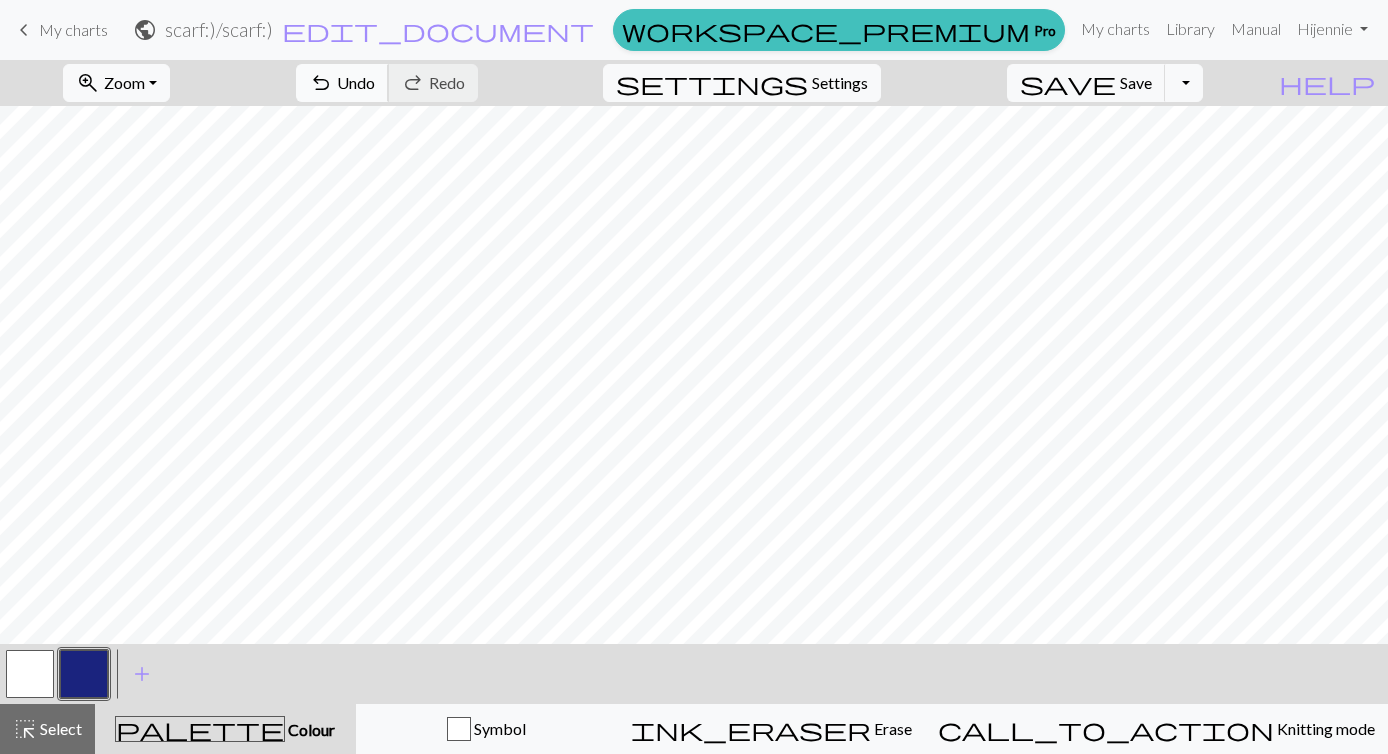 click on "undo Undo Undo" at bounding box center (342, 83) 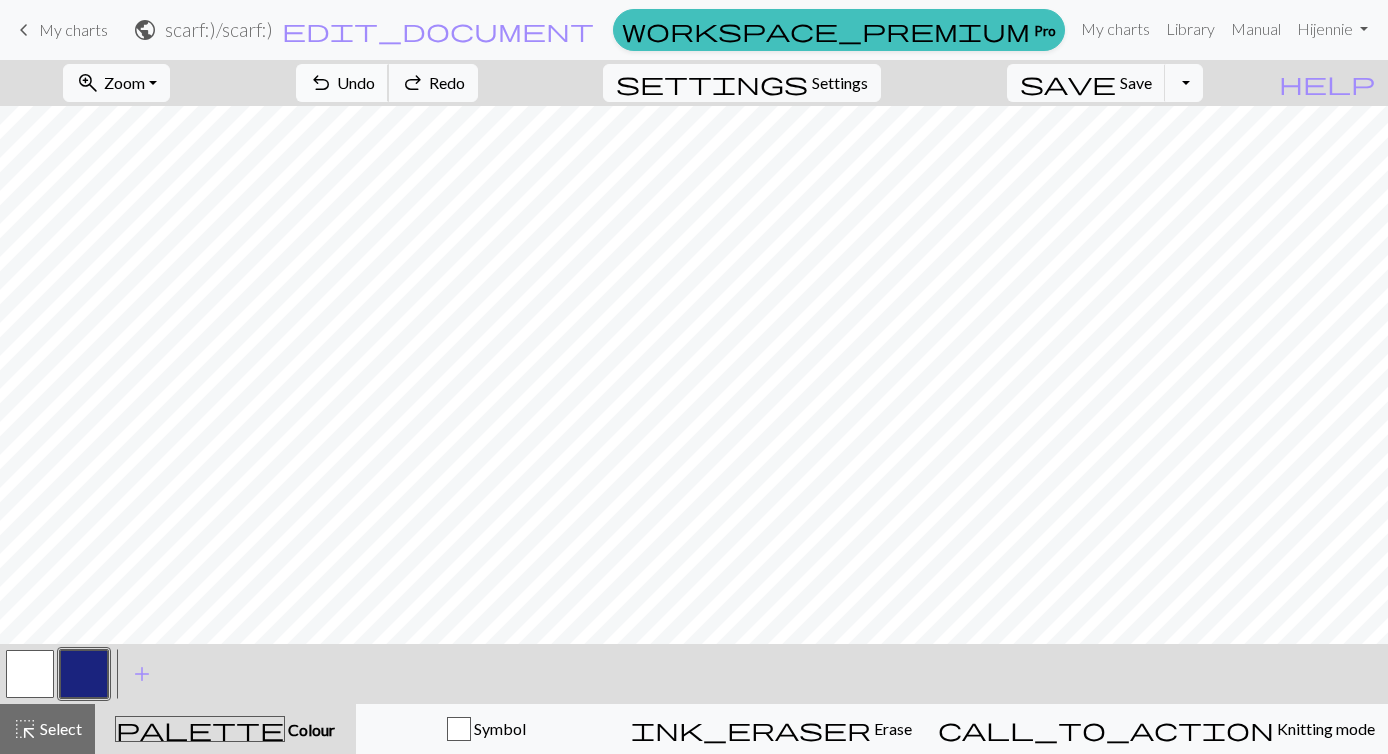 click on "undo Undo Undo" at bounding box center [342, 83] 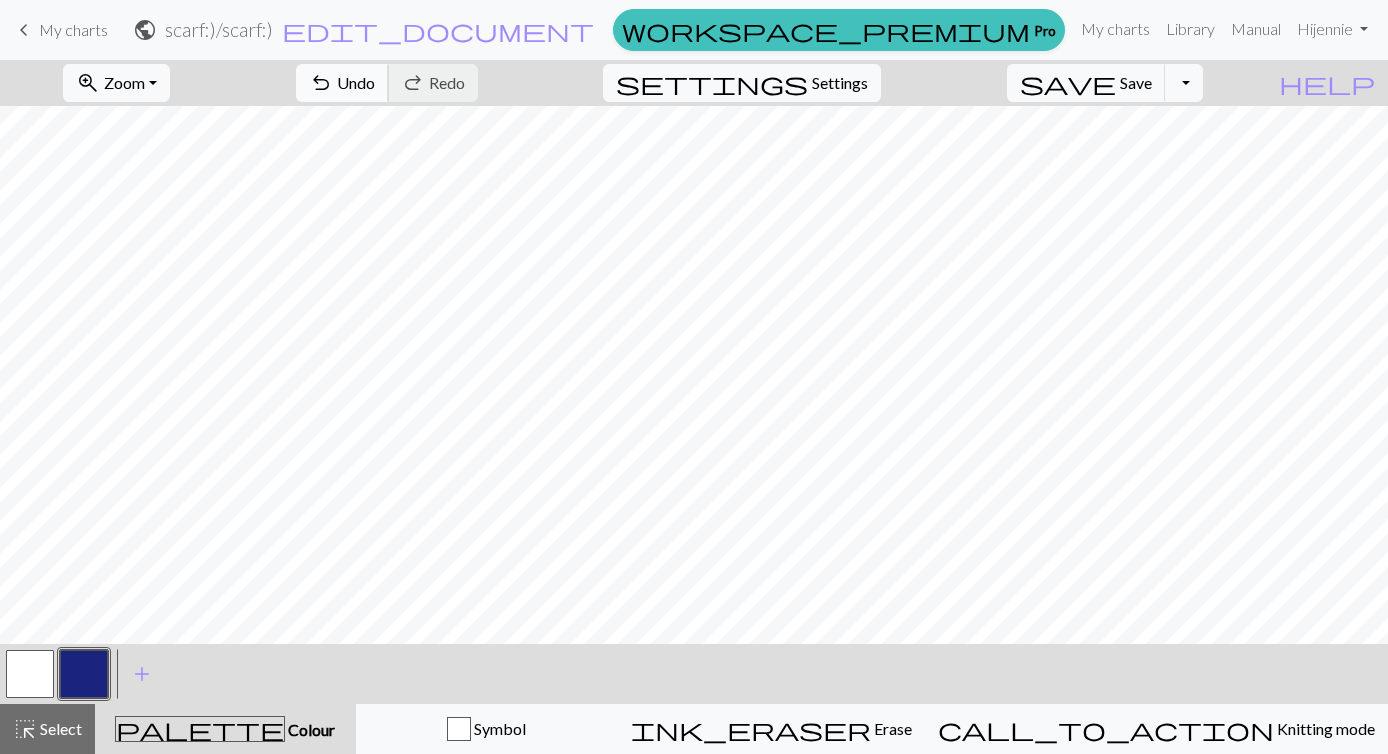 scroll, scrollTop: 2, scrollLeft: 0, axis: vertical 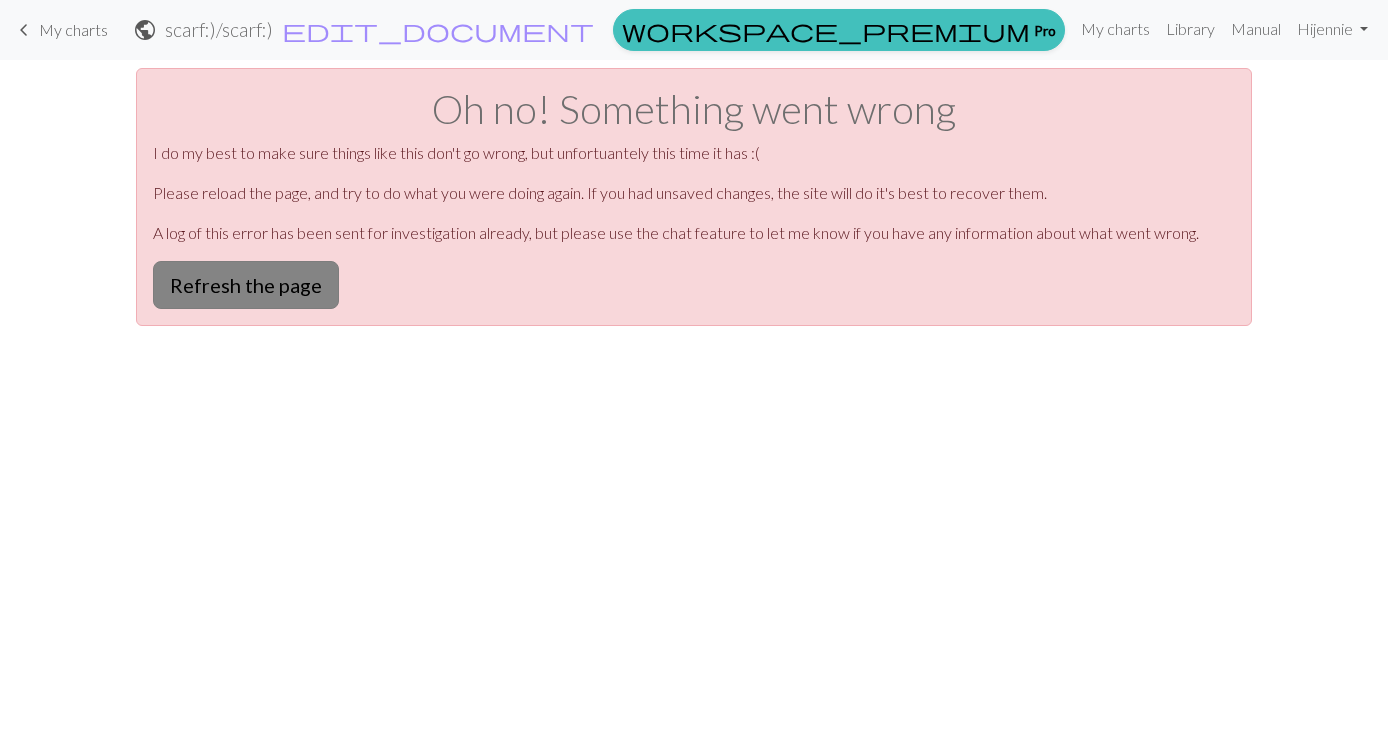 click on "Refresh the page" at bounding box center [246, 285] 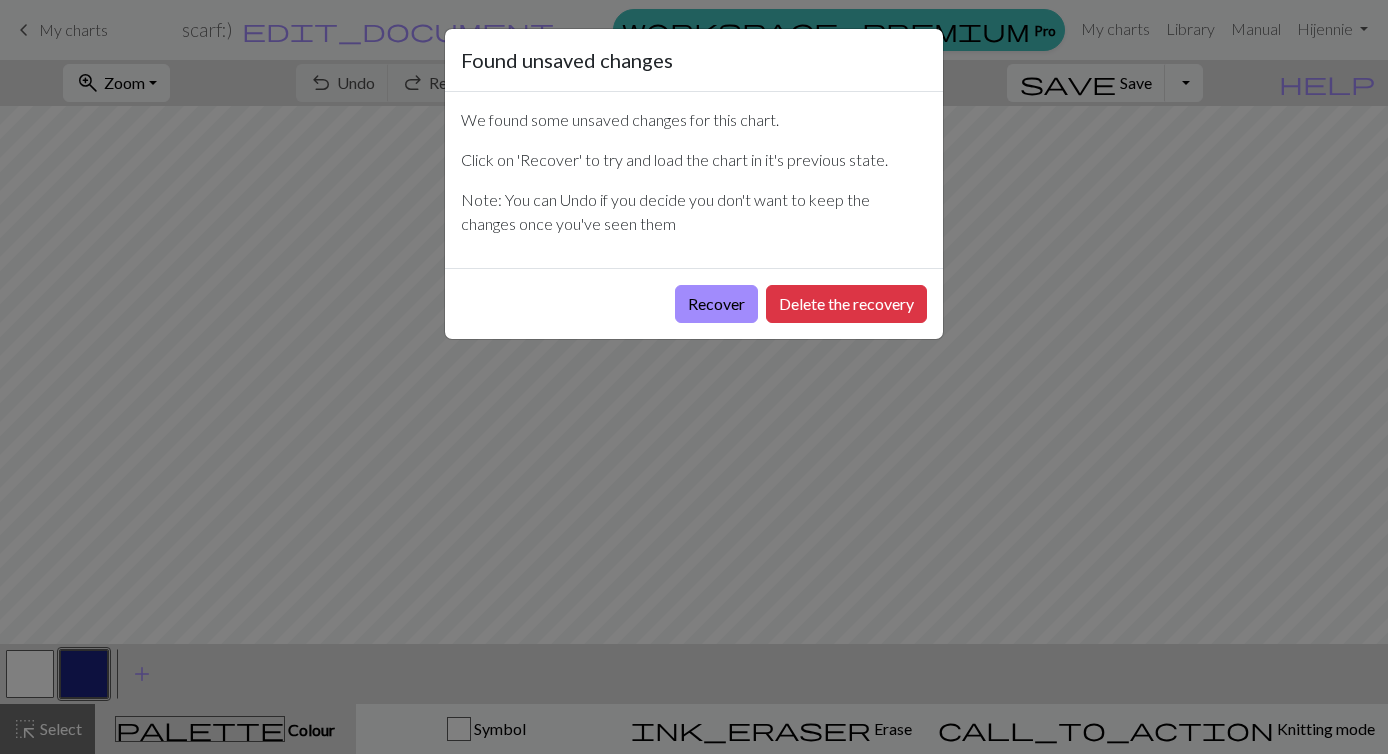 scroll, scrollTop: 0, scrollLeft: 0, axis: both 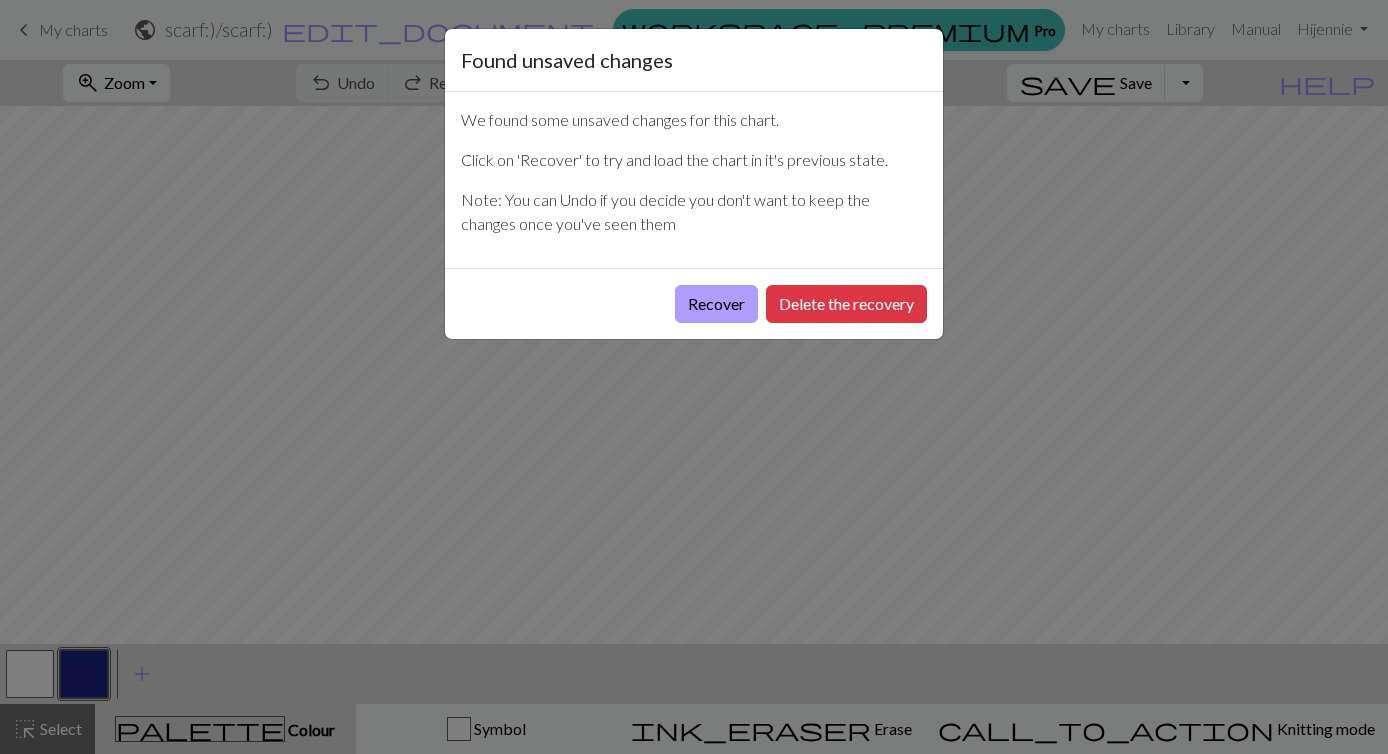 click on "Recover" at bounding box center (716, 304) 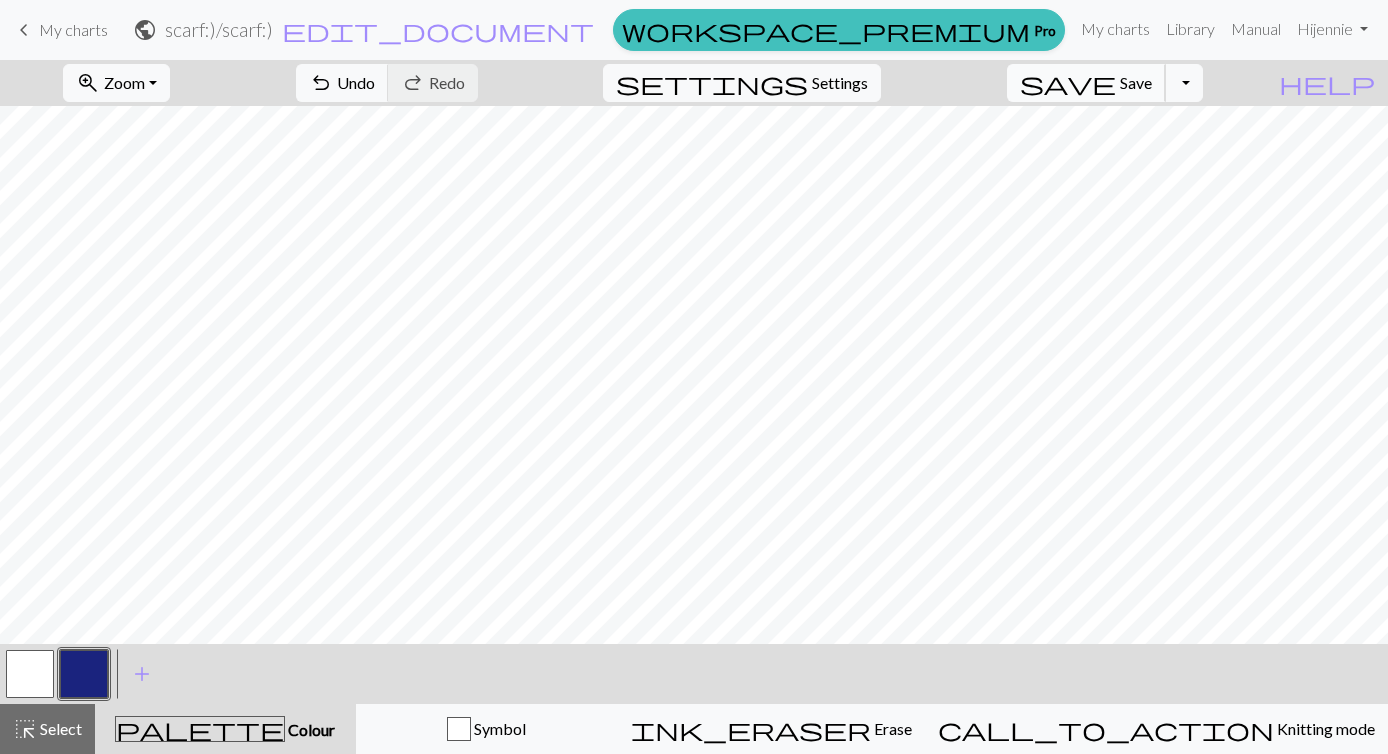click on "save Save Save" at bounding box center [1086, 83] 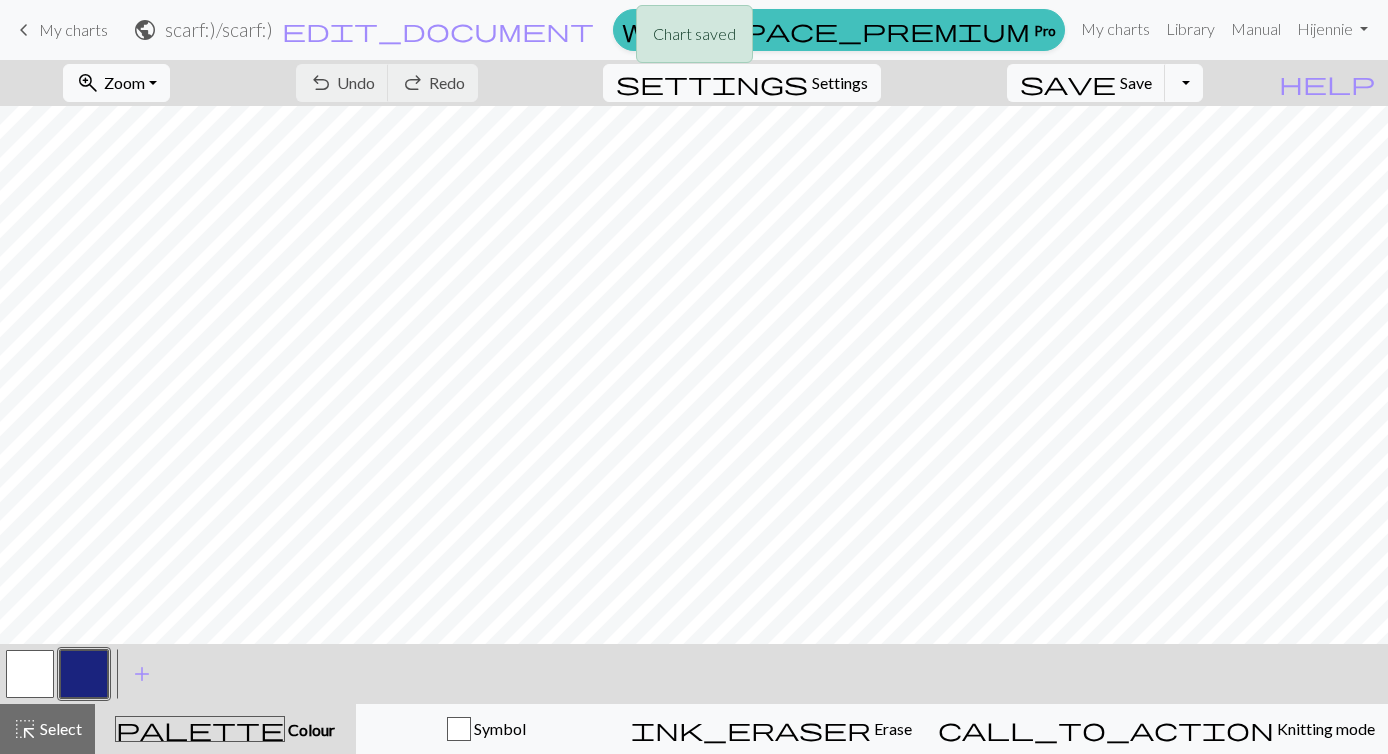 click on "Chart saved" at bounding box center (694, 39) 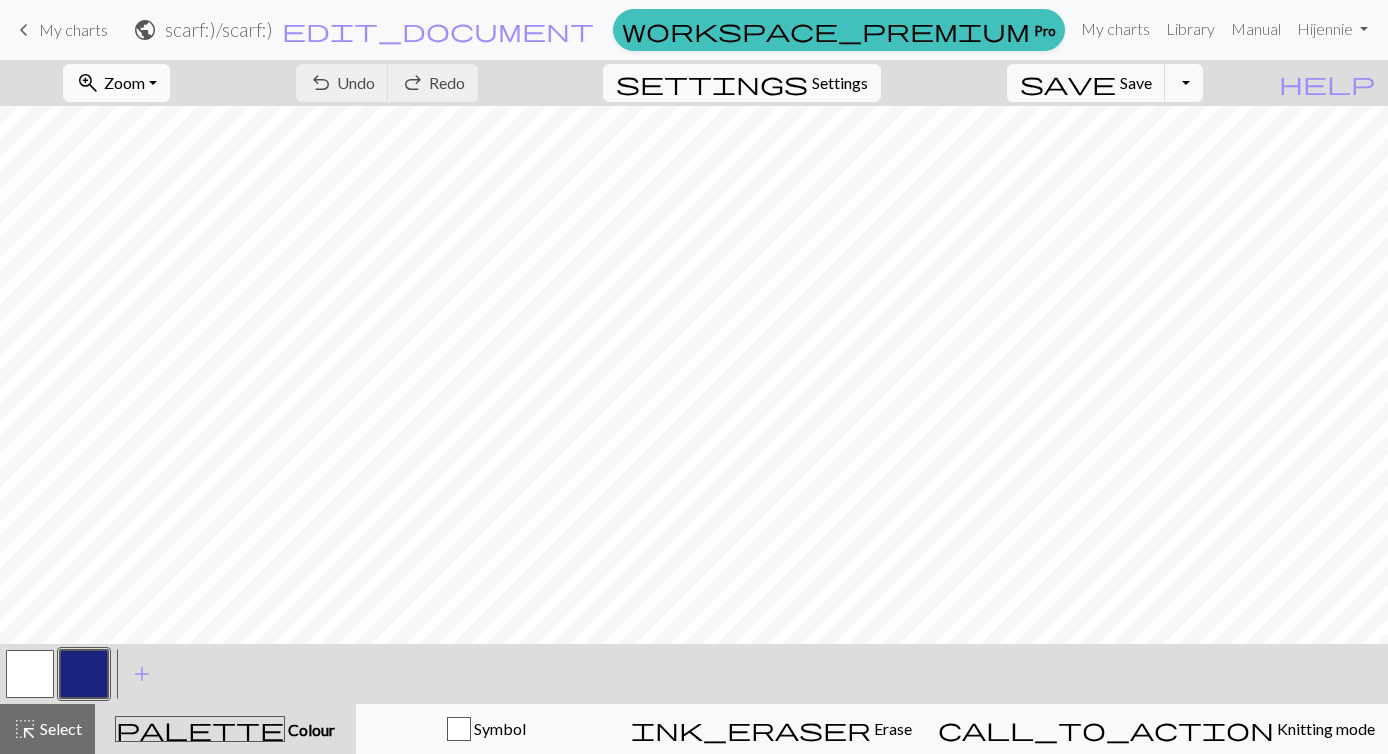 click on "zoom_in Zoom Zoom" at bounding box center [116, 83] 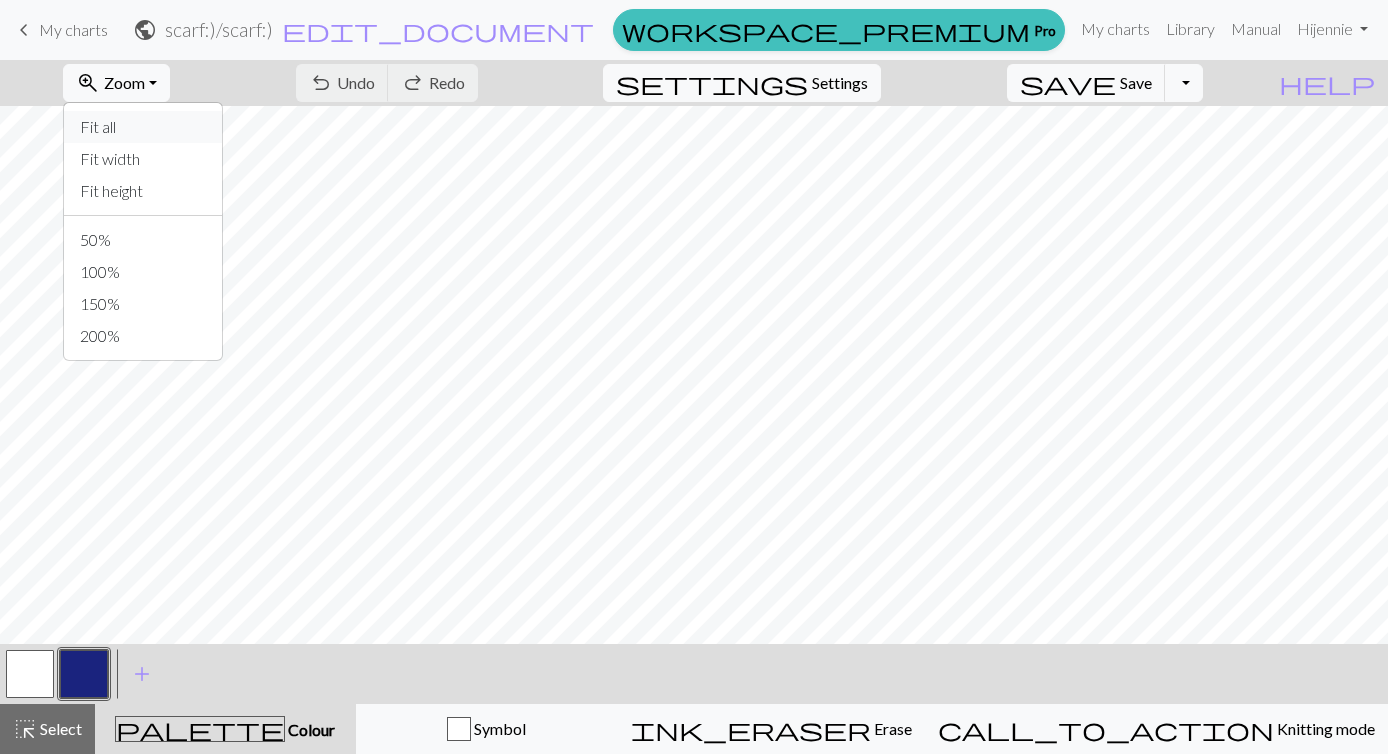 click on "Fit all" at bounding box center [143, 127] 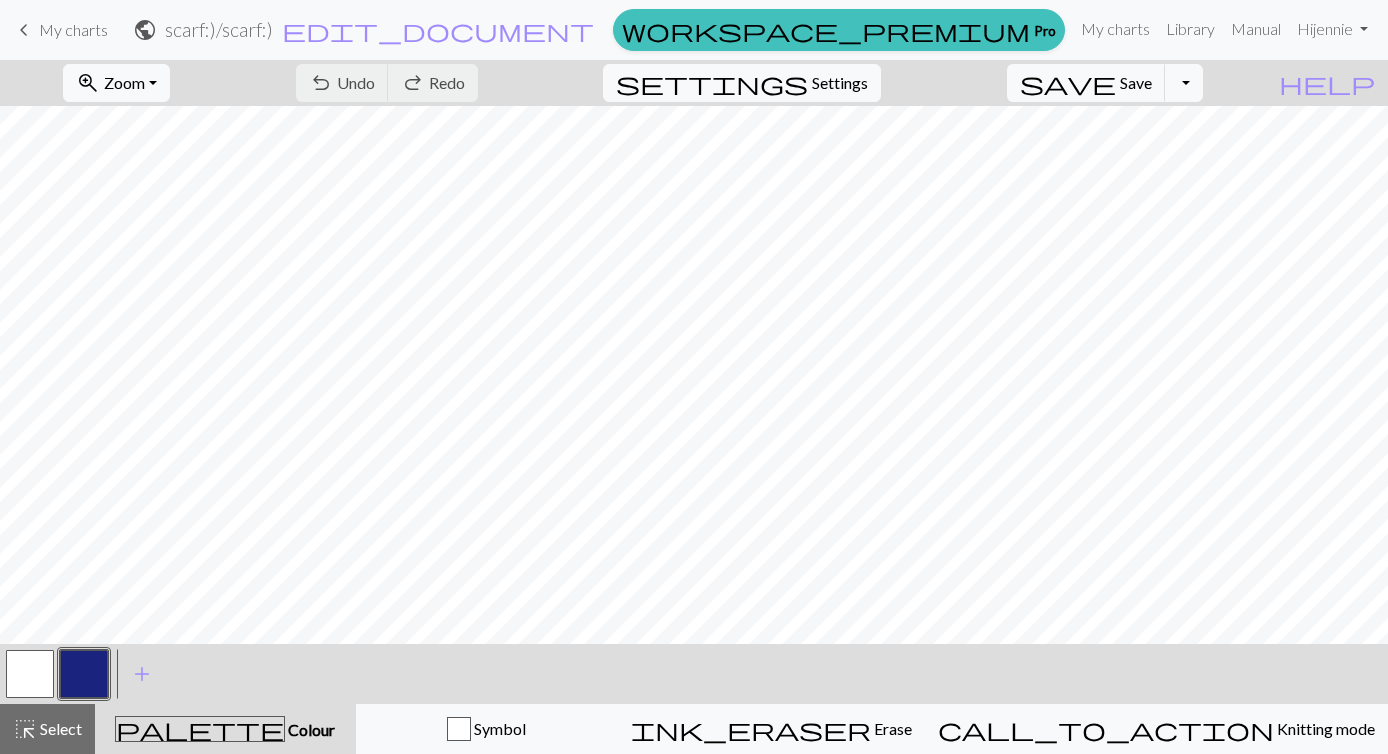 scroll, scrollTop: 172, scrollLeft: 0, axis: vertical 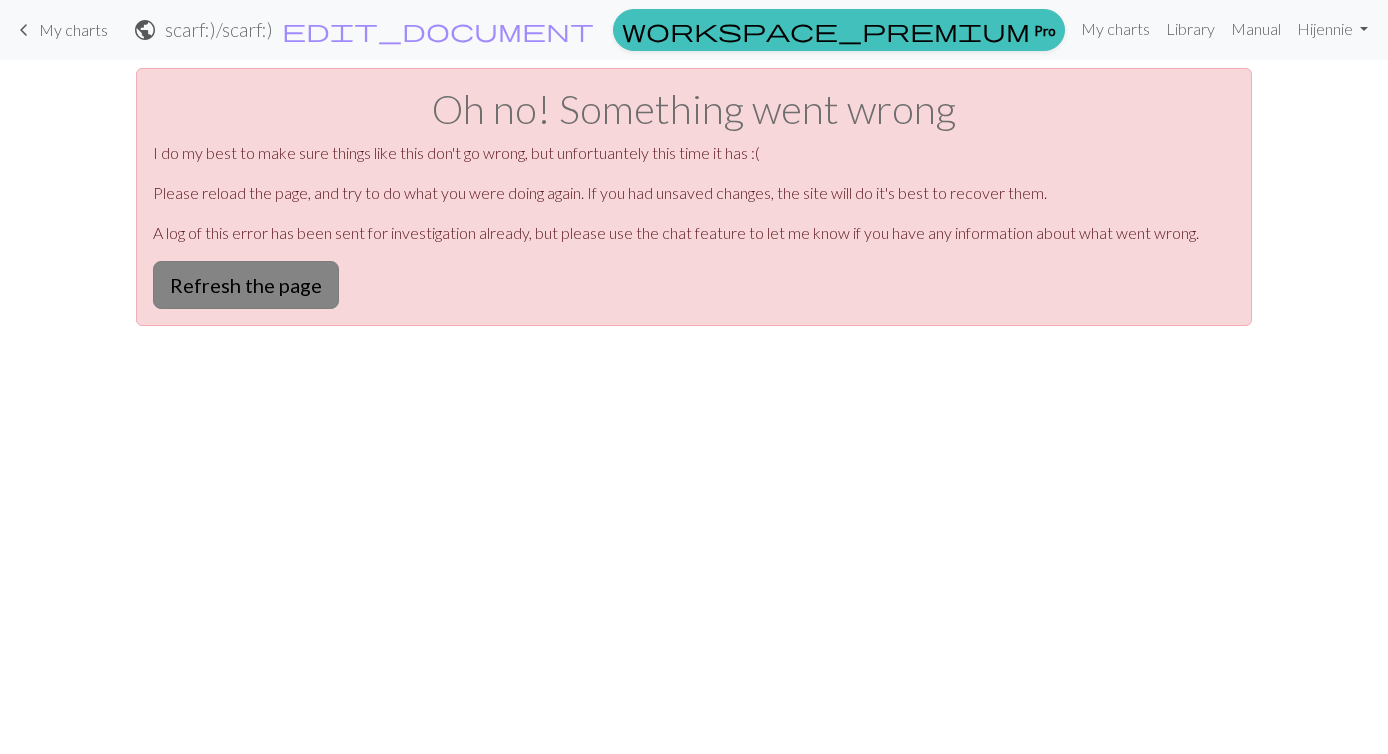 click on "Refresh the page" at bounding box center [246, 285] 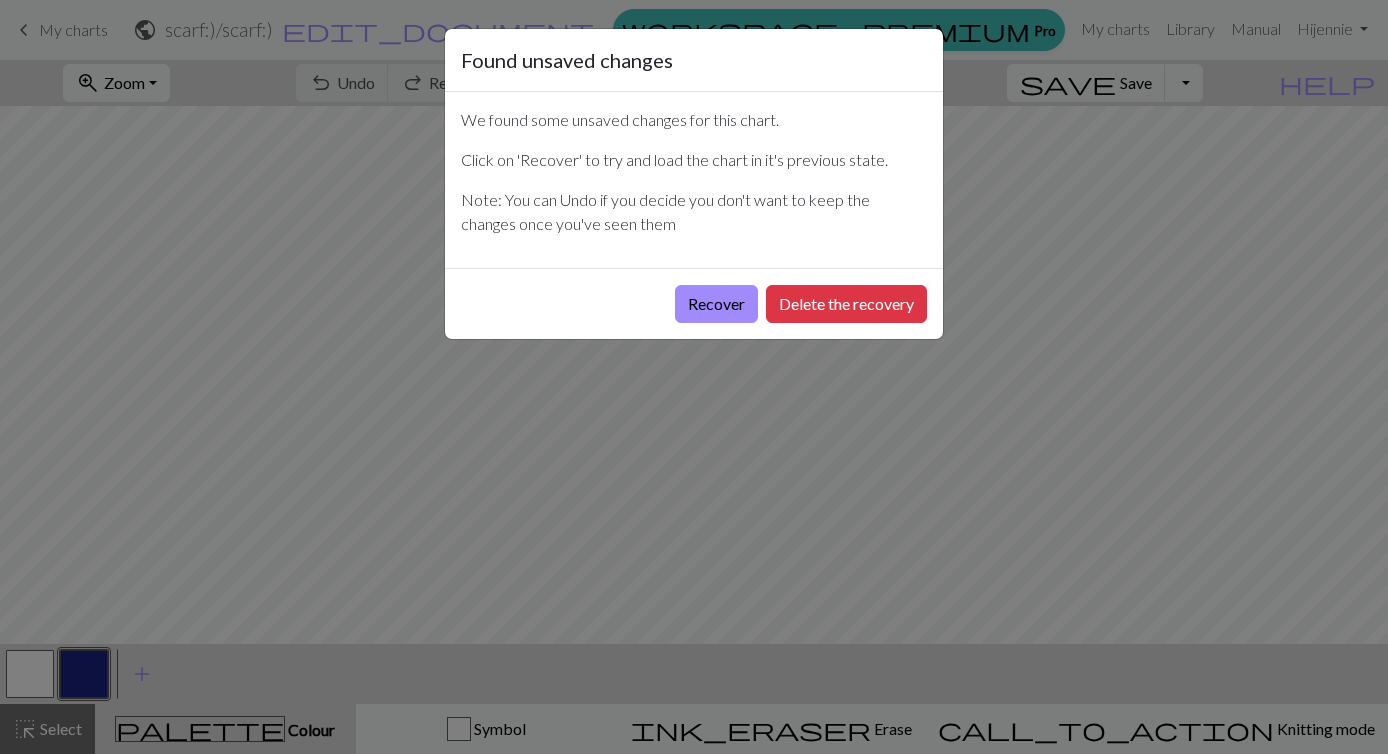 scroll, scrollTop: 0, scrollLeft: 0, axis: both 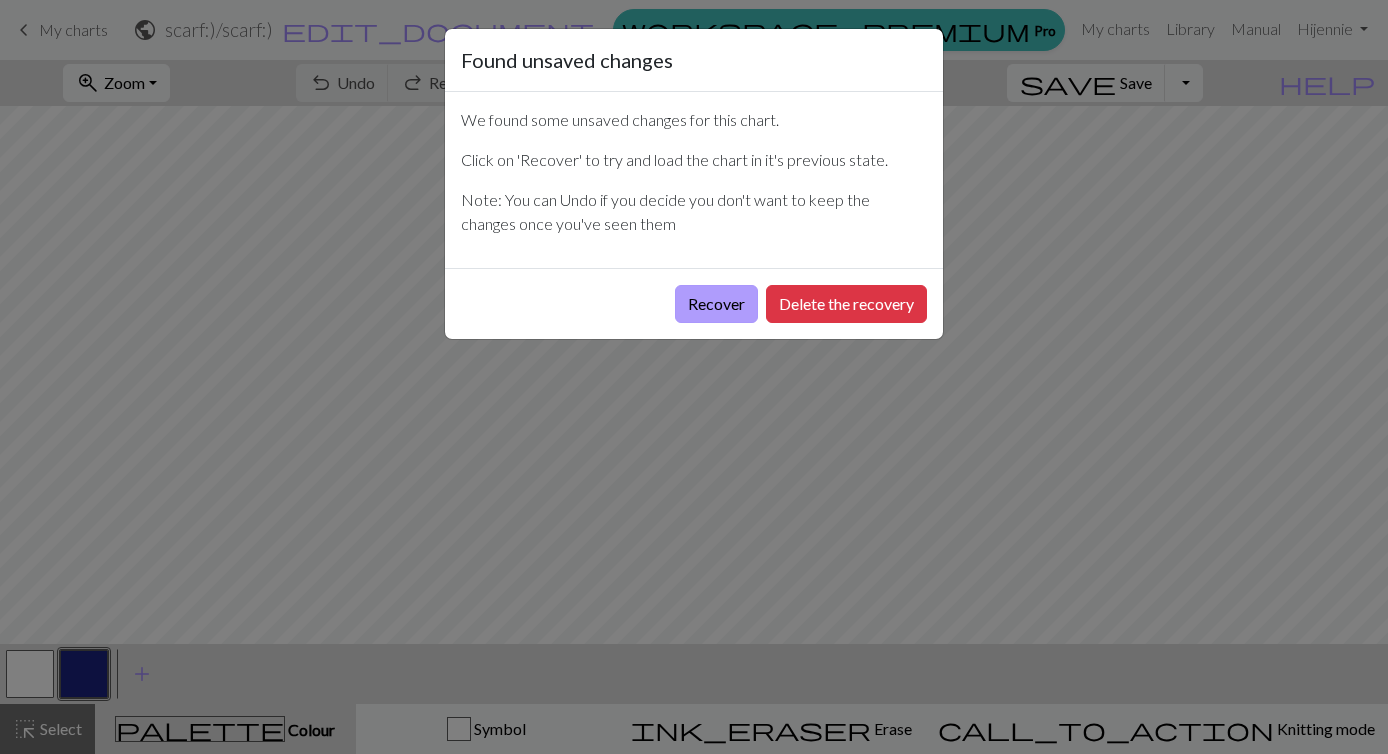 click on "Recover" at bounding box center [716, 304] 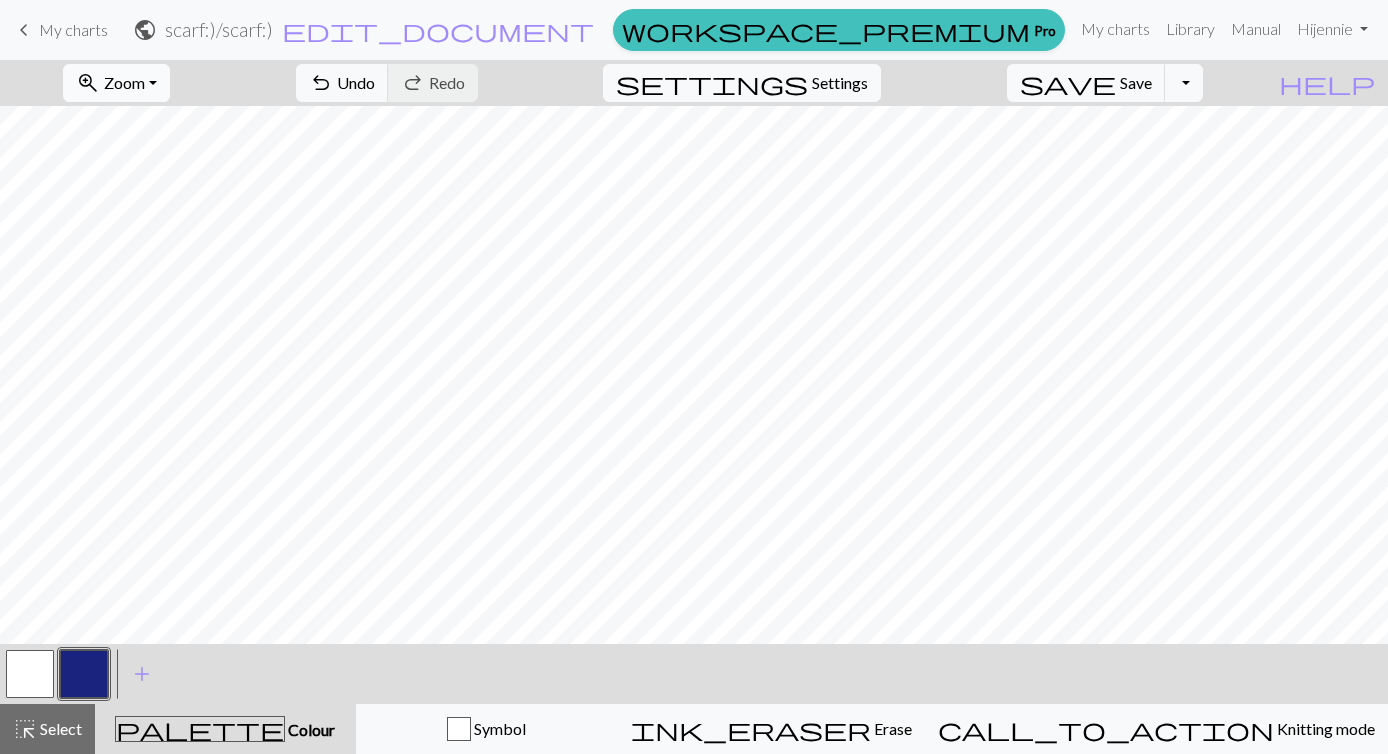click on "Zoom" at bounding box center [124, 82] 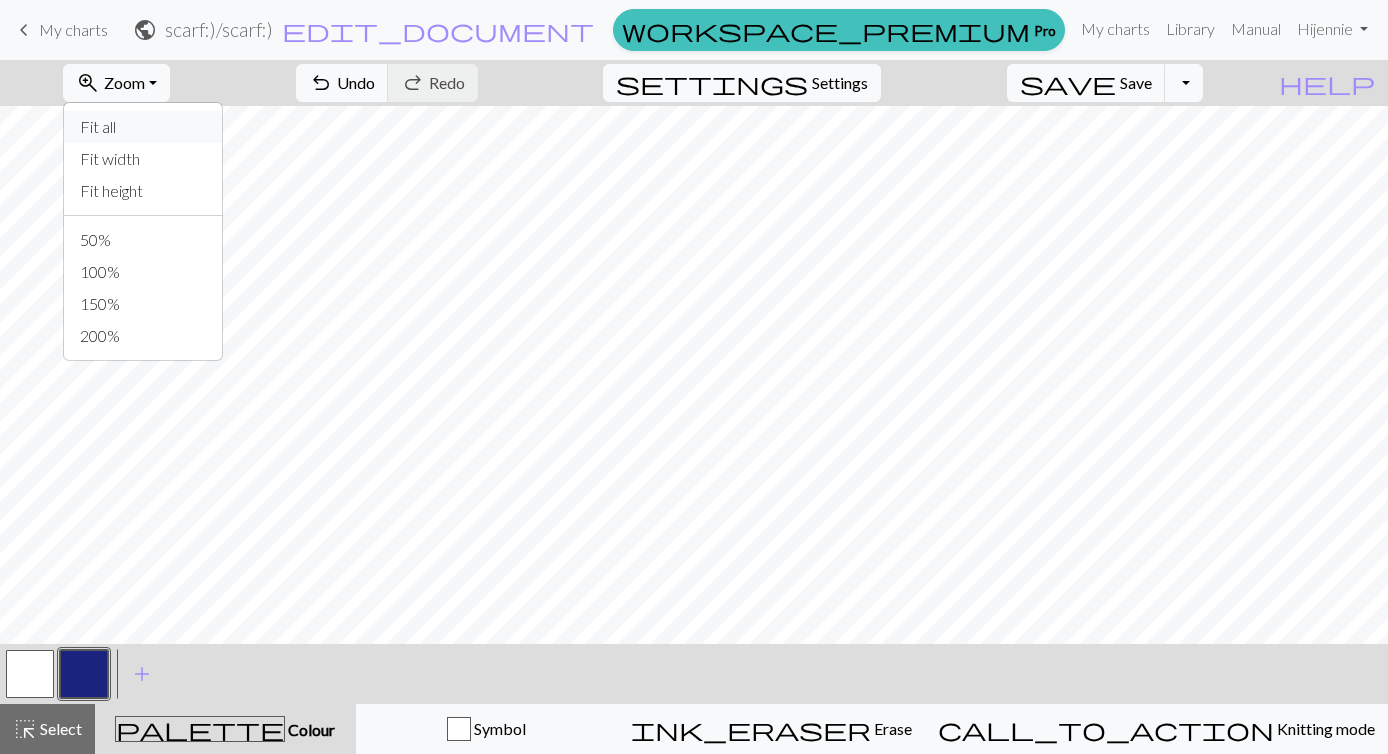 click on "Fit all" at bounding box center (143, 127) 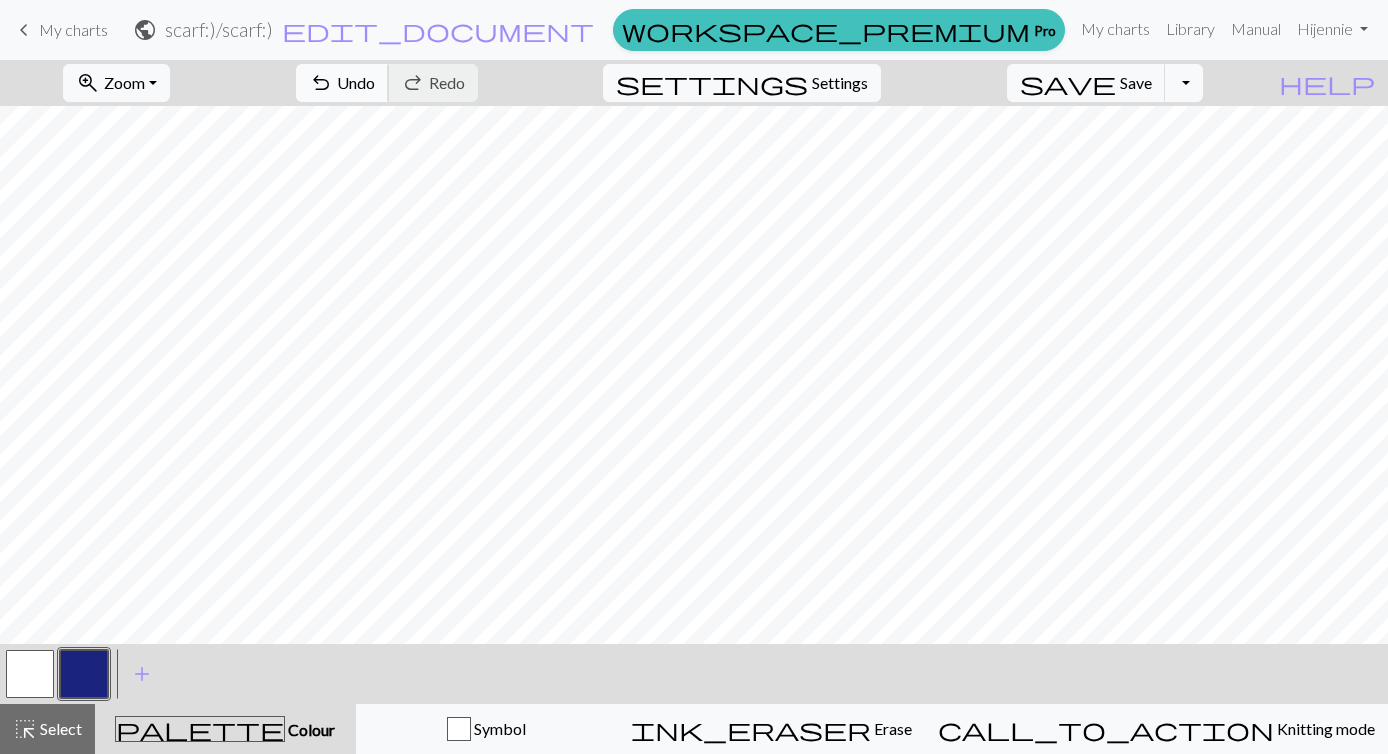 click on "Undo" at bounding box center (356, 82) 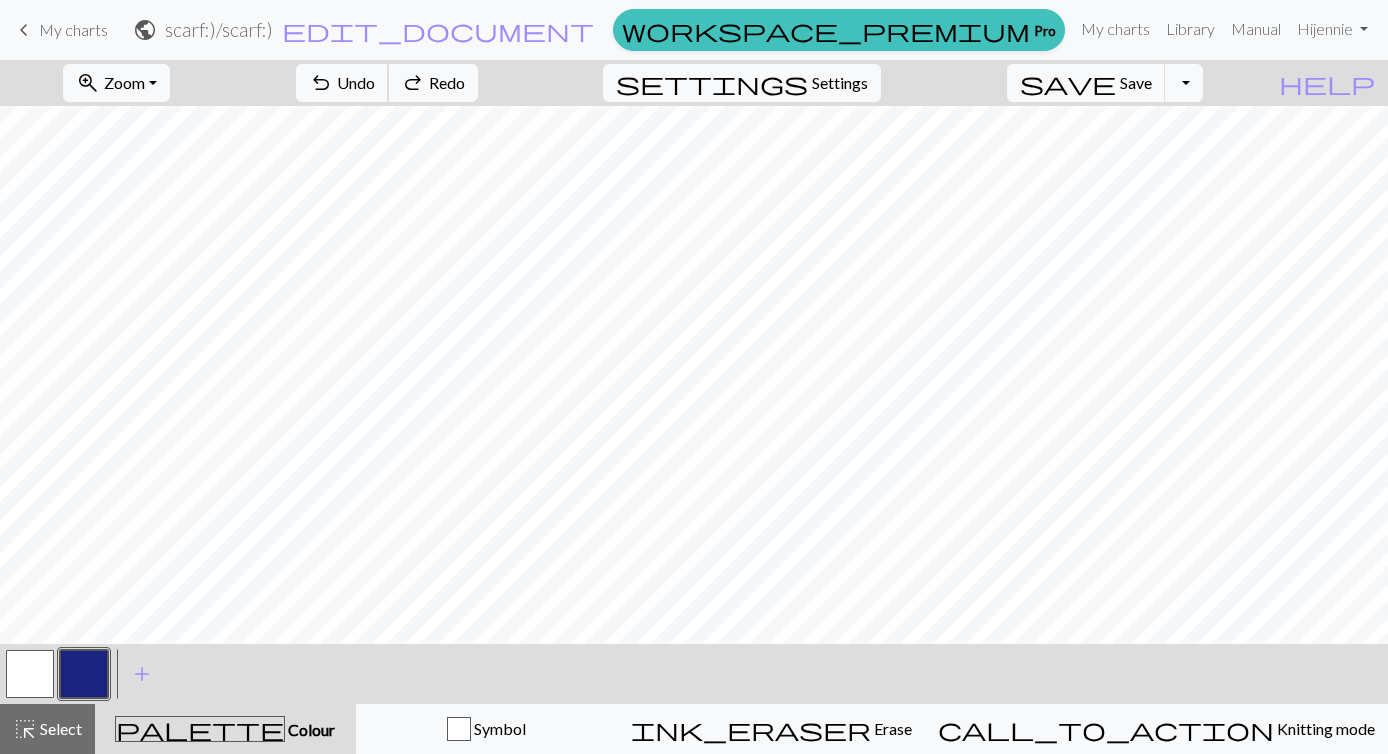 click on "Undo" at bounding box center (356, 82) 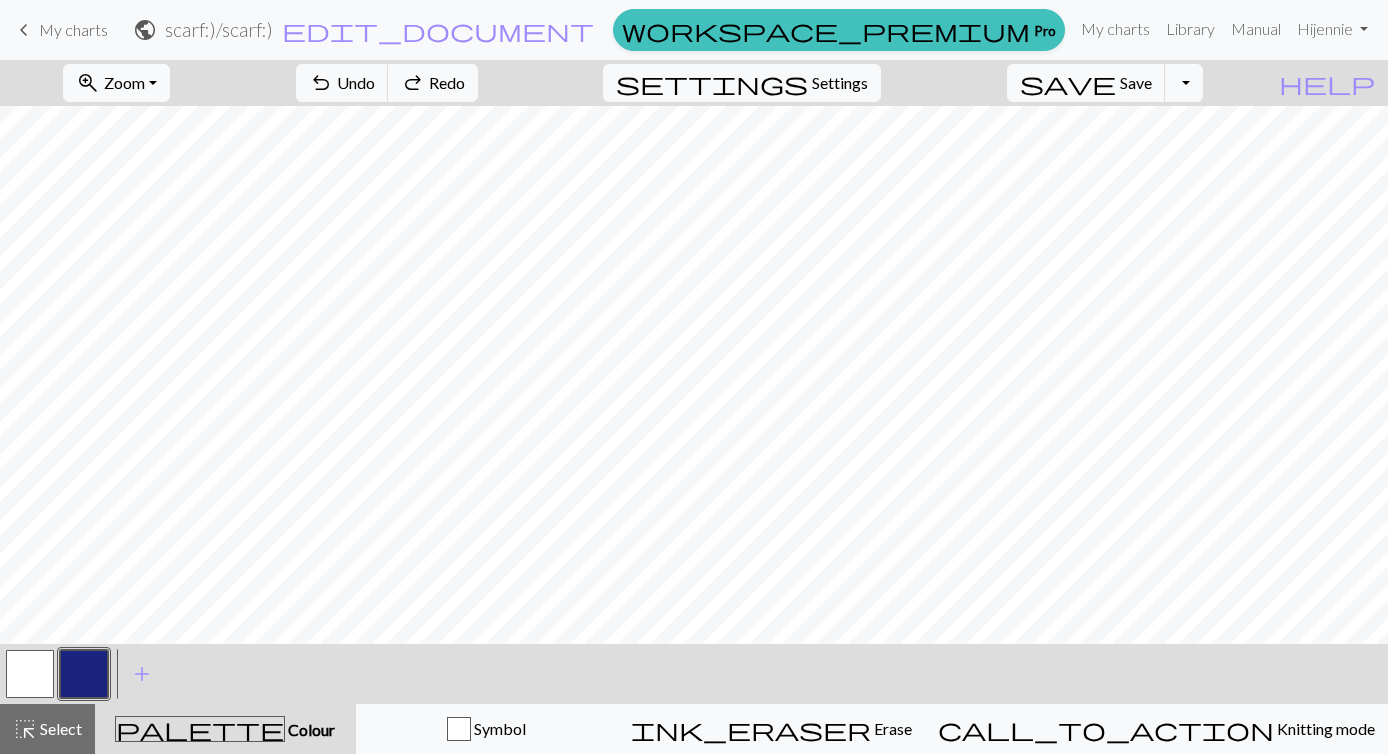 scroll, scrollTop: 0, scrollLeft: 0, axis: both 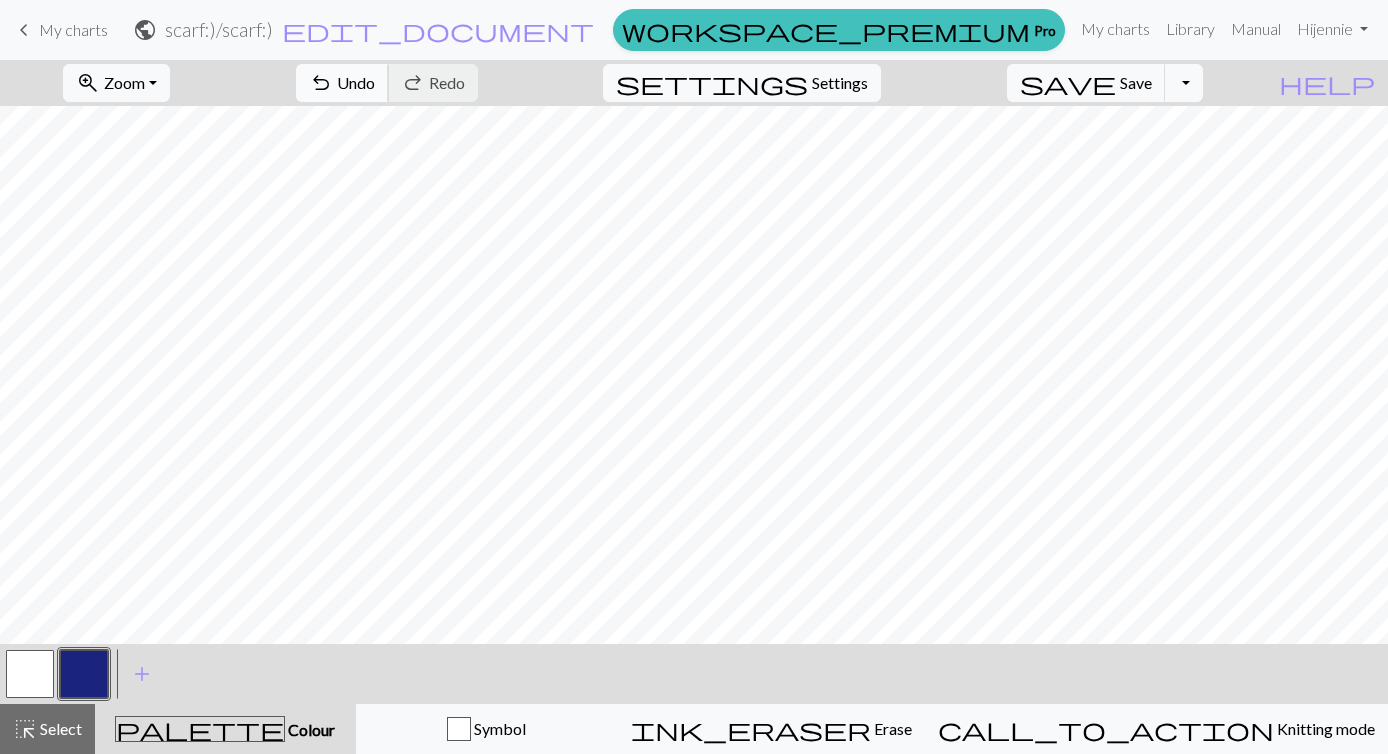 click on "Undo" at bounding box center (356, 82) 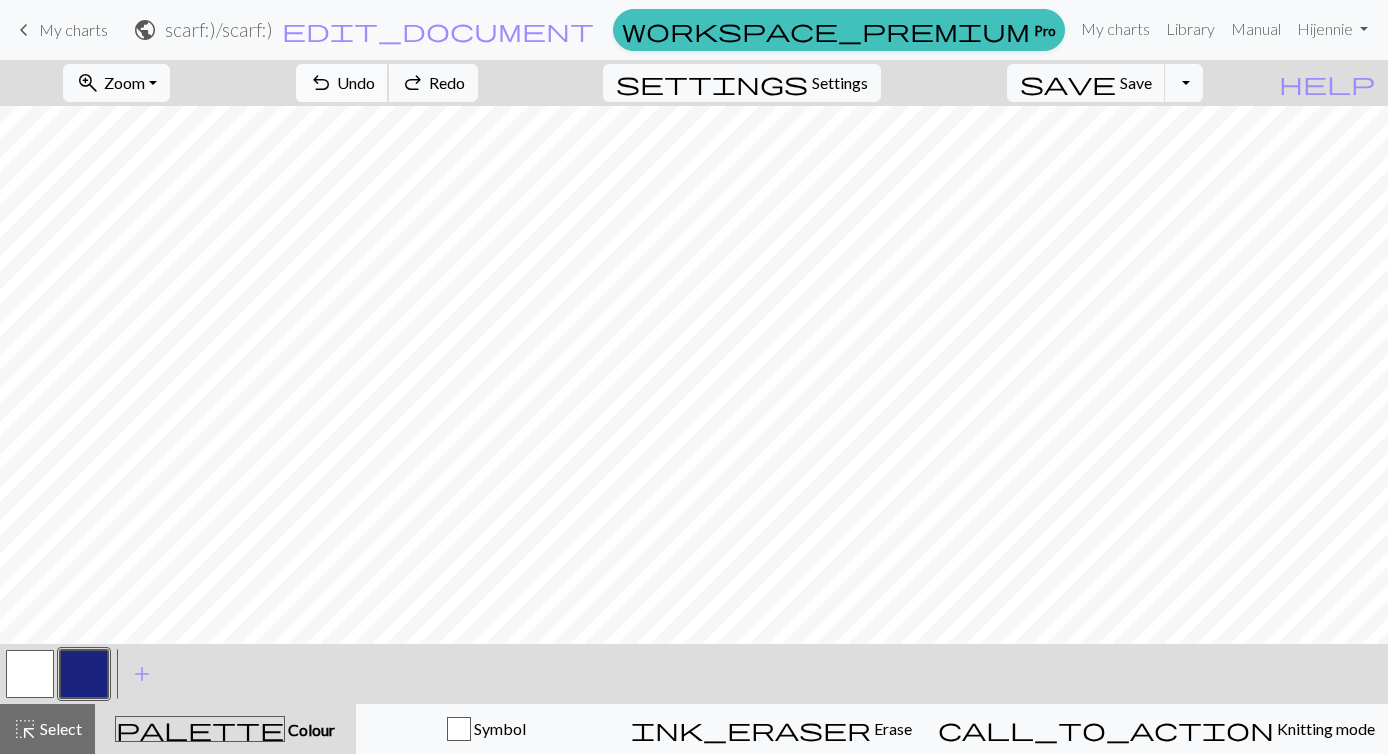 click on "Undo" at bounding box center [356, 82] 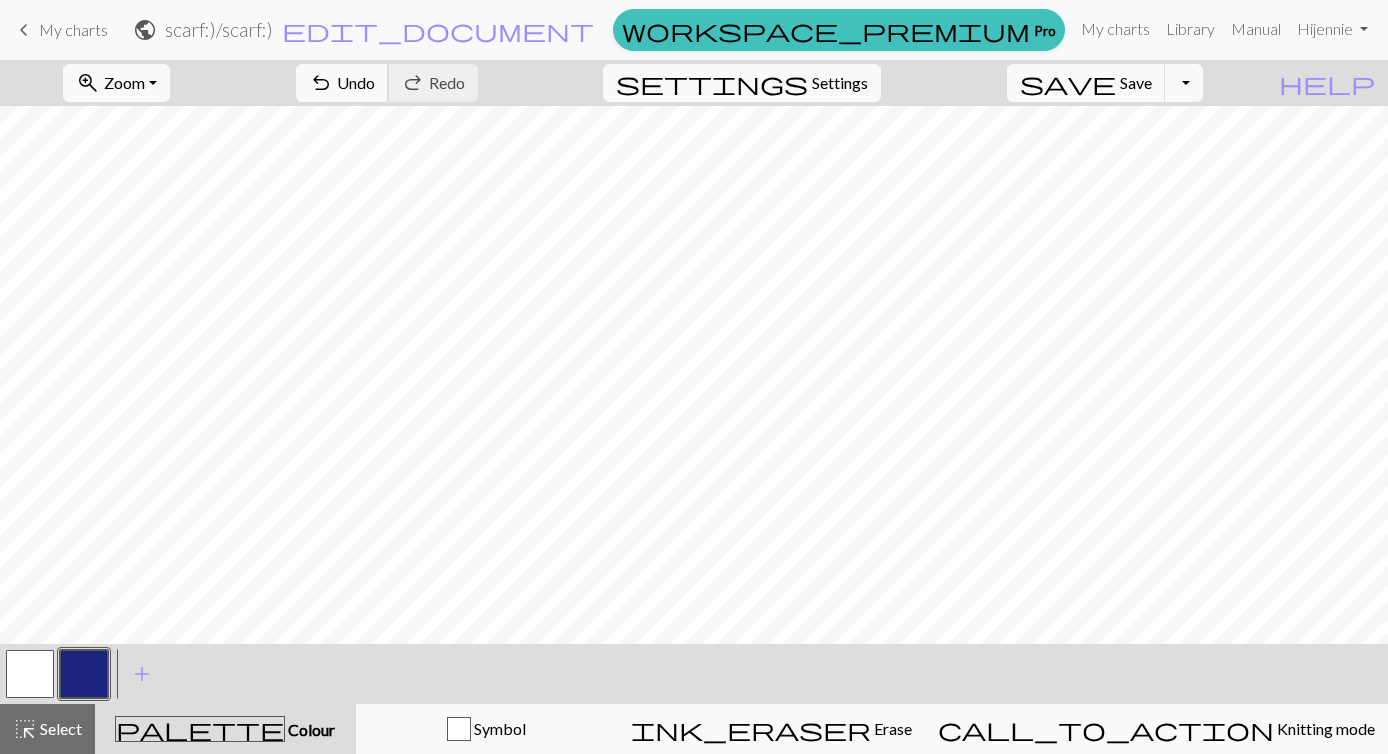 click on "undo" at bounding box center (321, 83) 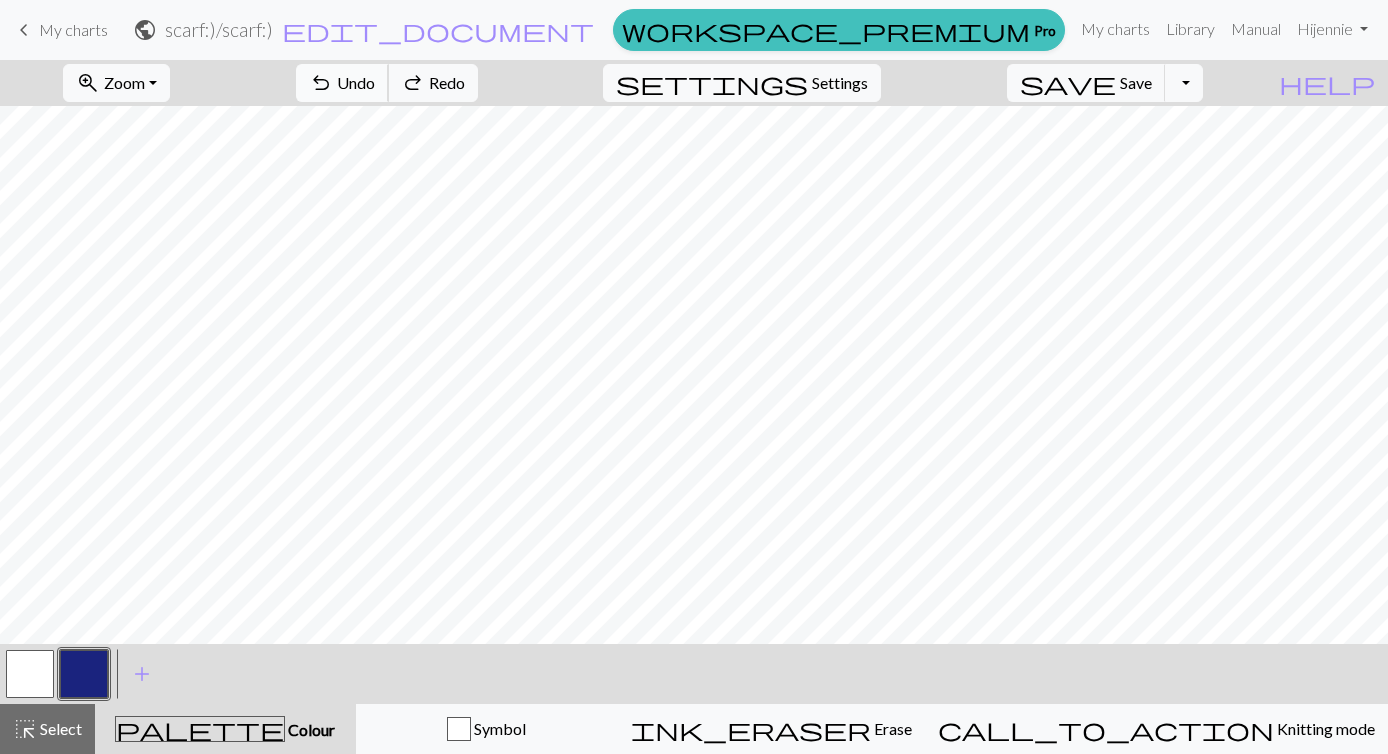 click on "undo" at bounding box center [321, 83] 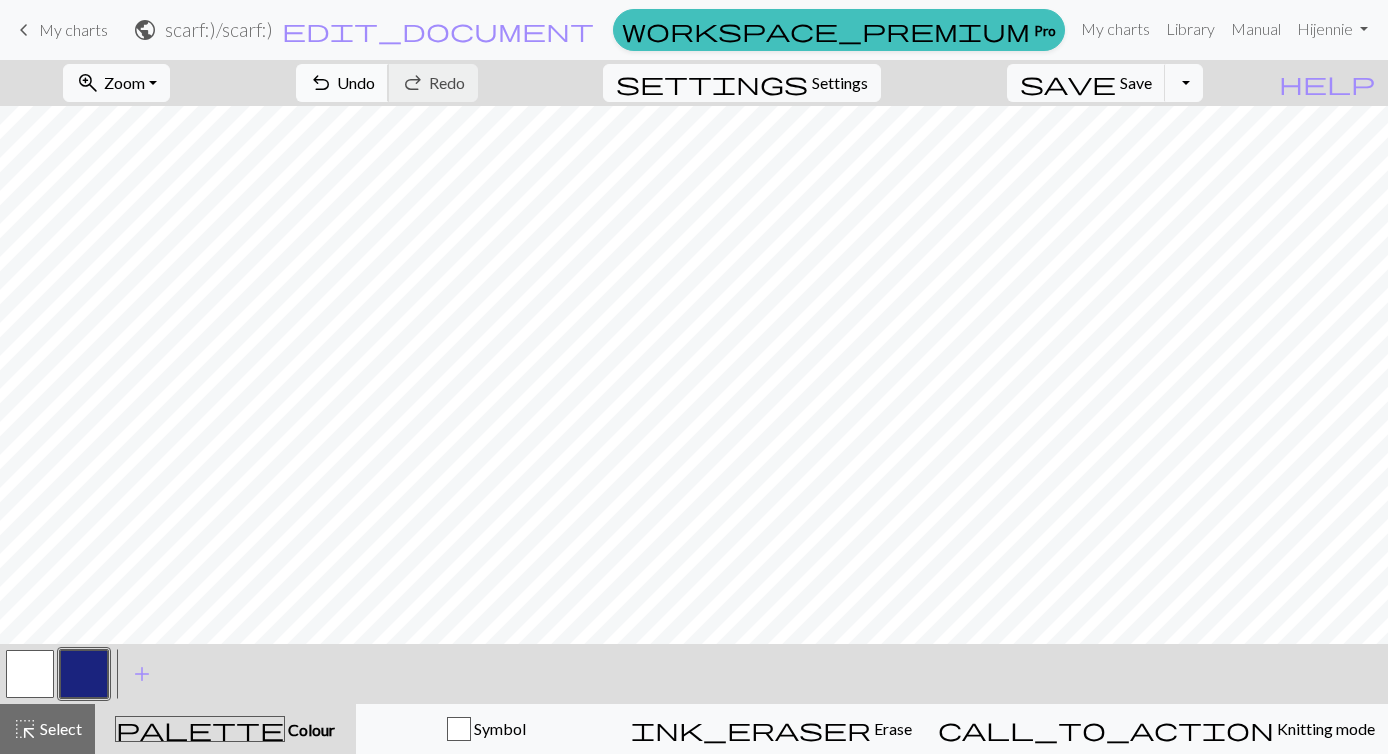 click on "Undo" at bounding box center [356, 82] 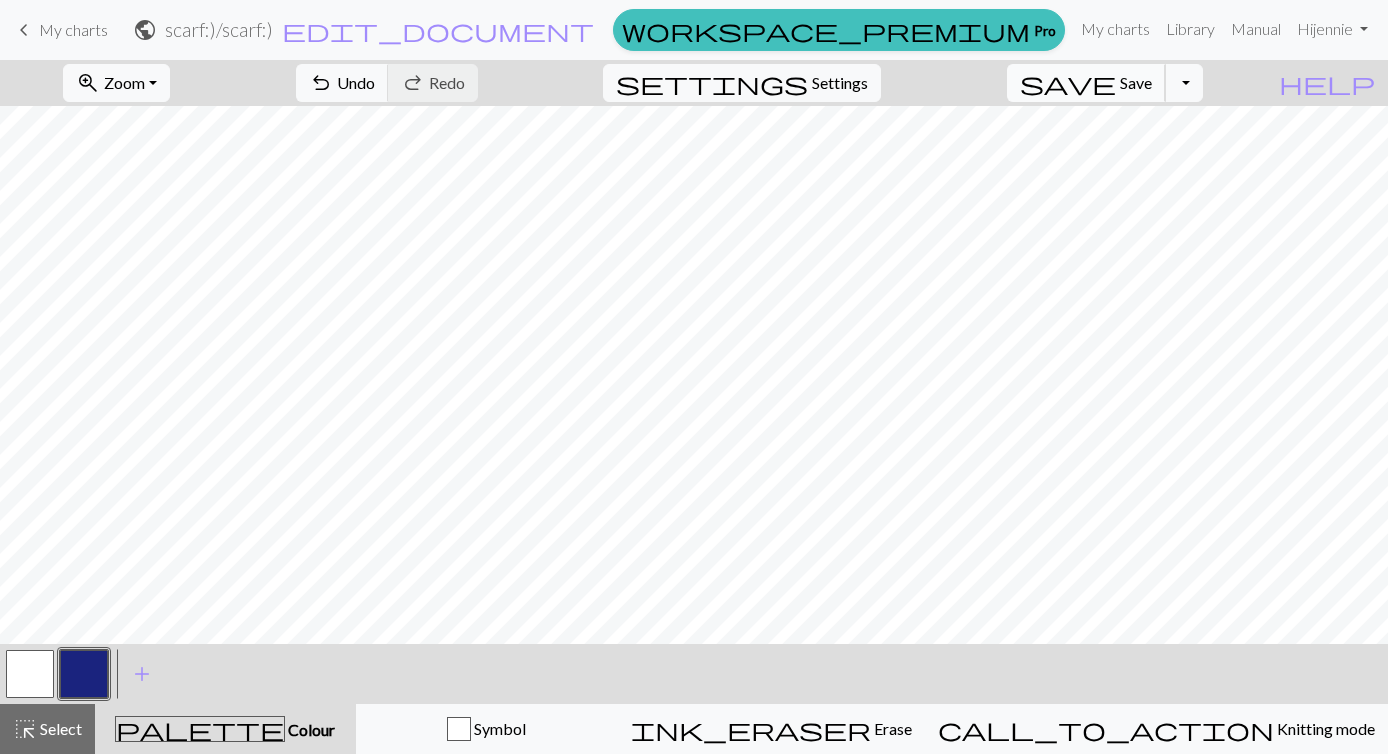 click on "save Save Save" at bounding box center [1086, 83] 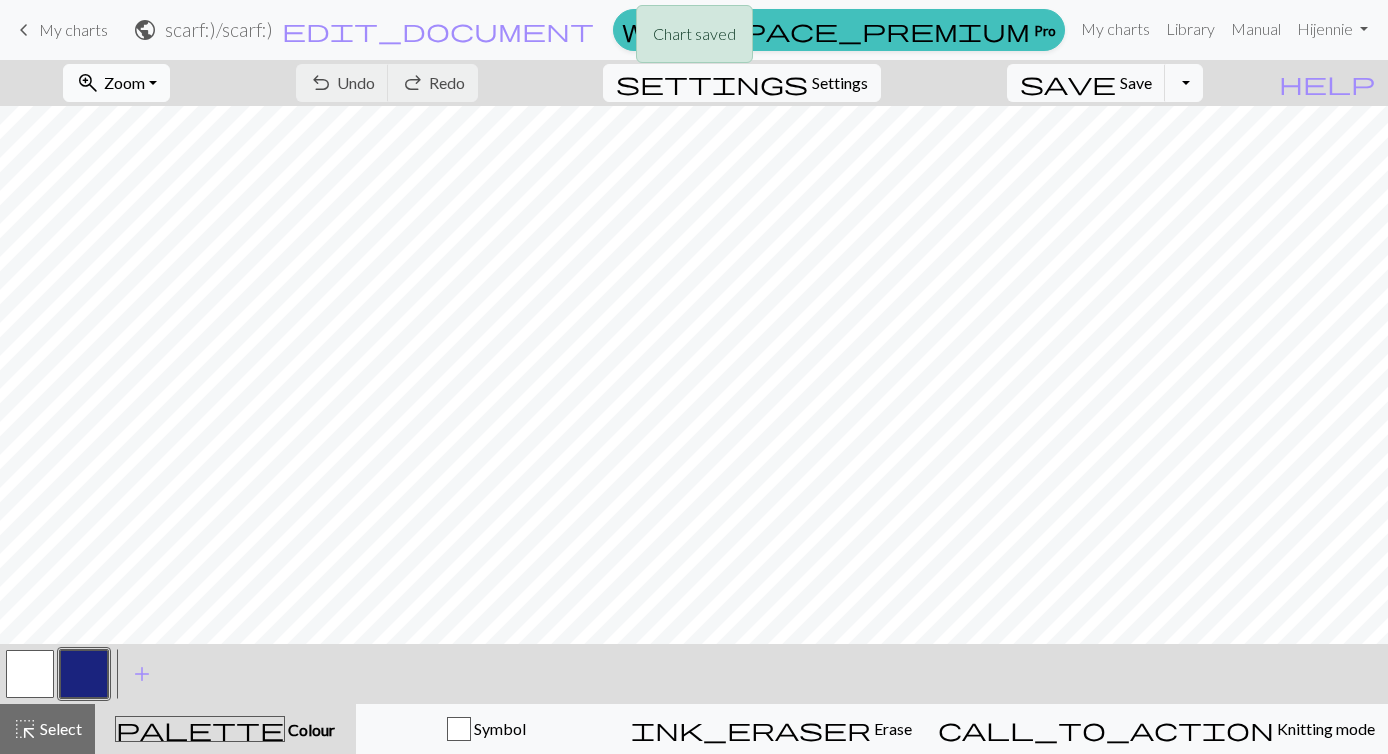 click on "Zoom" at bounding box center (124, 82) 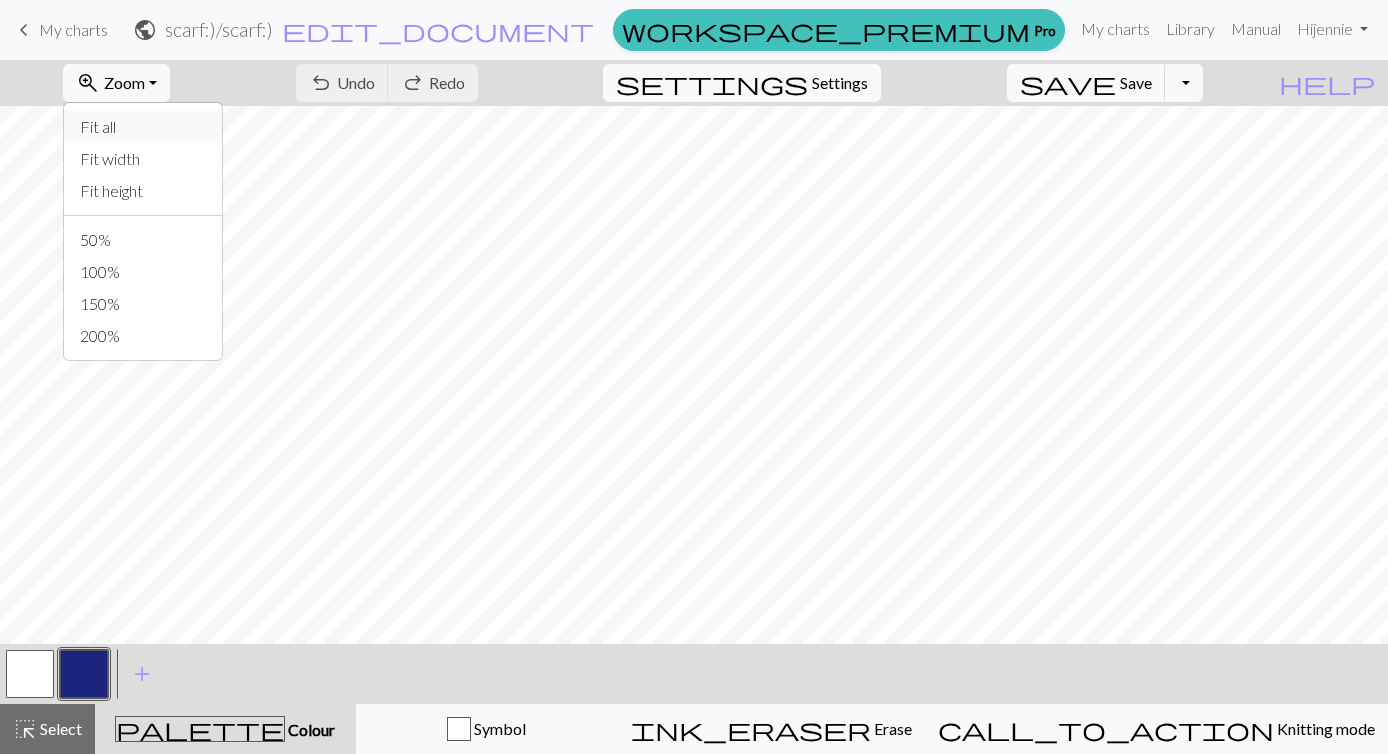 click on "Fit all" at bounding box center [143, 127] 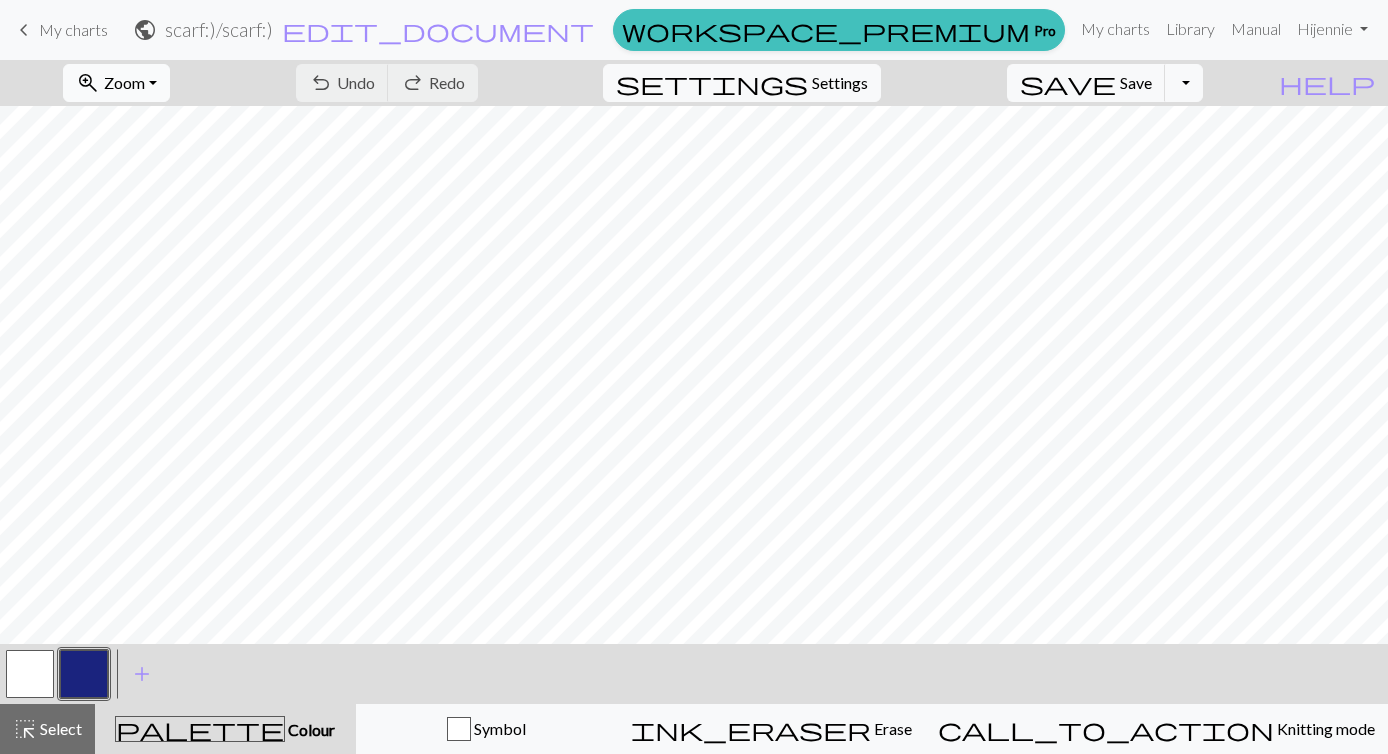 click on "zoom_in Zoom Zoom" at bounding box center (116, 83) 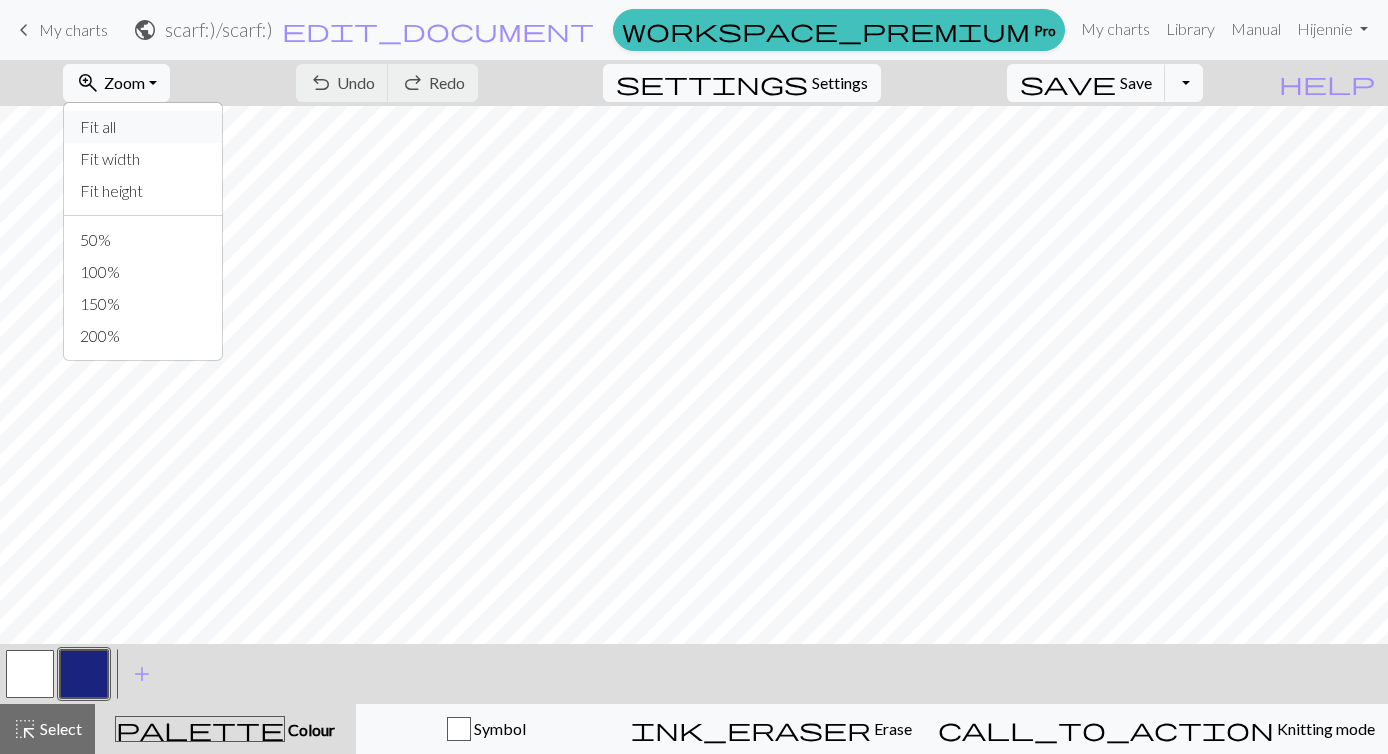click on "Fit all" at bounding box center [143, 127] 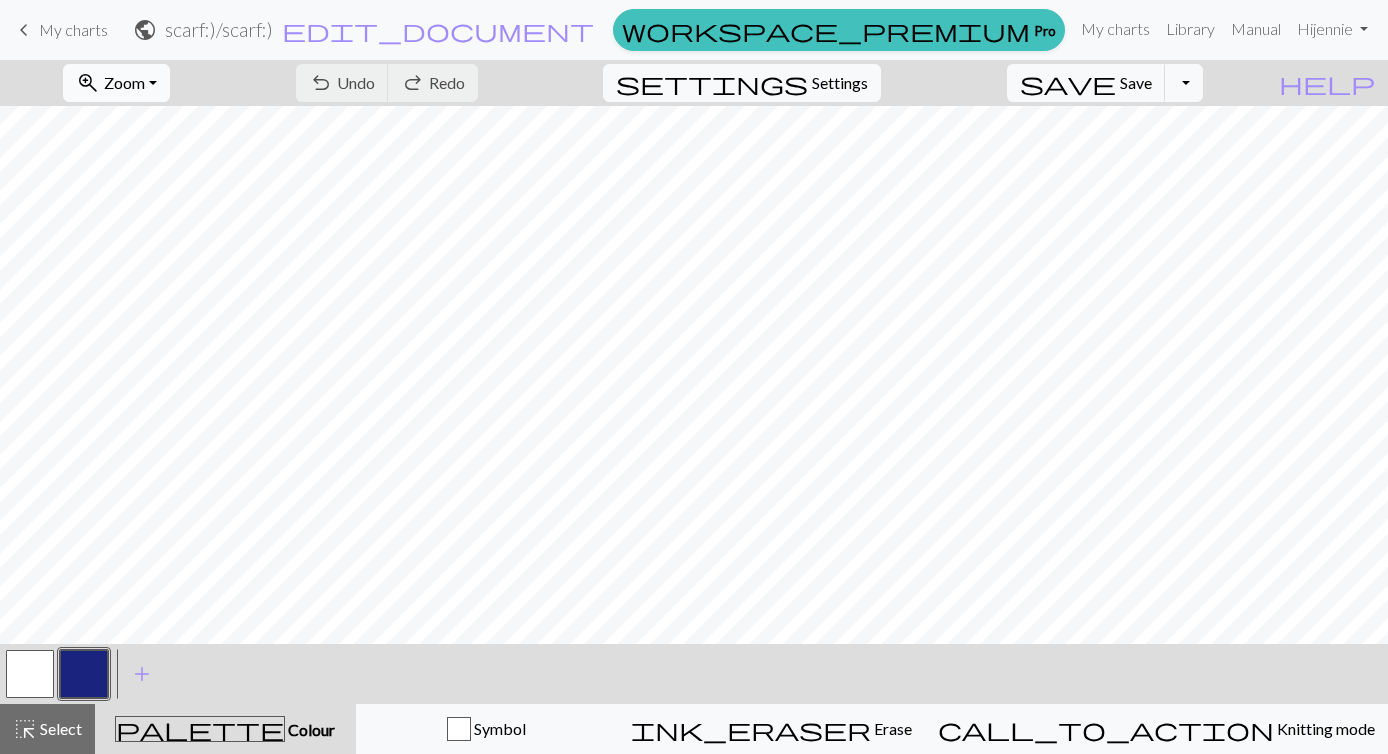 click on "Zoom" at bounding box center [124, 82] 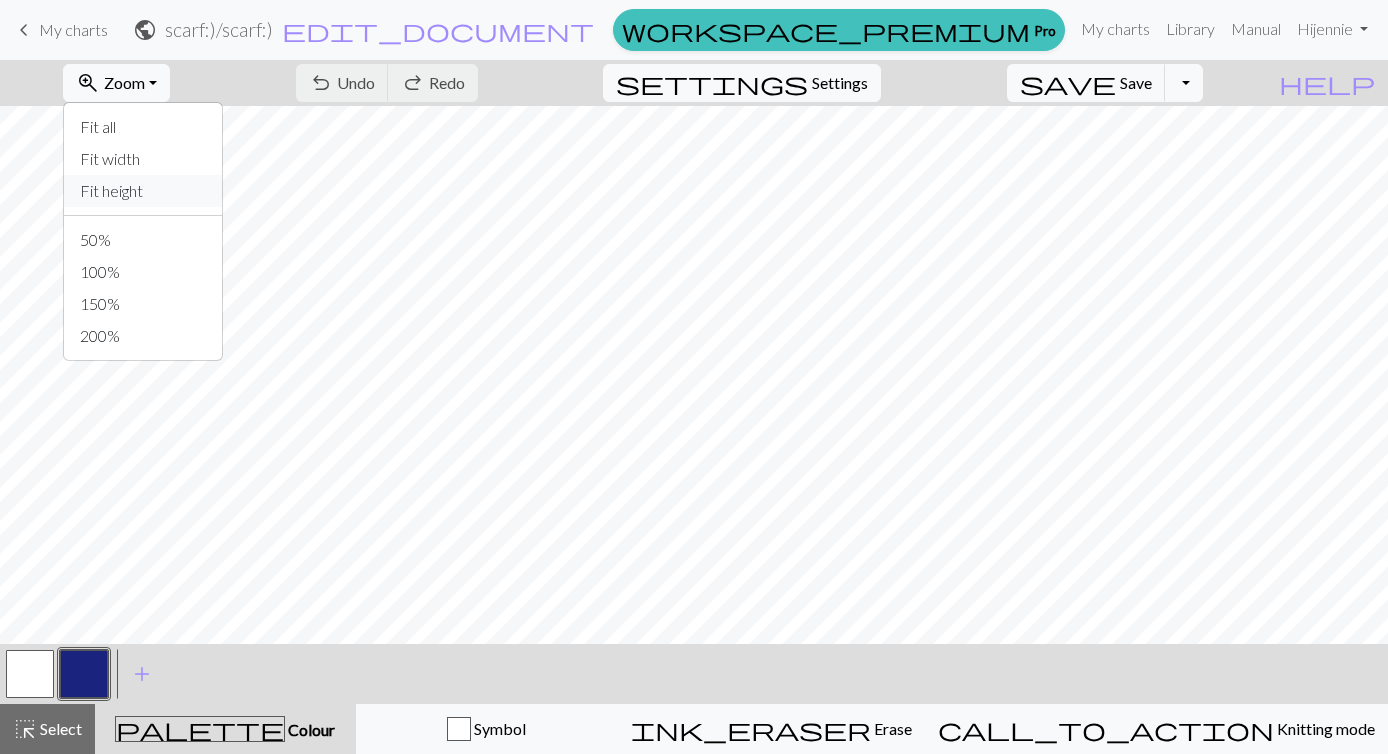 click on "Fit height" at bounding box center [143, 191] 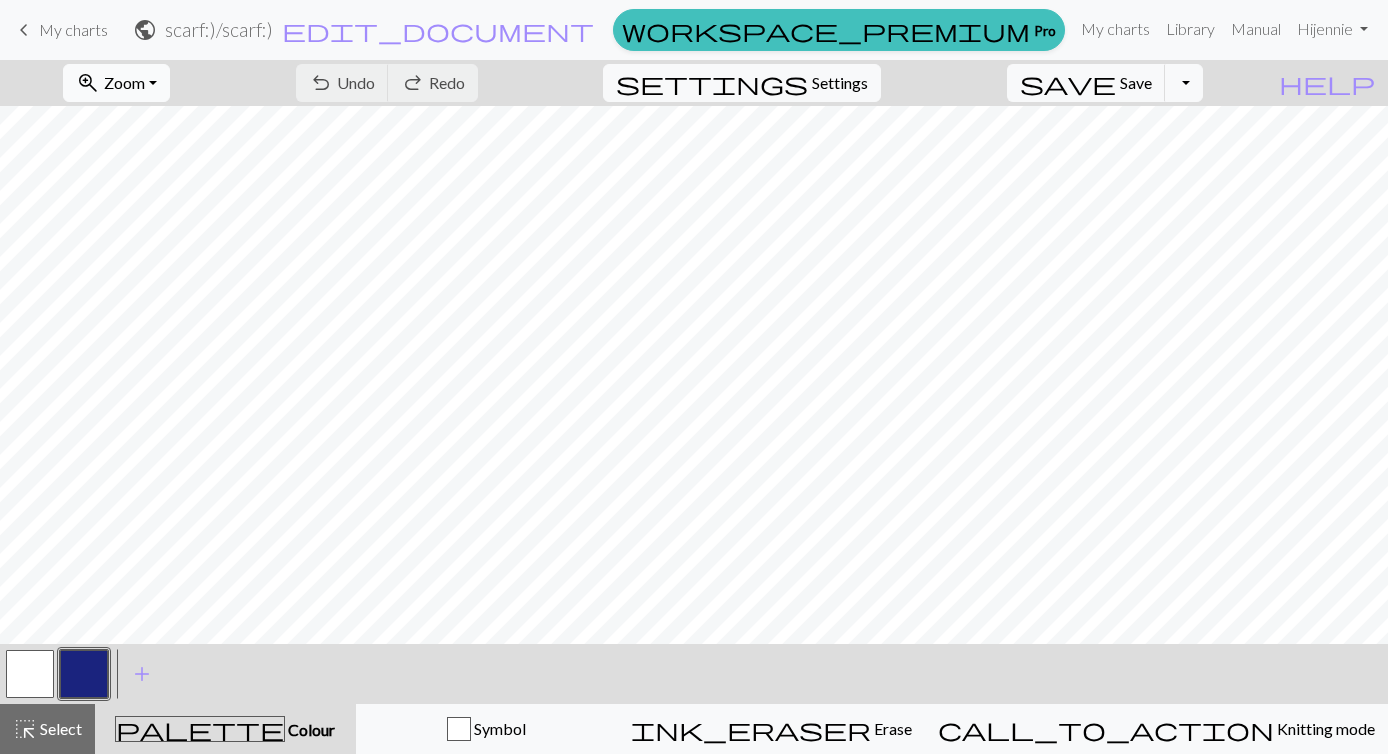 click on "Zoom" at bounding box center (124, 82) 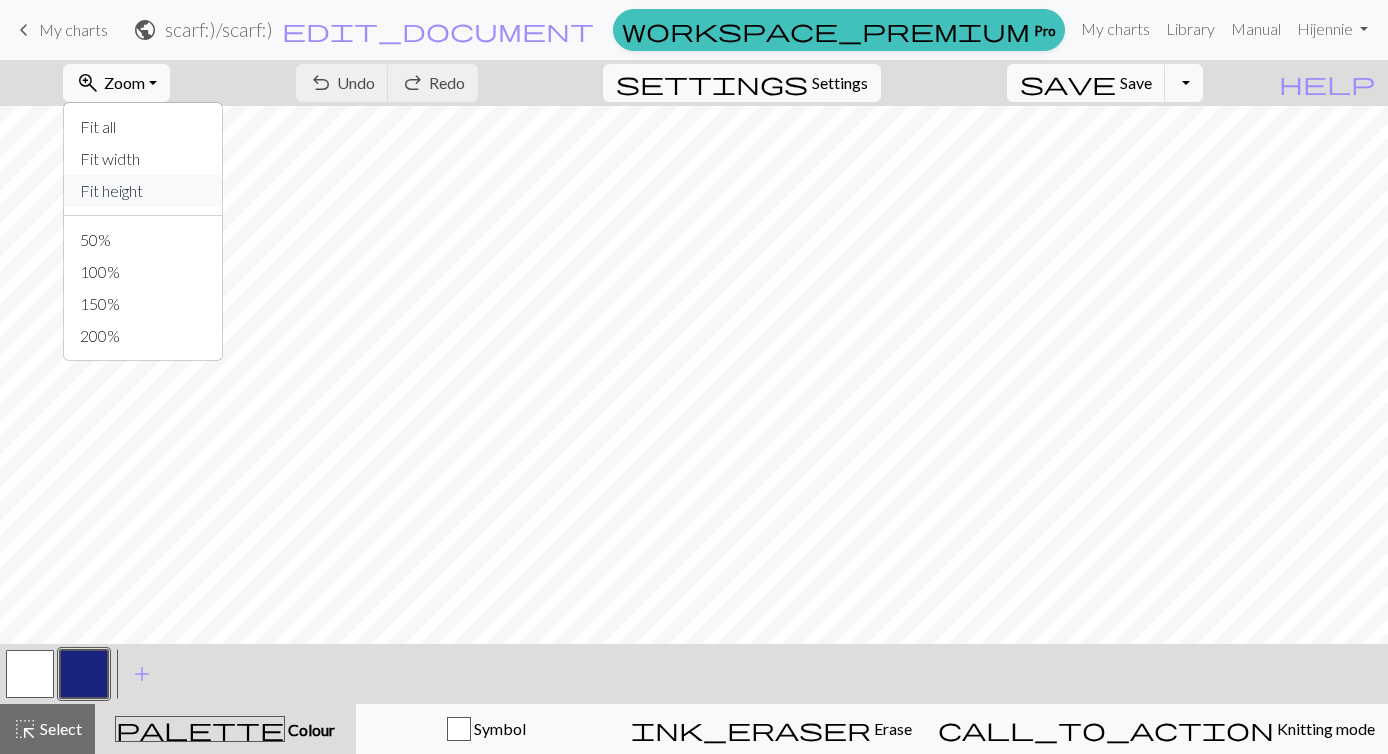 click on "Fit height" at bounding box center [143, 191] 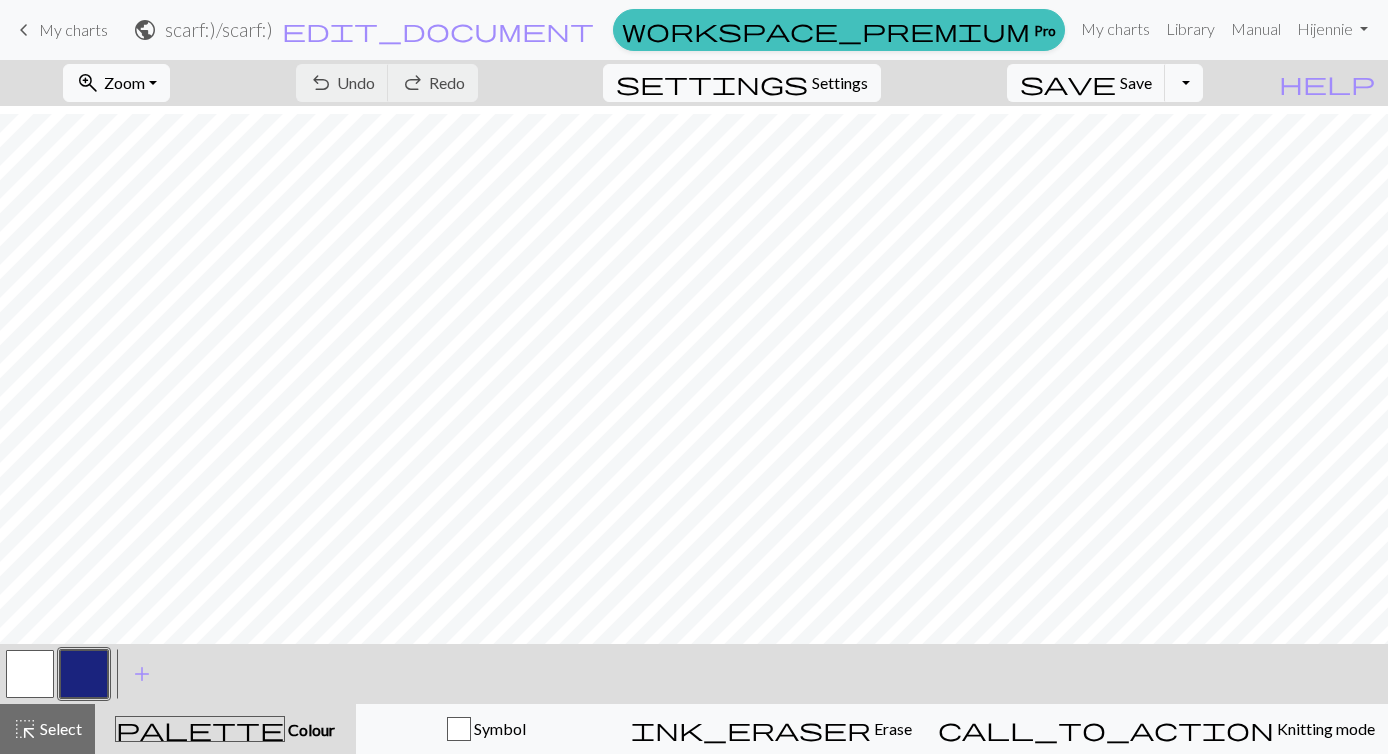 scroll, scrollTop: 172, scrollLeft: 0, axis: vertical 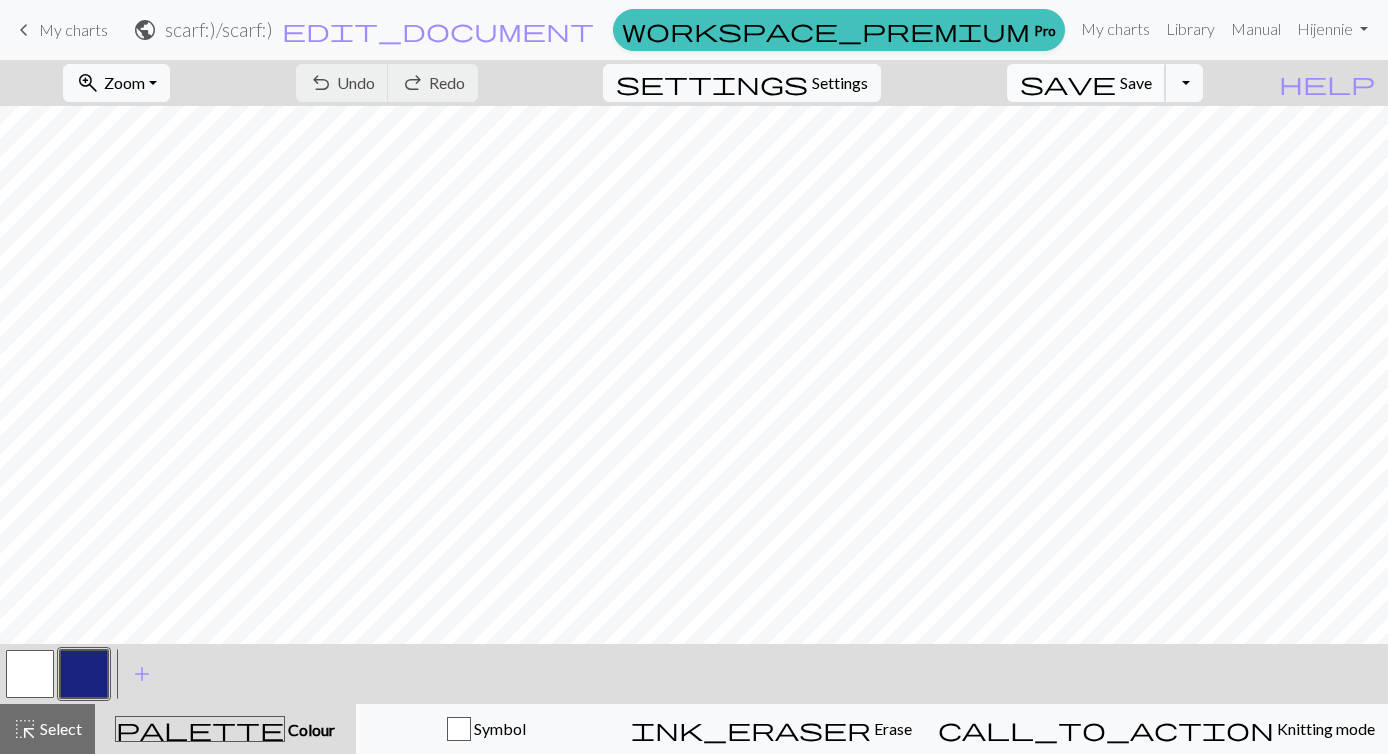 click on "save Save Save" at bounding box center [1086, 83] 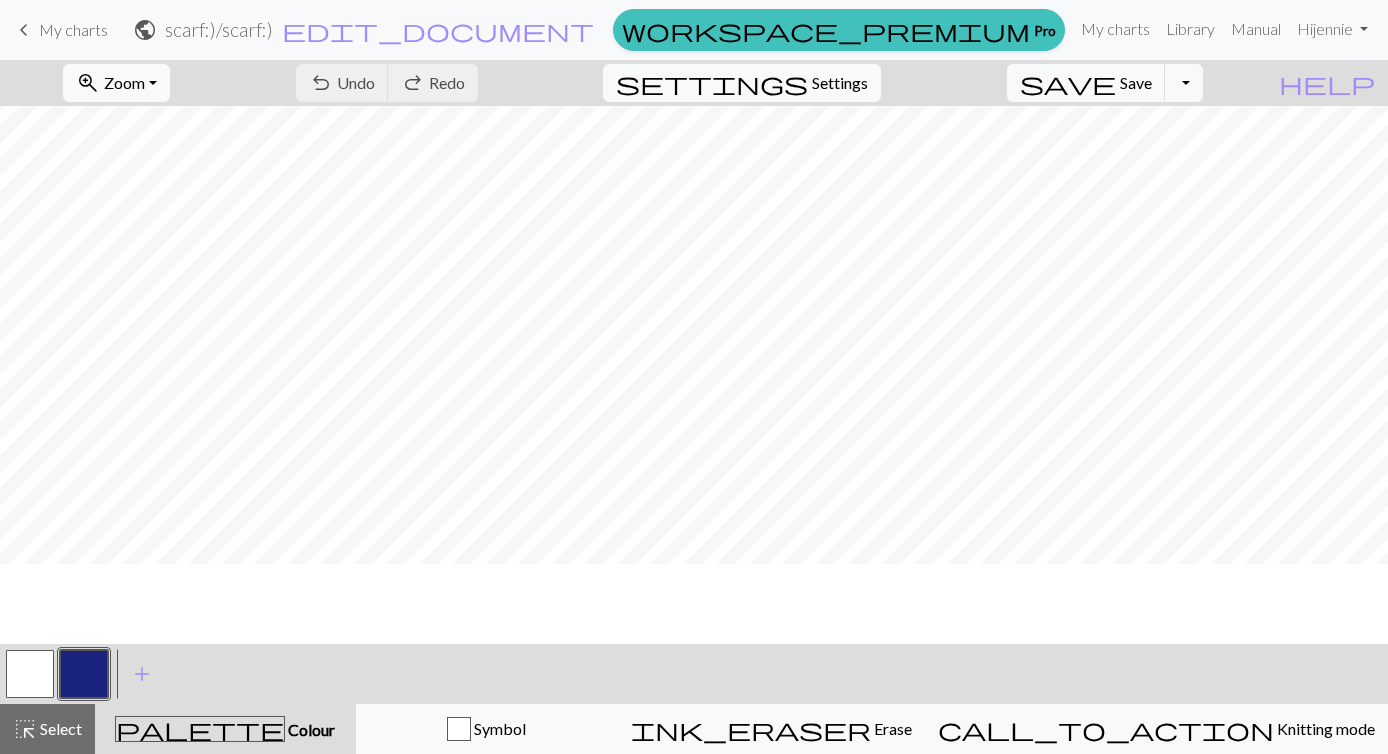 scroll, scrollTop: 0, scrollLeft: 0, axis: both 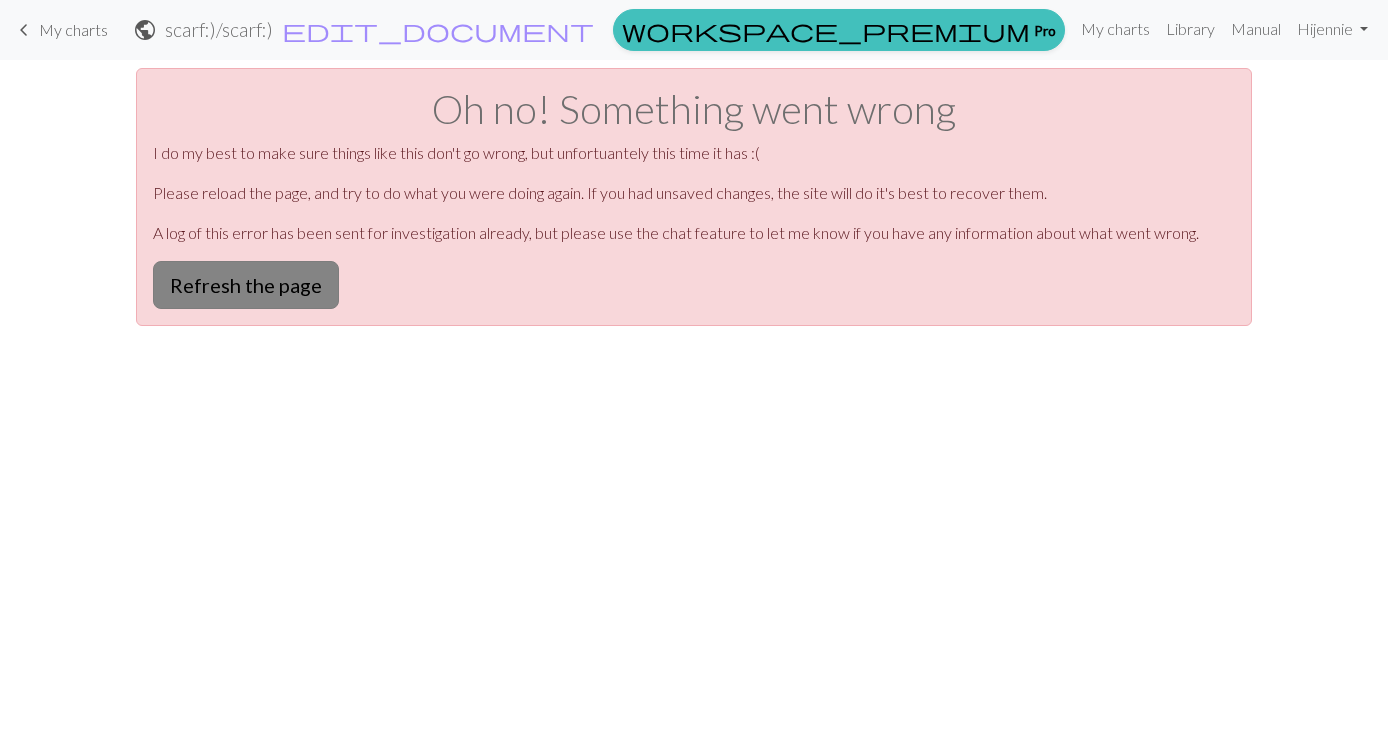 click on "Refresh the page" at bounding box center [246, 285] 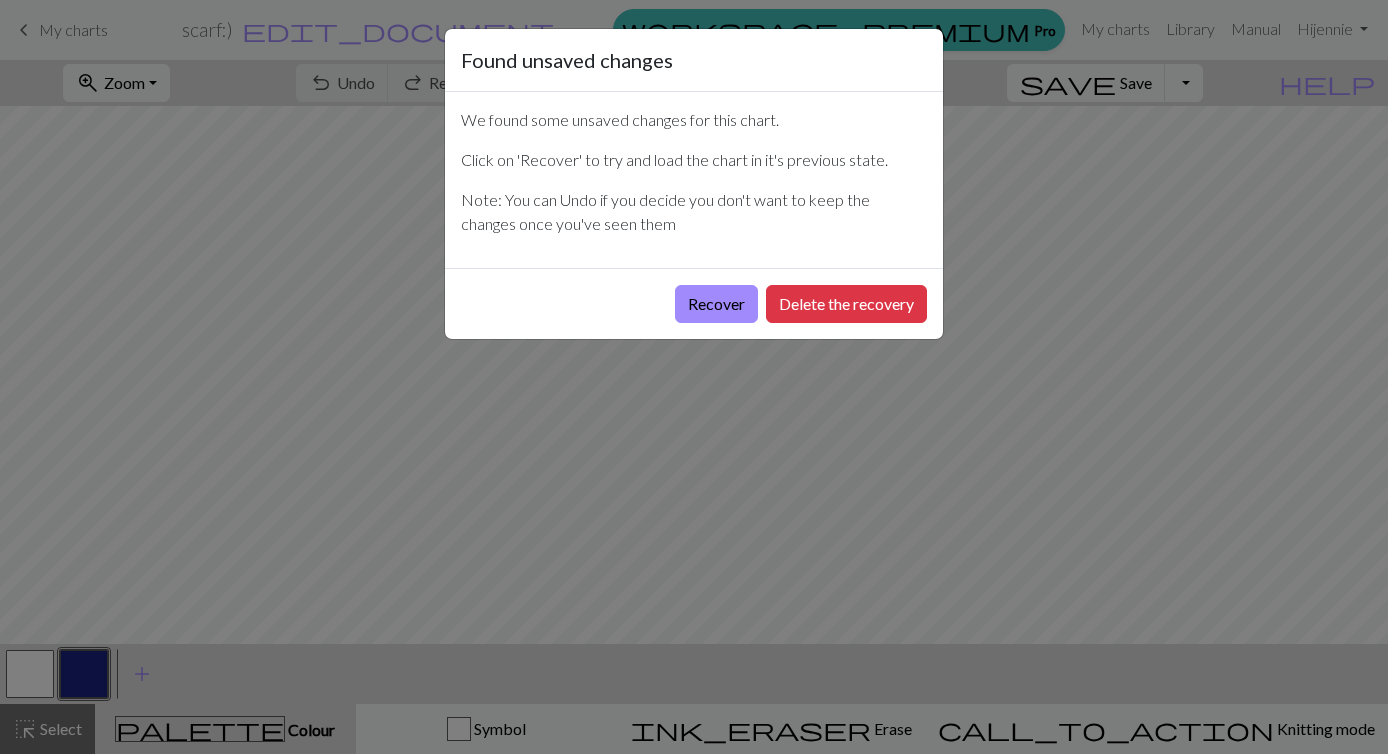 scroll, scrollTop: 0, scrollLeft: 0, axis: both 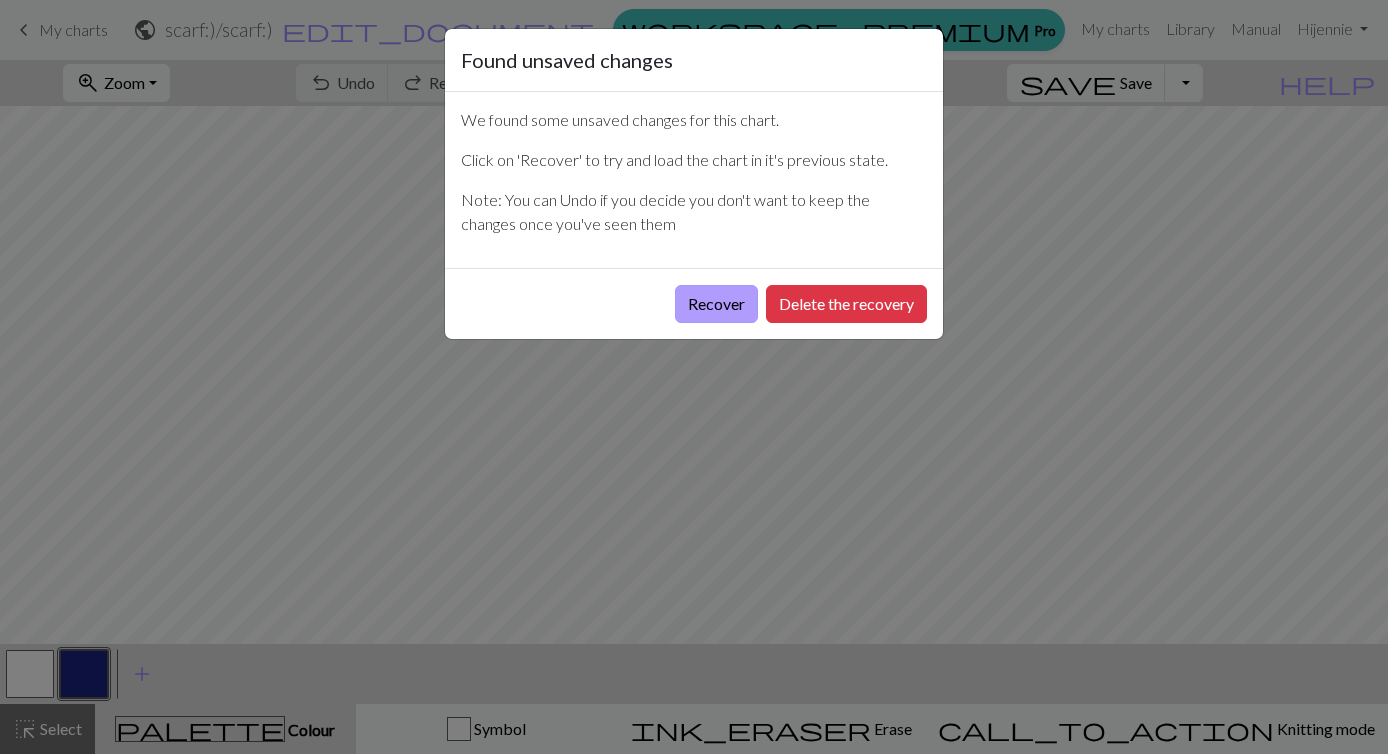 click on "Recover" at bounding box center [716, 304] 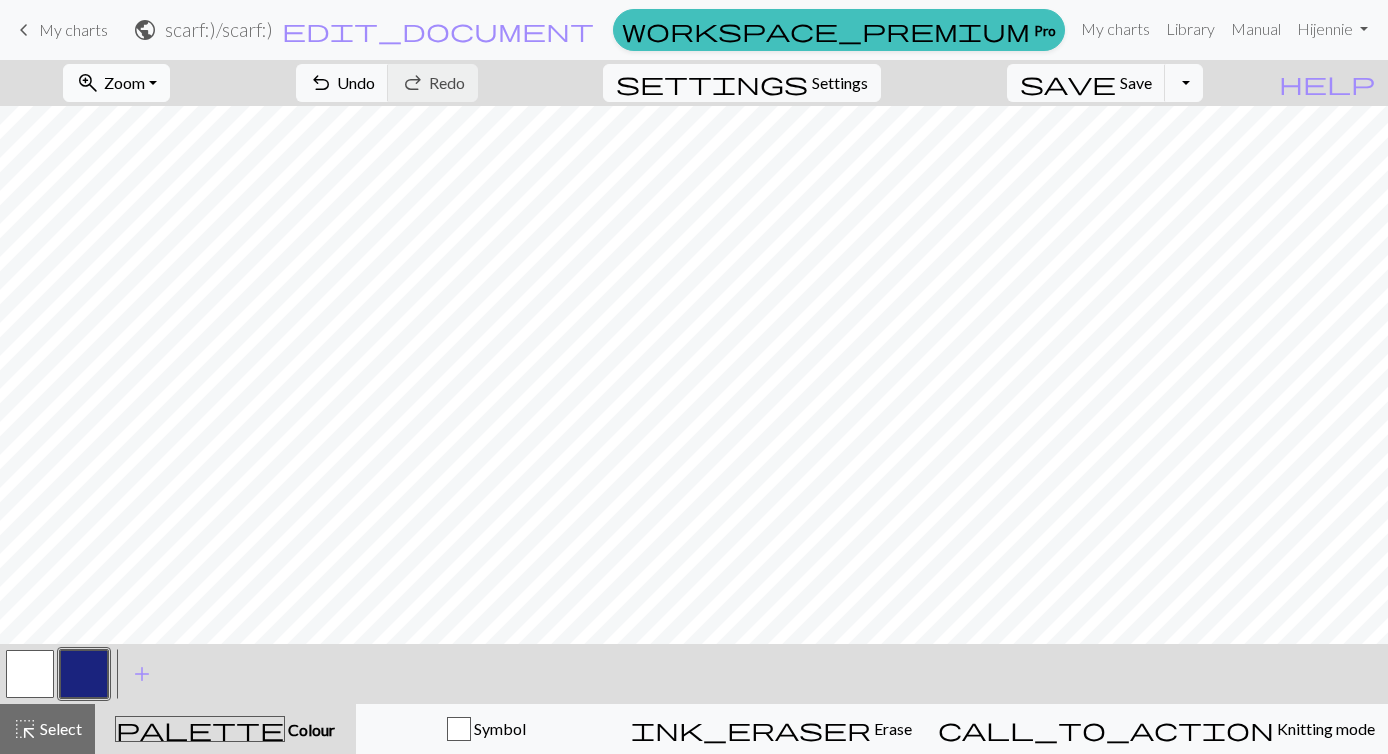 click on "Zoom" at bounding box center [124, 82] 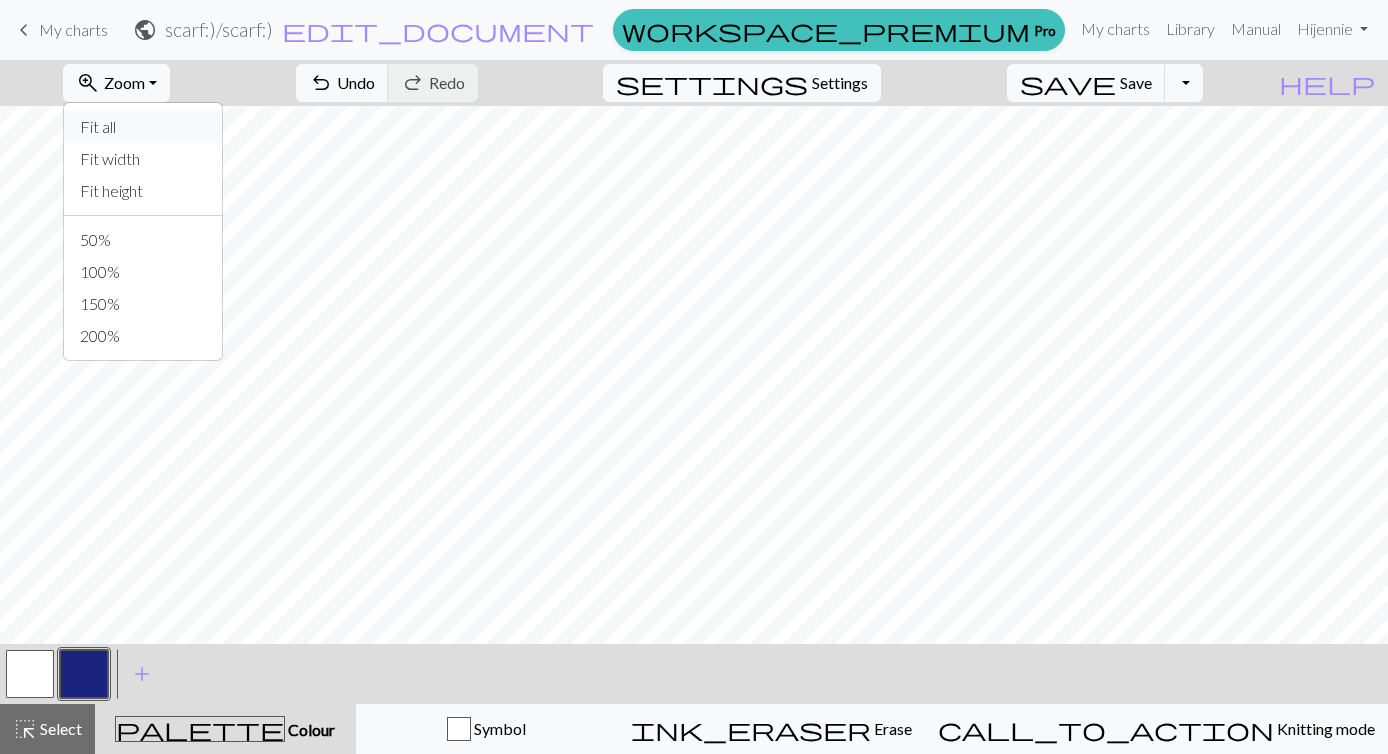 click on "Fit all" at bounding box center [143, 127] 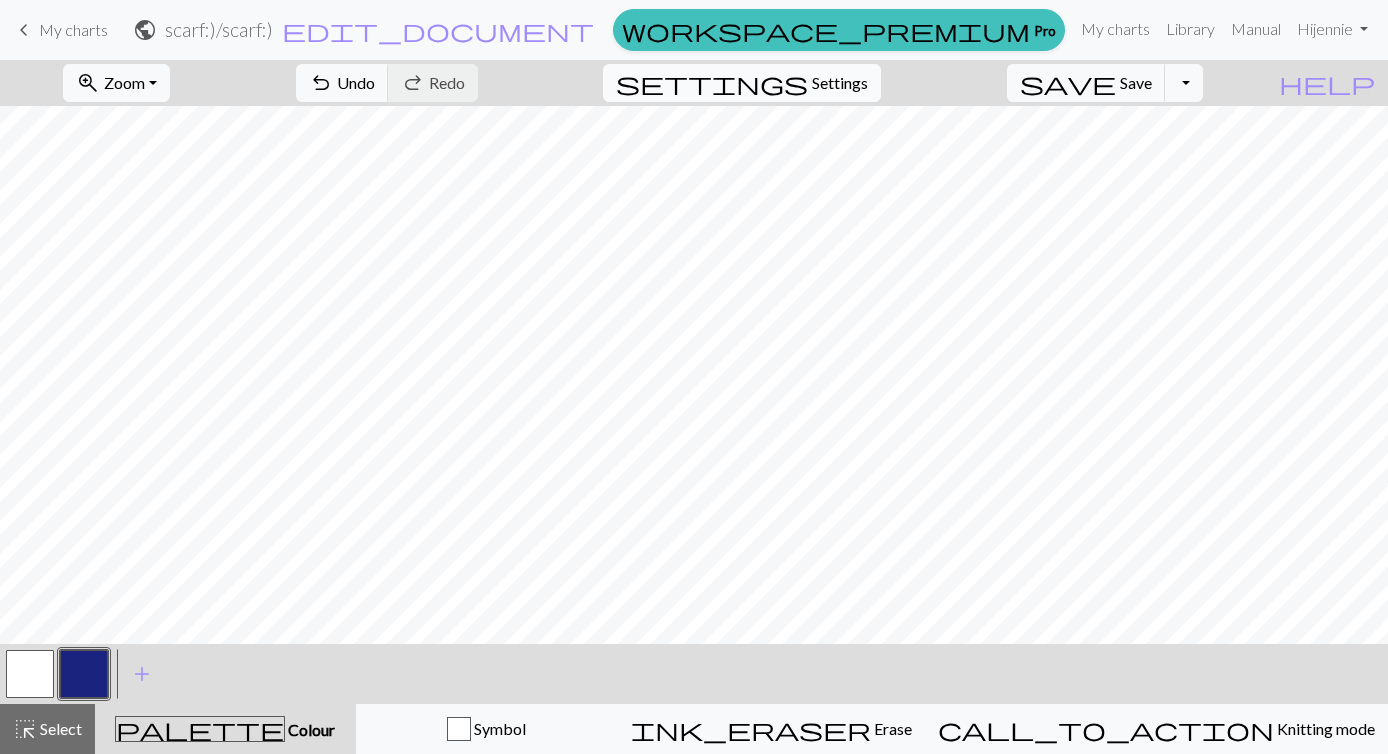 click on "settings" at bounding box center [712, 83] 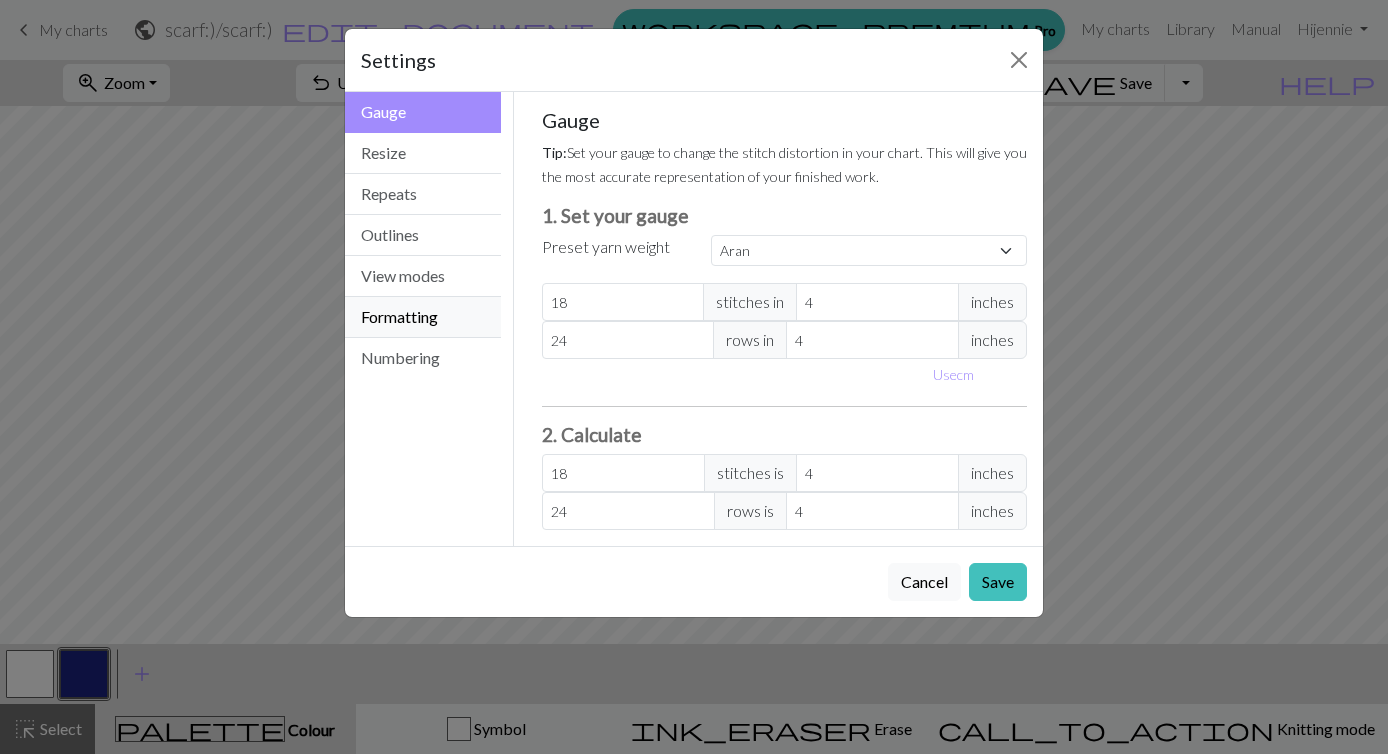 click on "Formatting" at bounding box center [423, 317] 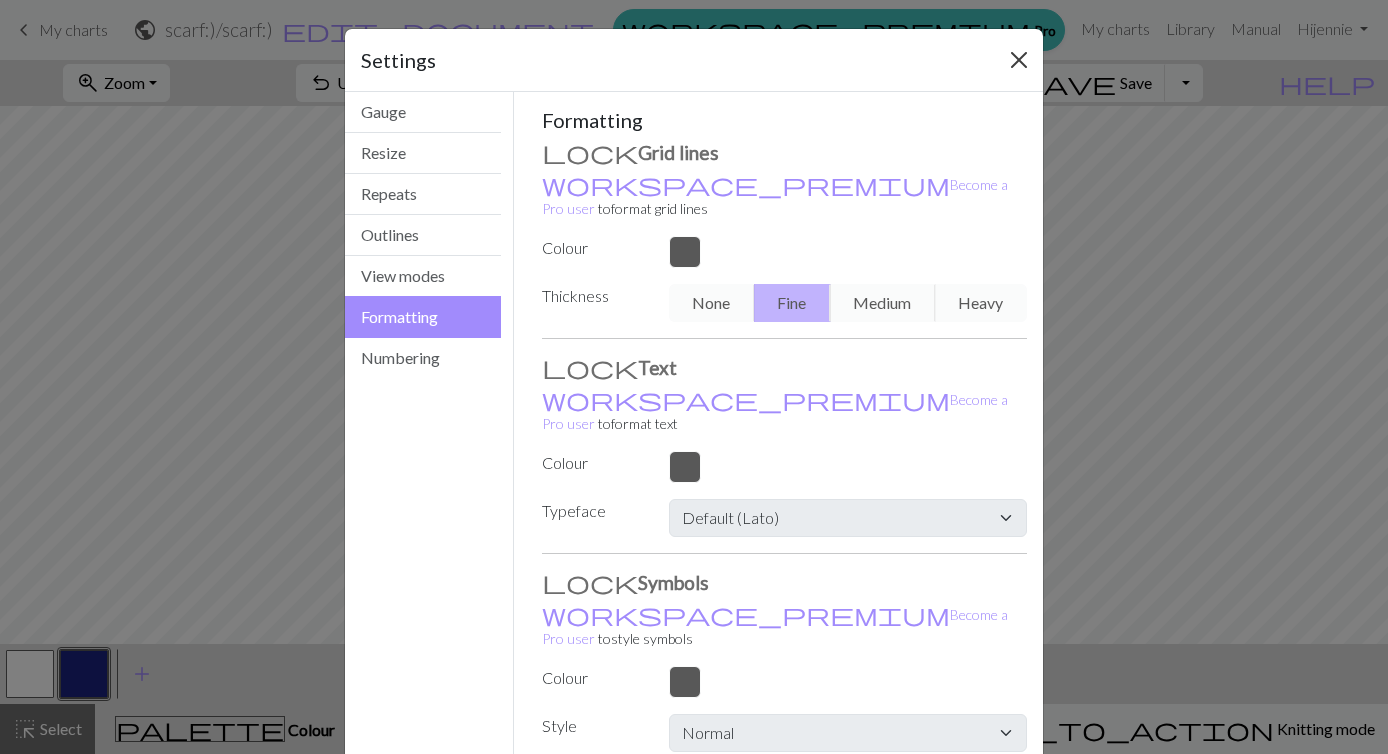 click at bounding box center [1019, 60] 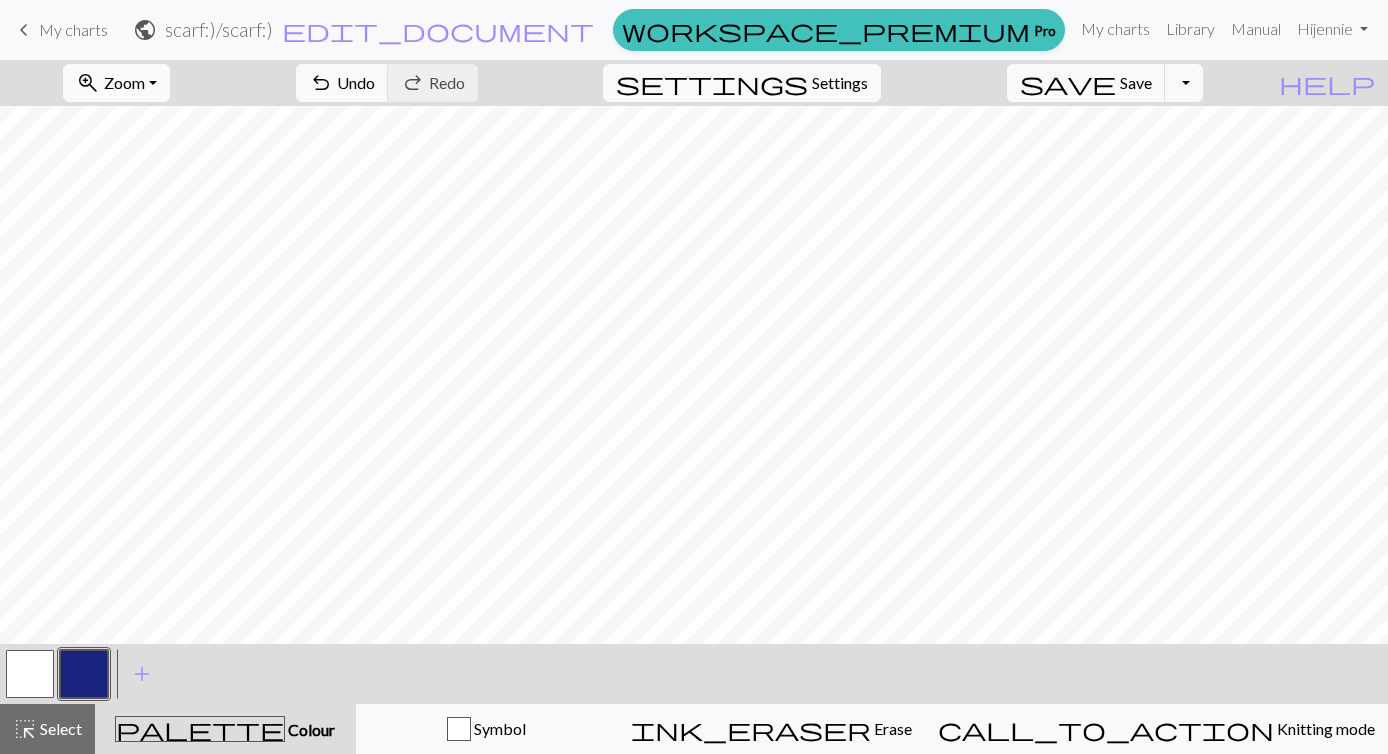 click on "Zoom" at bounding box center (124, 82) 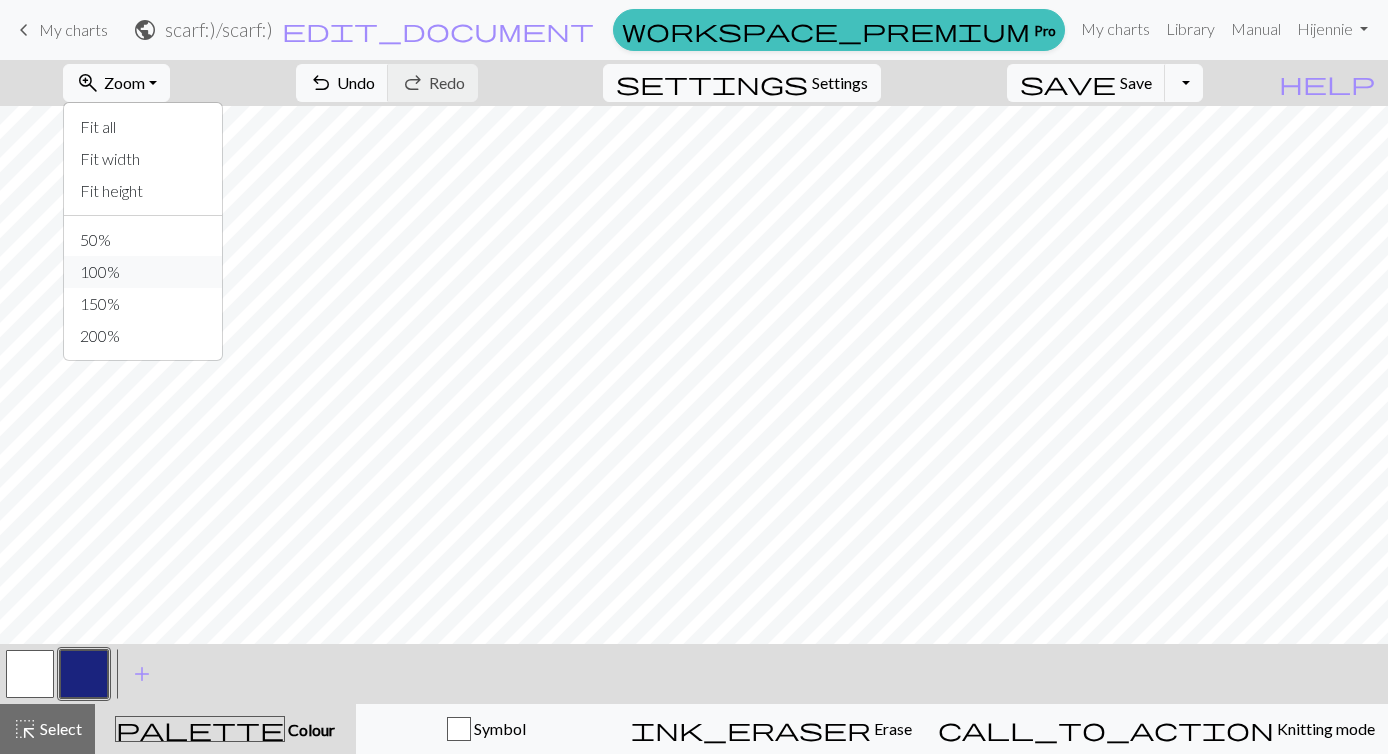 click on "100%" at bounding box center (143, 272) 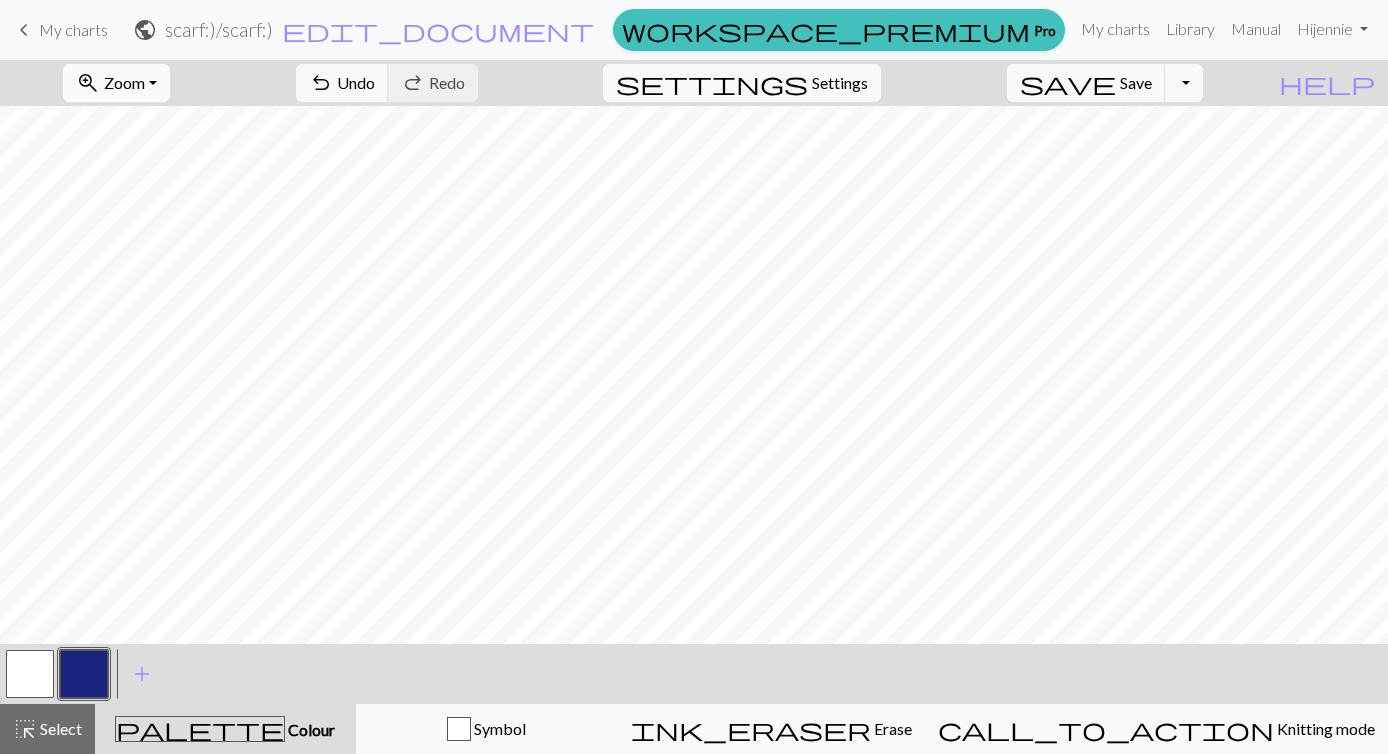 click on "zoom_in Zoom Zoom" at bounding box center (116, 83) 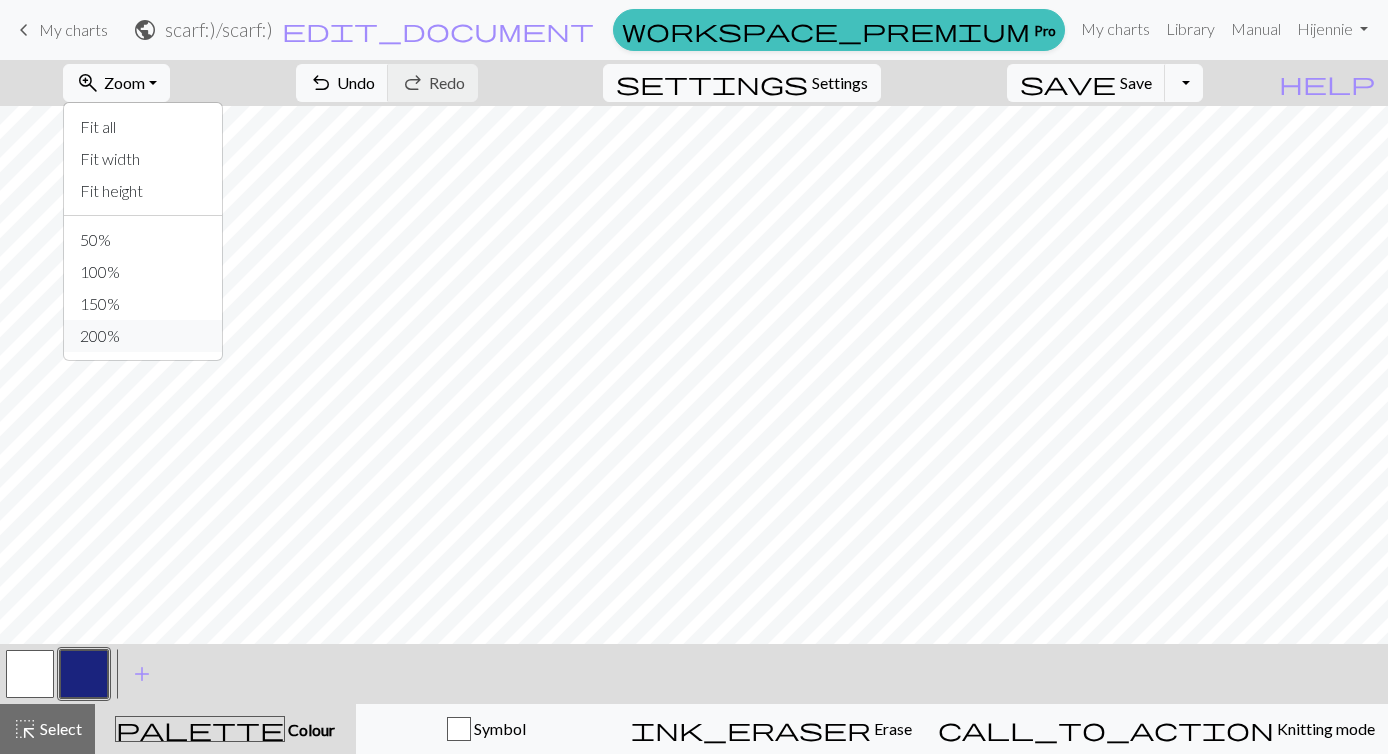 click on "200%" at bounding box center (143, 336) 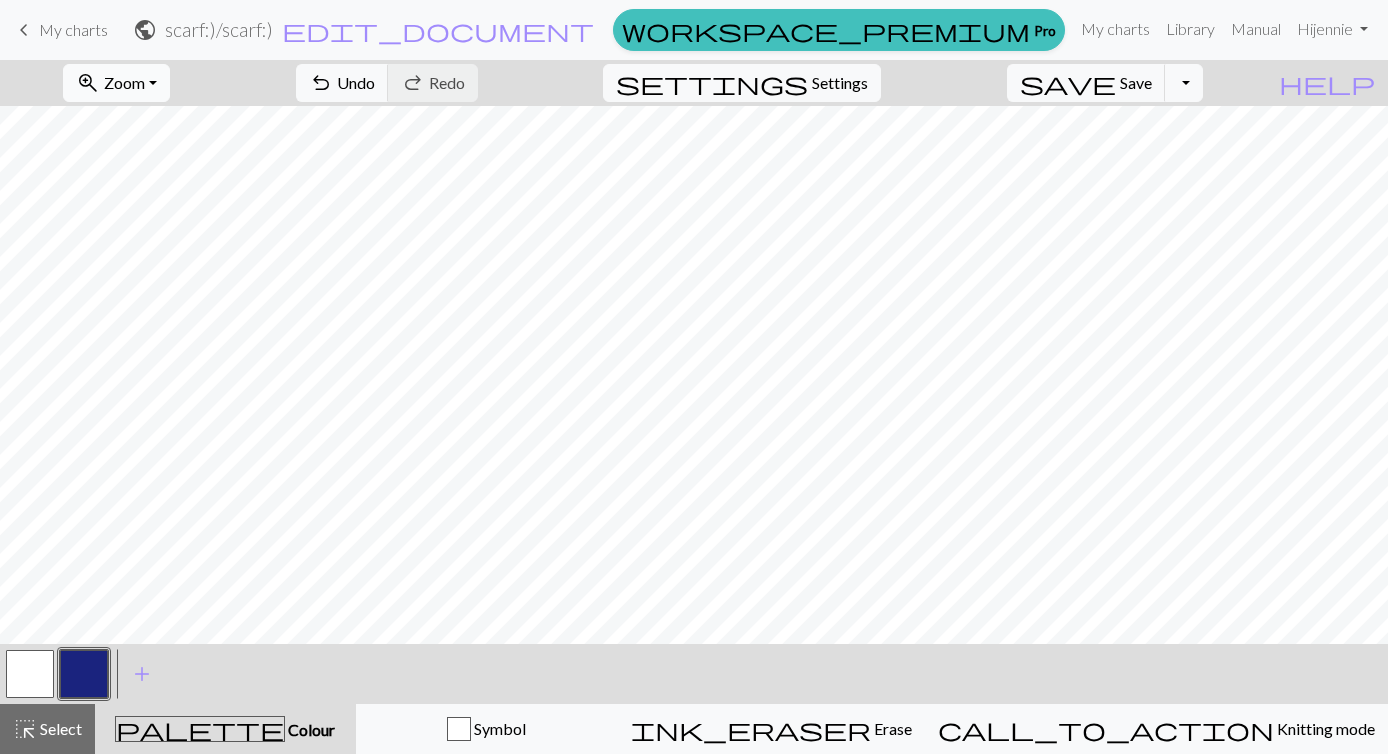 click on "zoom_in Zoom Zoom" at bounding box center [116, 83] 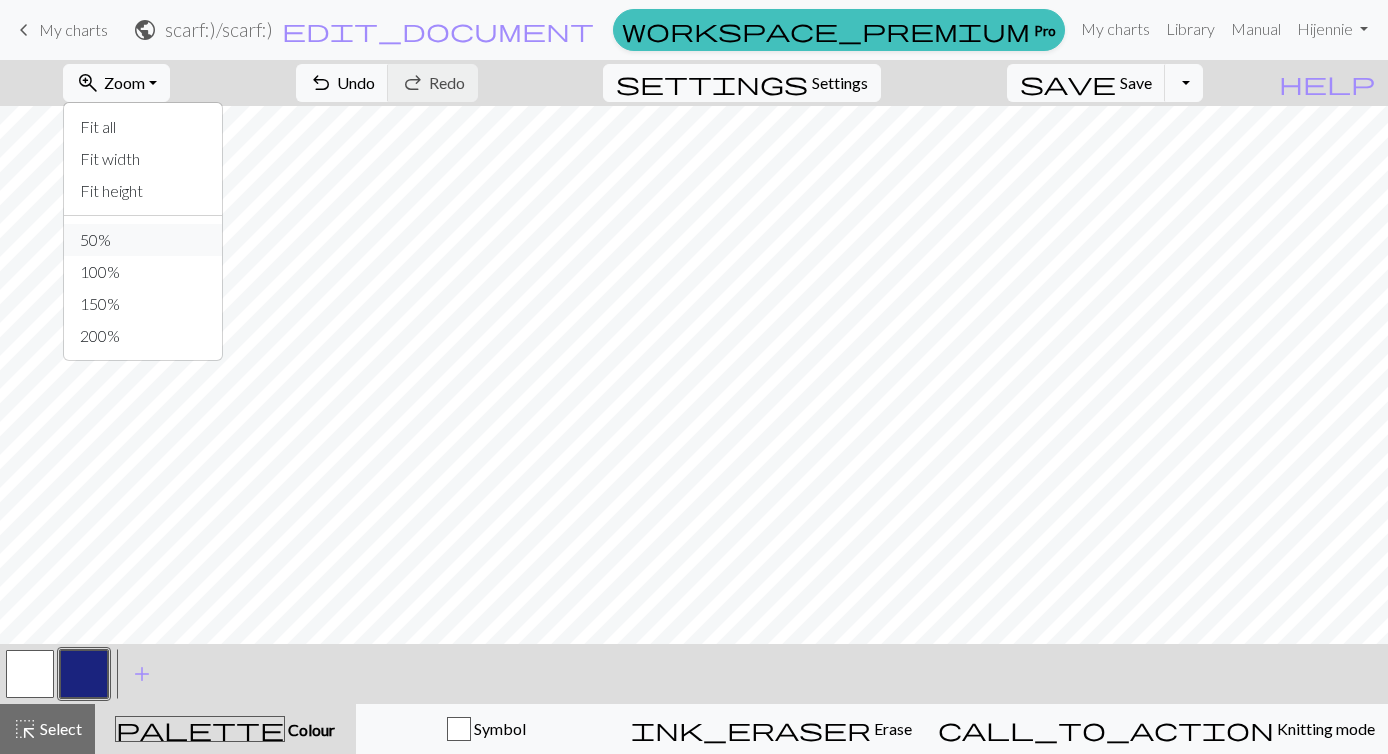 click on "50%" at bounding box center [143, 240] 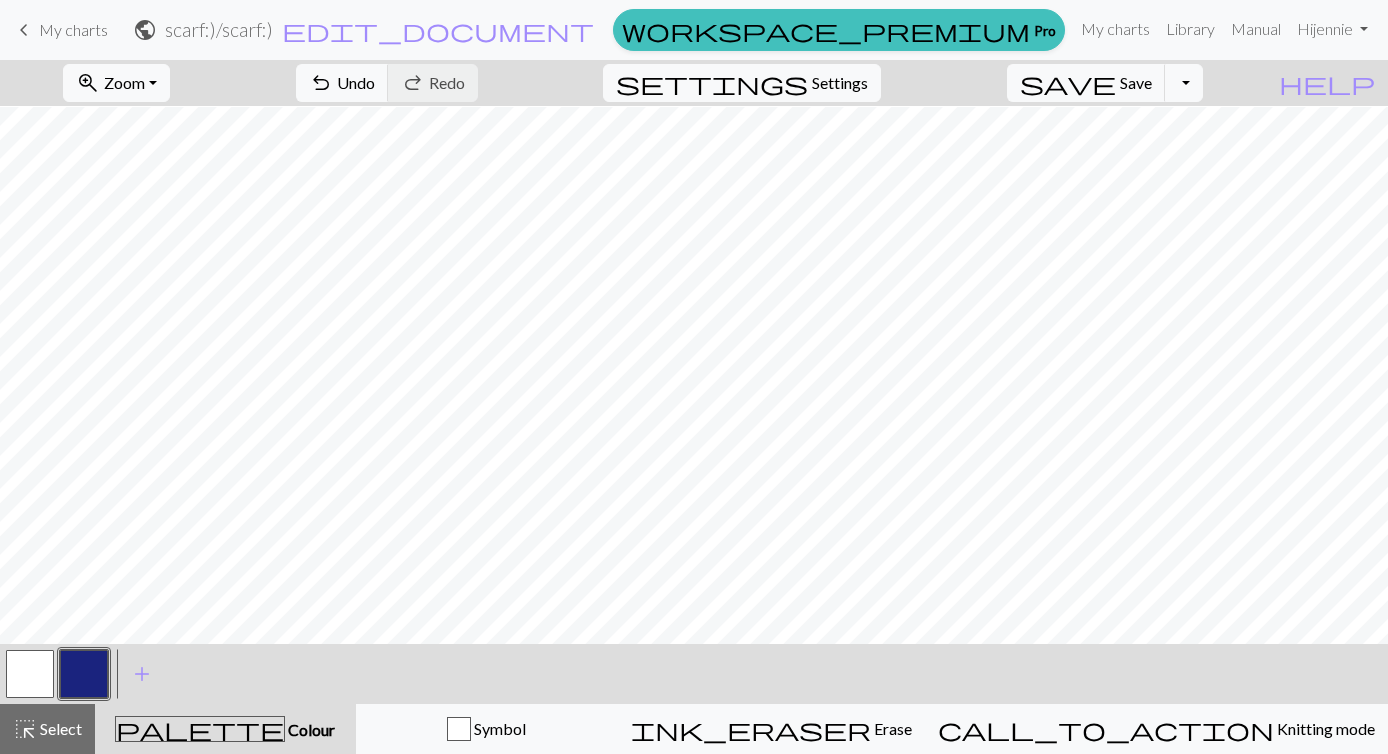 scroll, scrollTop: 172, scrollLeft: 0, axis: vertical 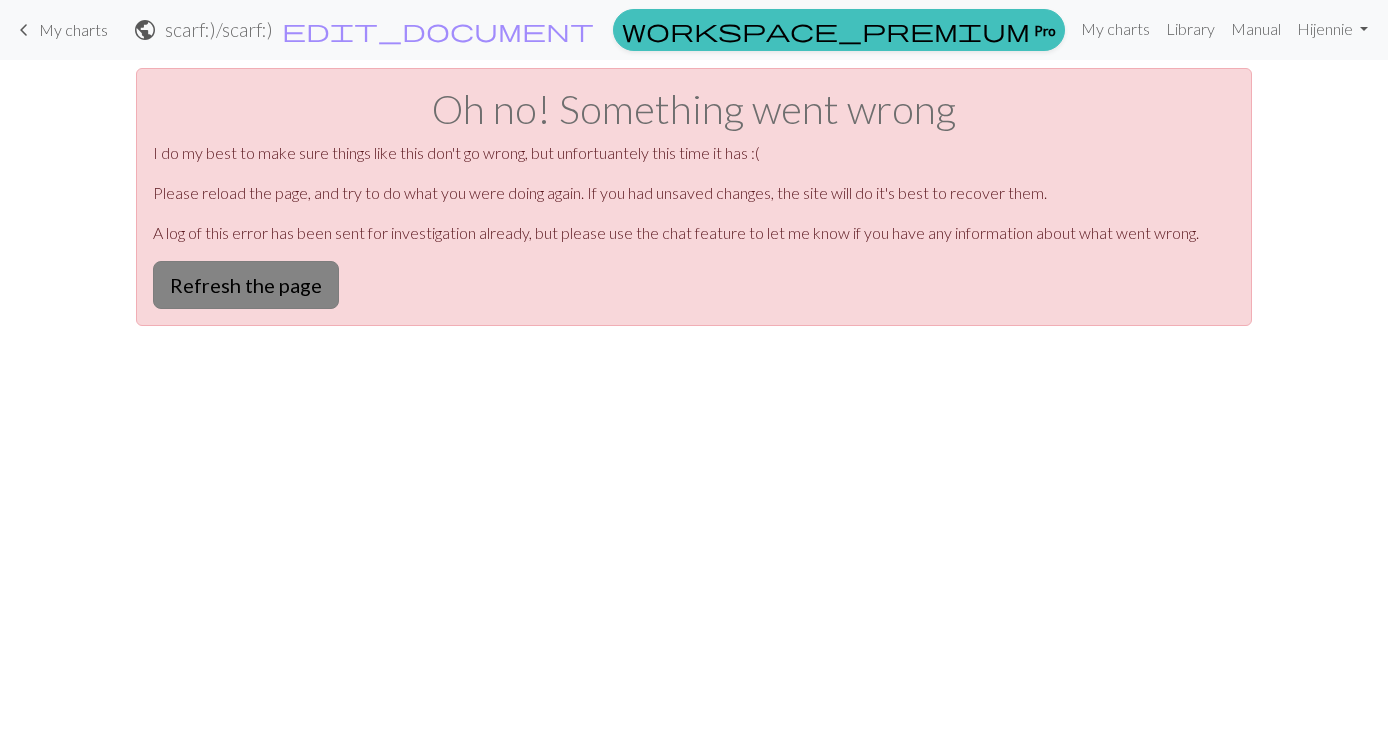 click on "Refresh the page" at bounding box center [246, 285] 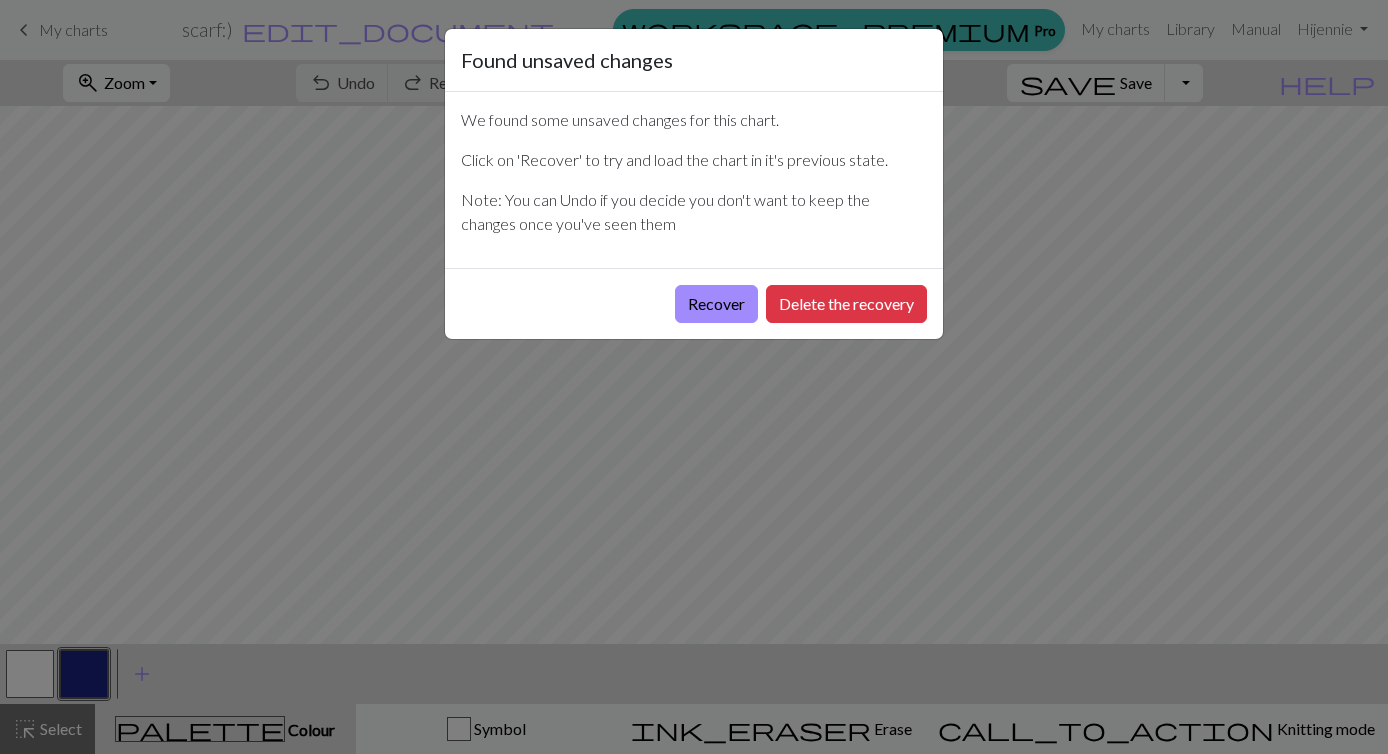 scroll, scrollTop: 0, scrollLeft: 0, axis: both 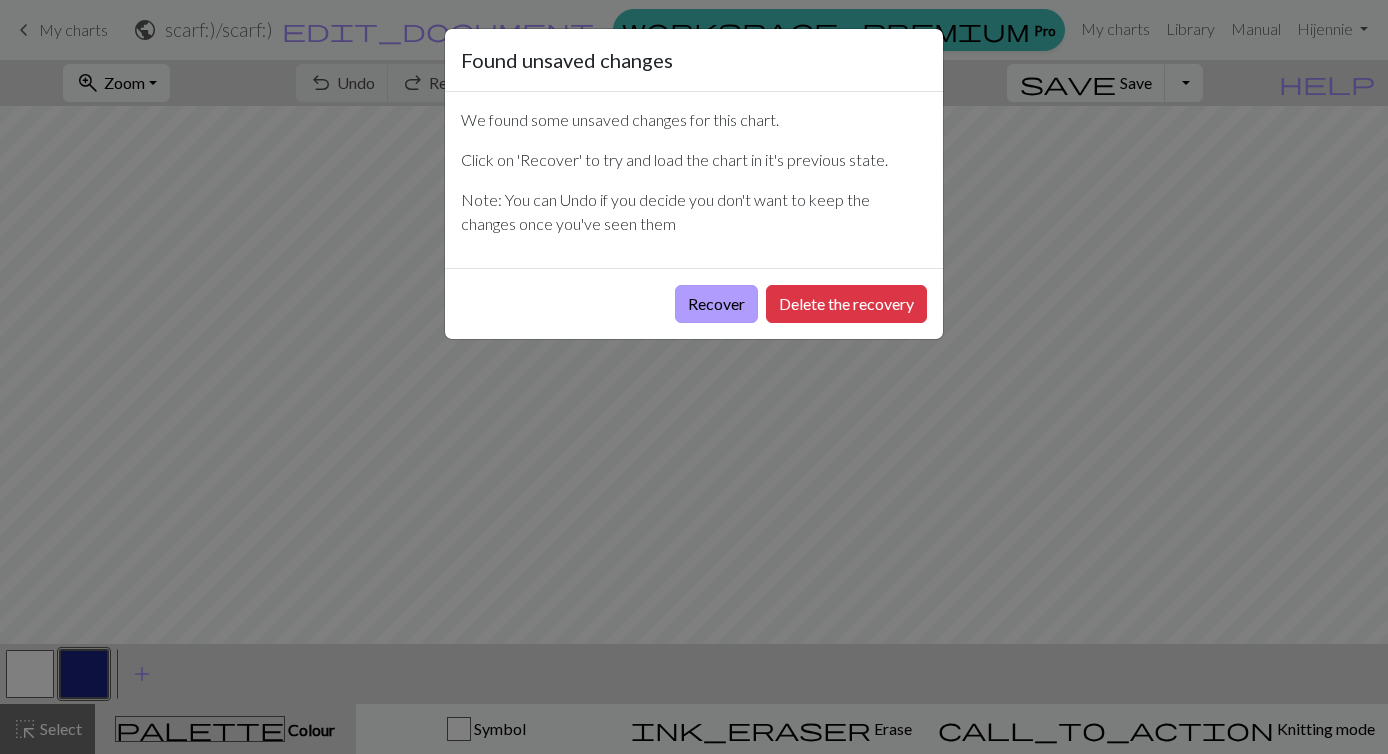 click on "Recover" at bounding box center [716, 304] 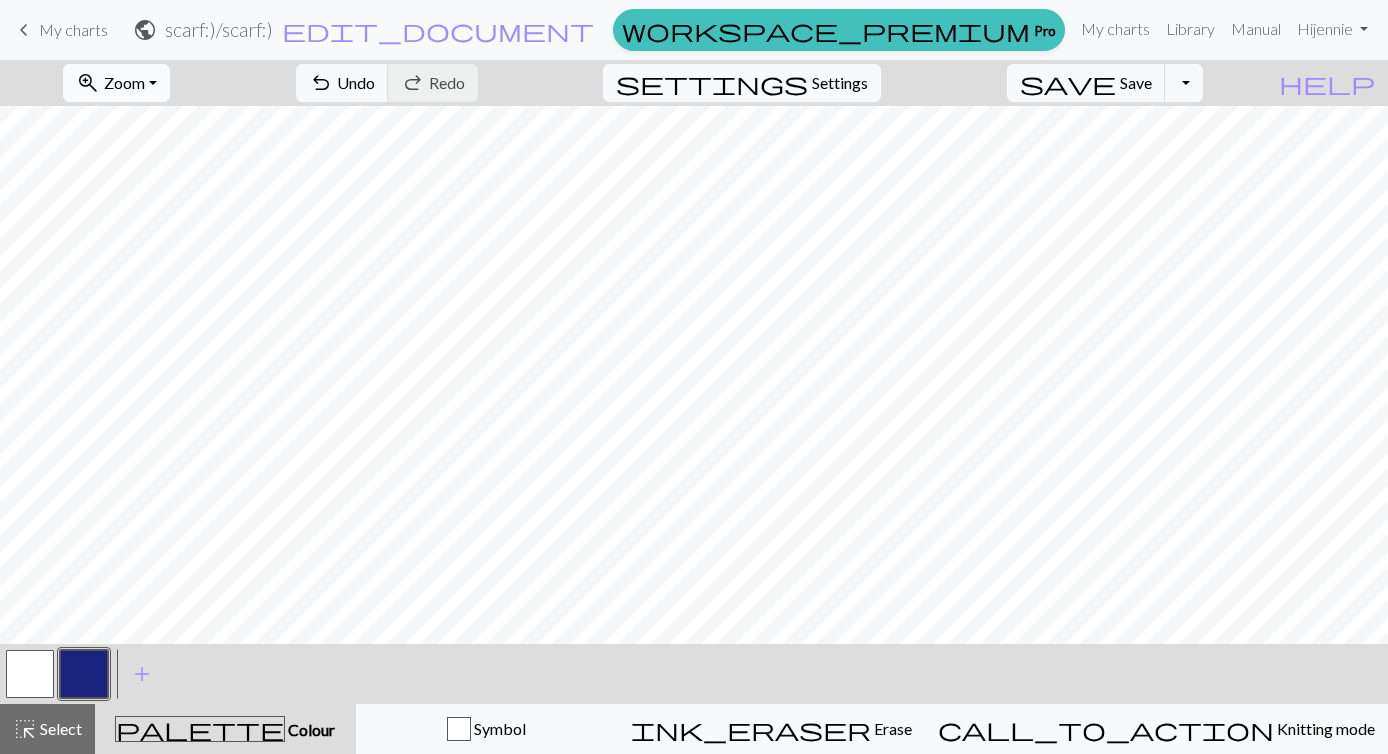 click on "Zoom" at bounding box center (124, 82) 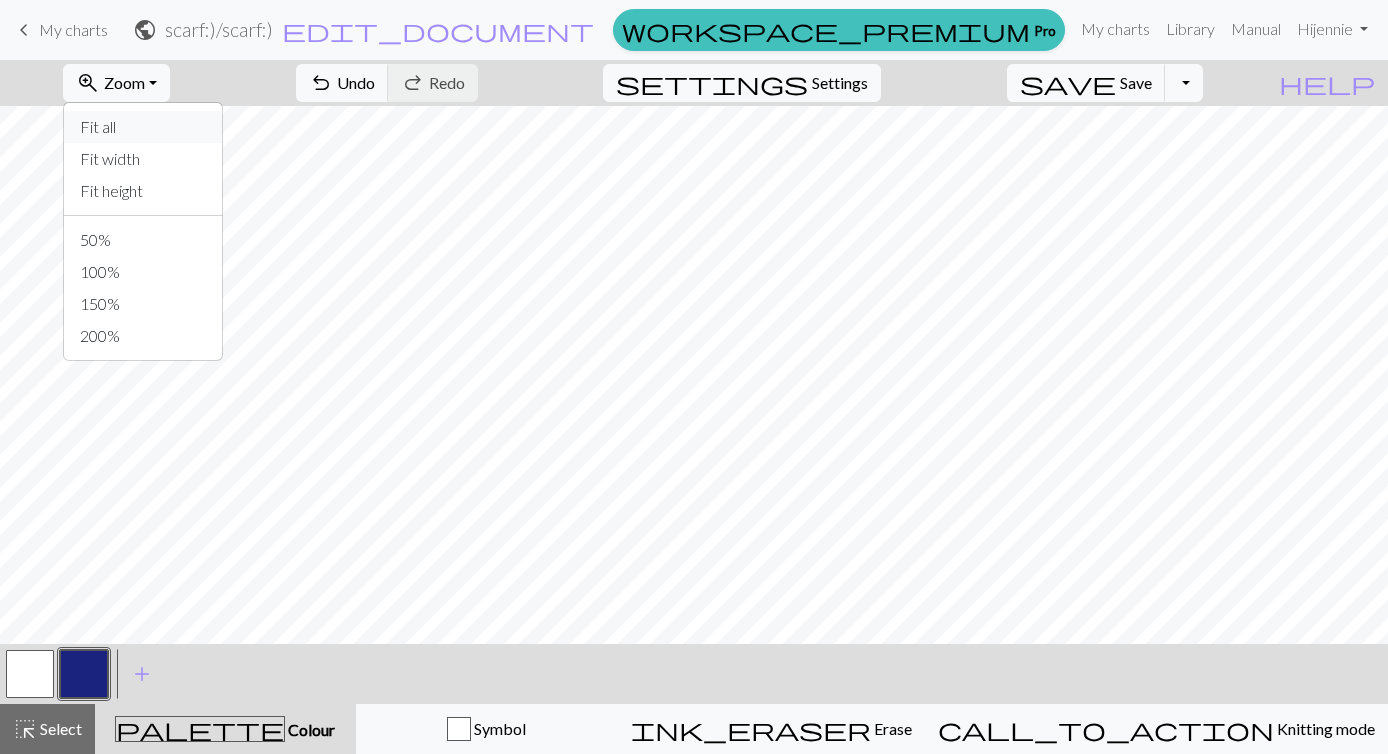 click on "Fit all" at bounding box center [143, 127] 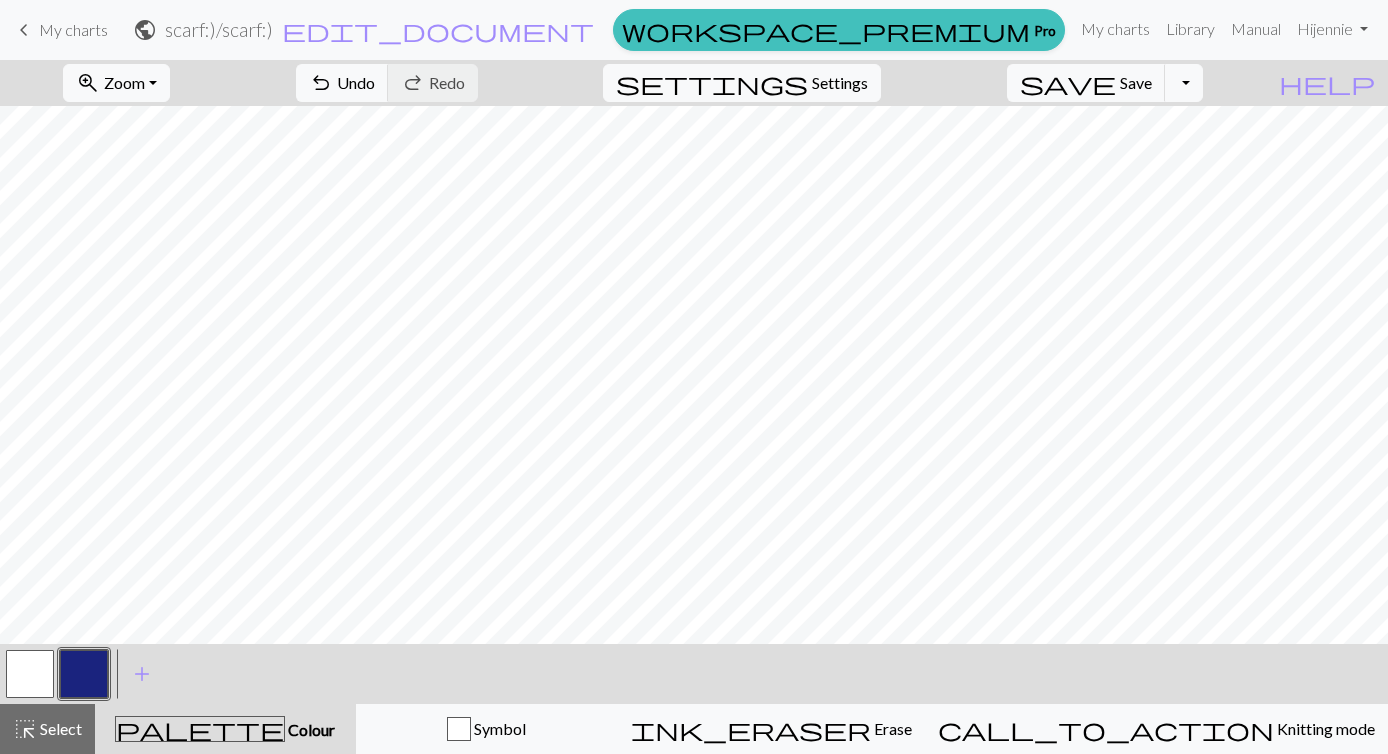 scroll, scrollTop: 0, scrollLeft: 0, axis: both 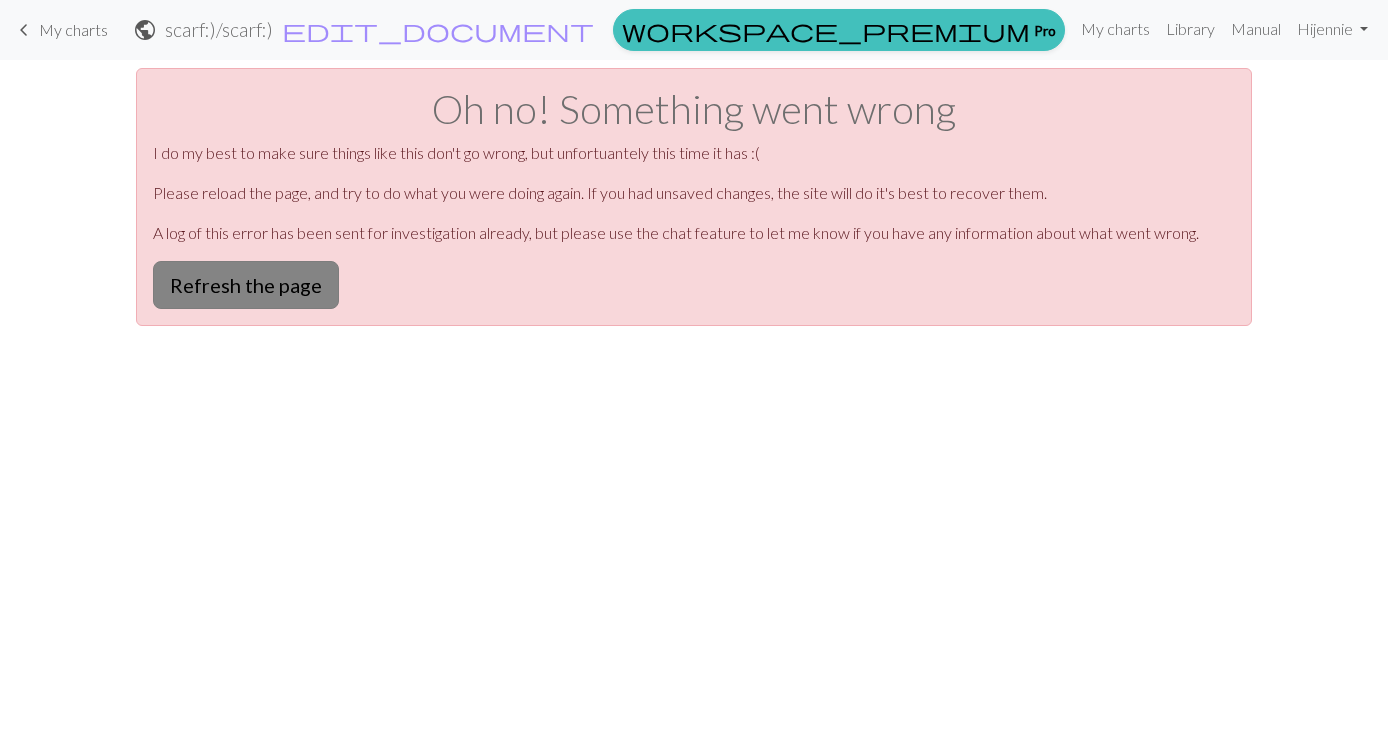 click on "Refresh the page" at bounding box center [246, 285] 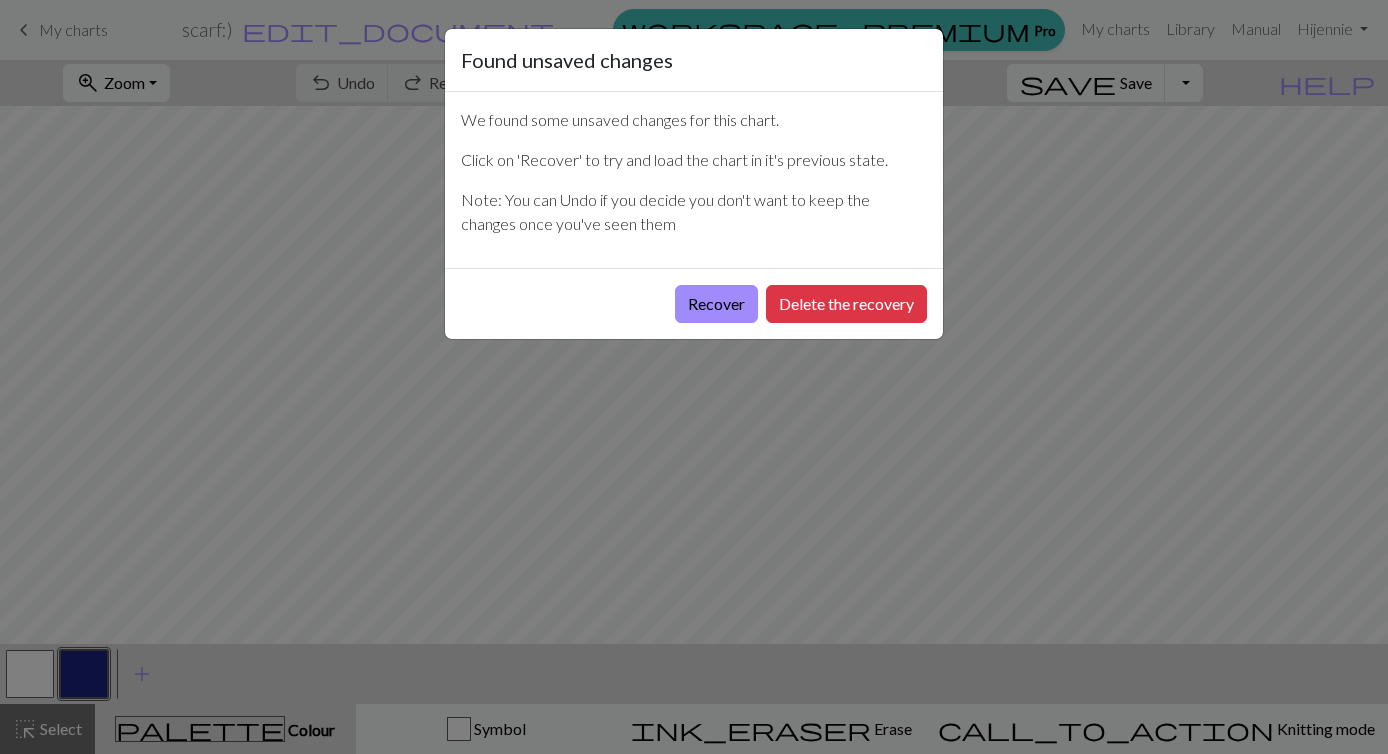 scroll, scrollTop: 0, scrollLeft: 0, axis: both 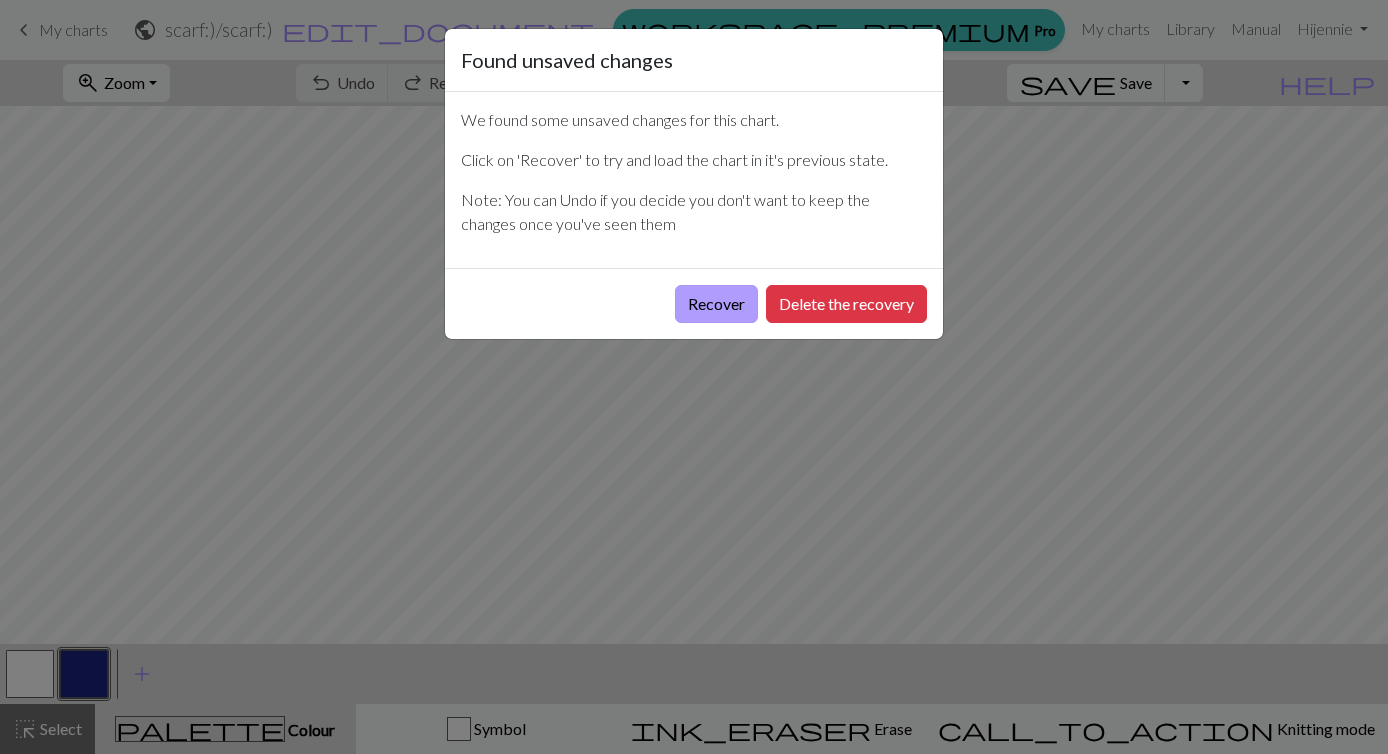 click on "Recover" at bounding box center [716, 304] 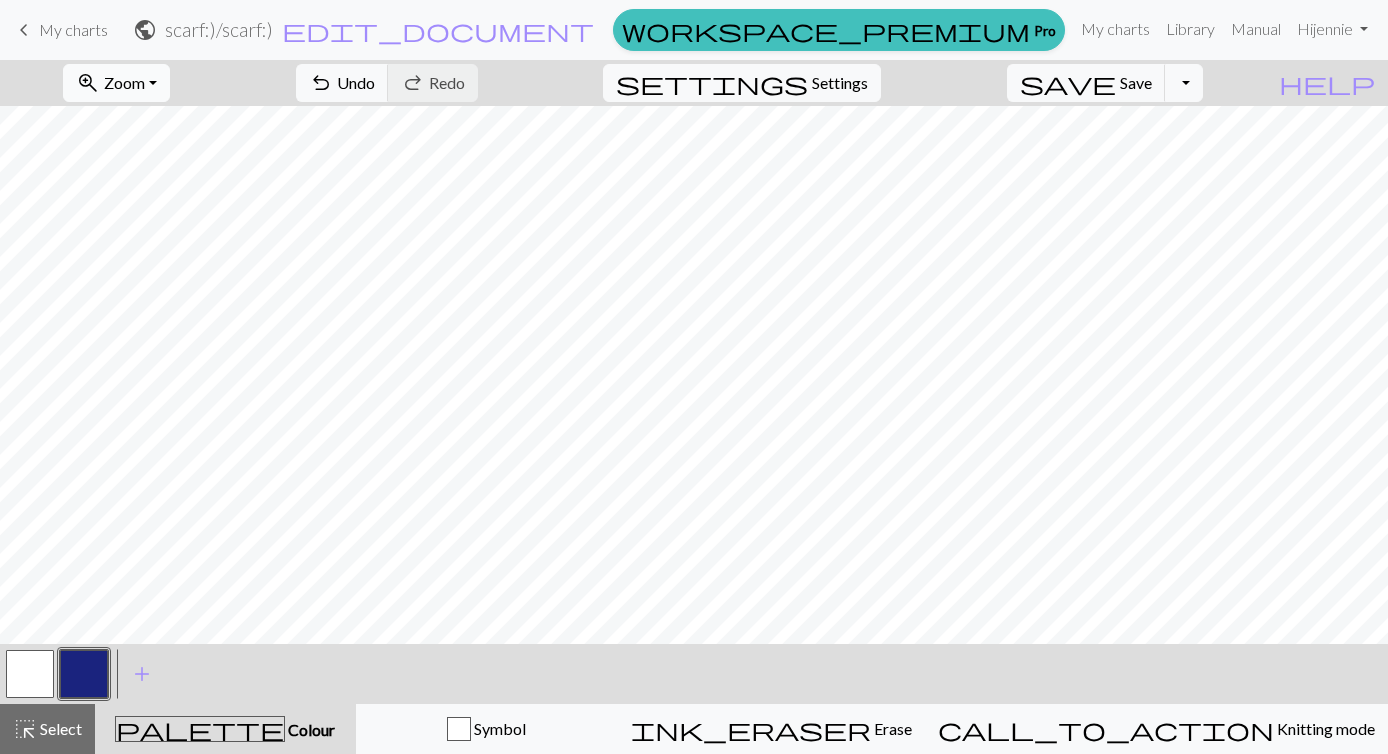 click on "Zoom" at bounding box center (124, 82) 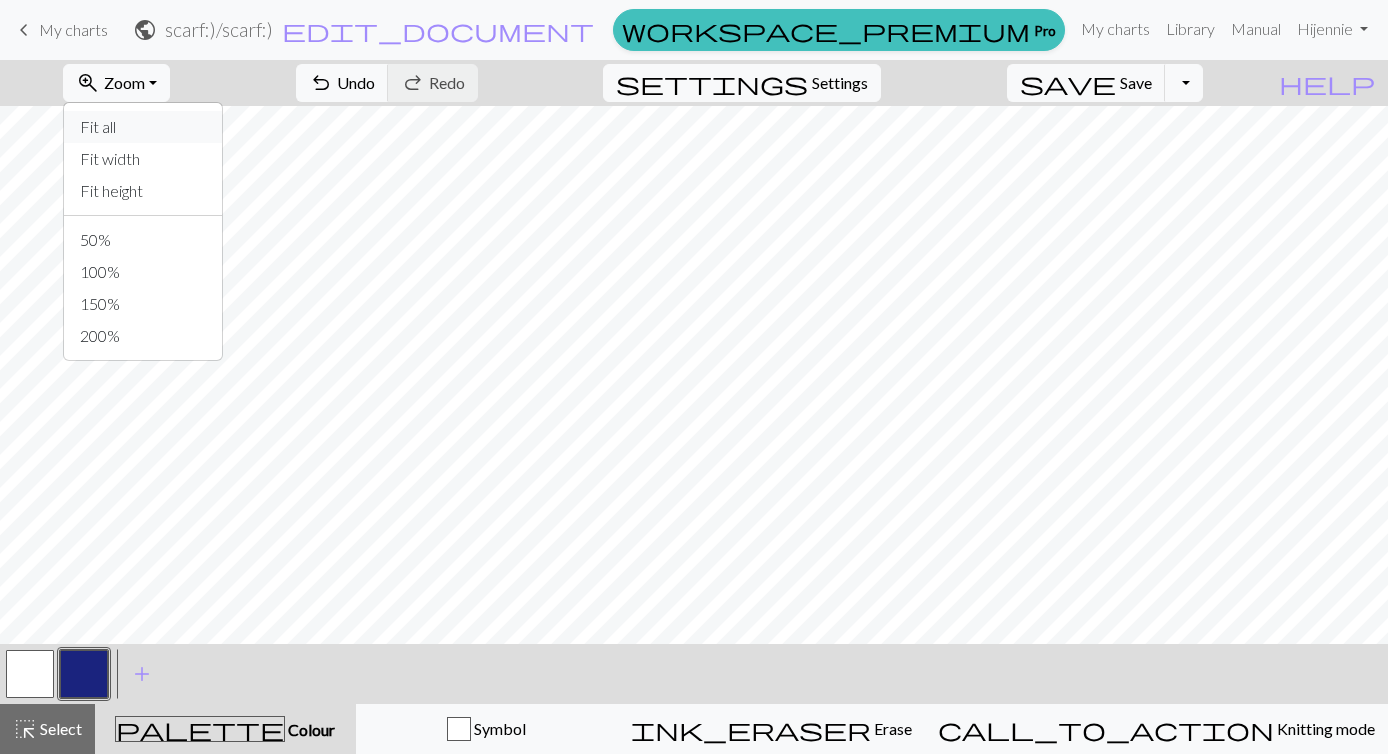 click on "Fit all" at bounding box center [143, 127] 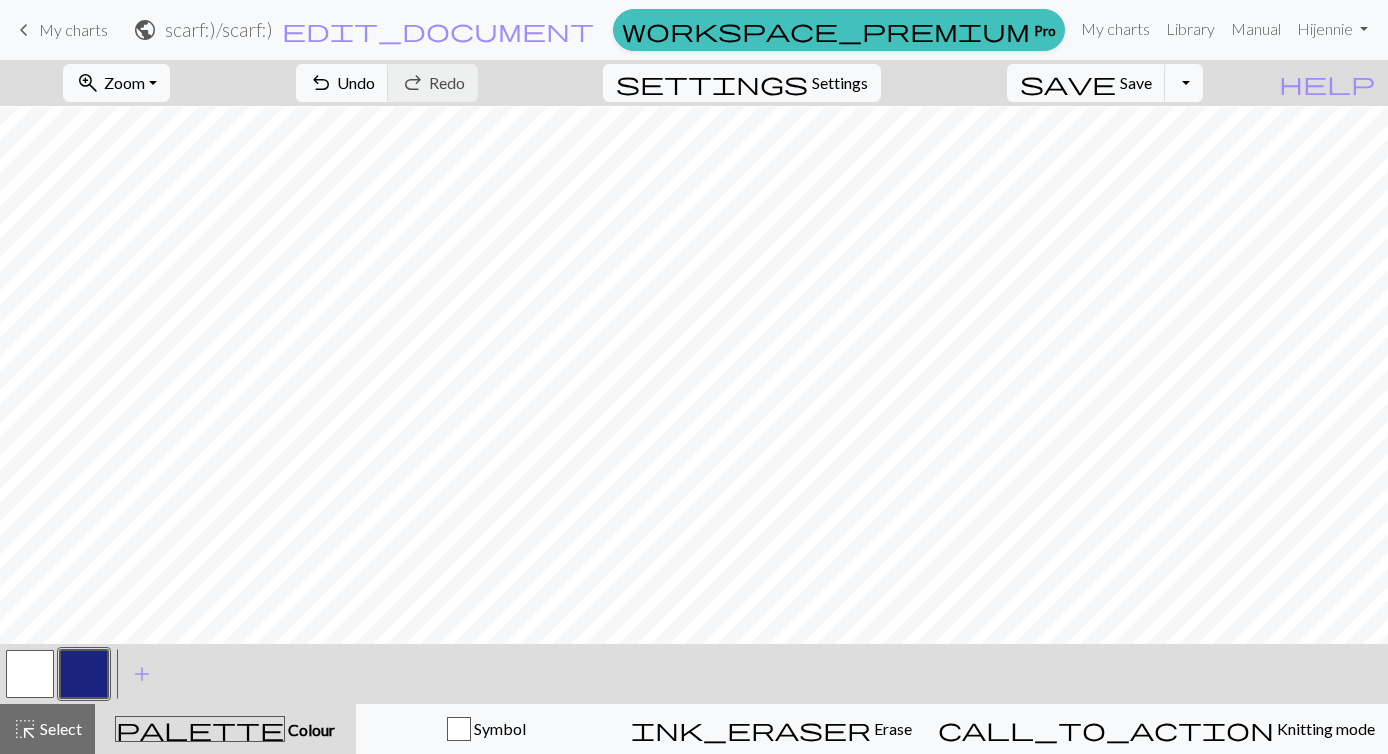 scroll, scrollTop: 172, scrollLeft: 0, axis: vertical 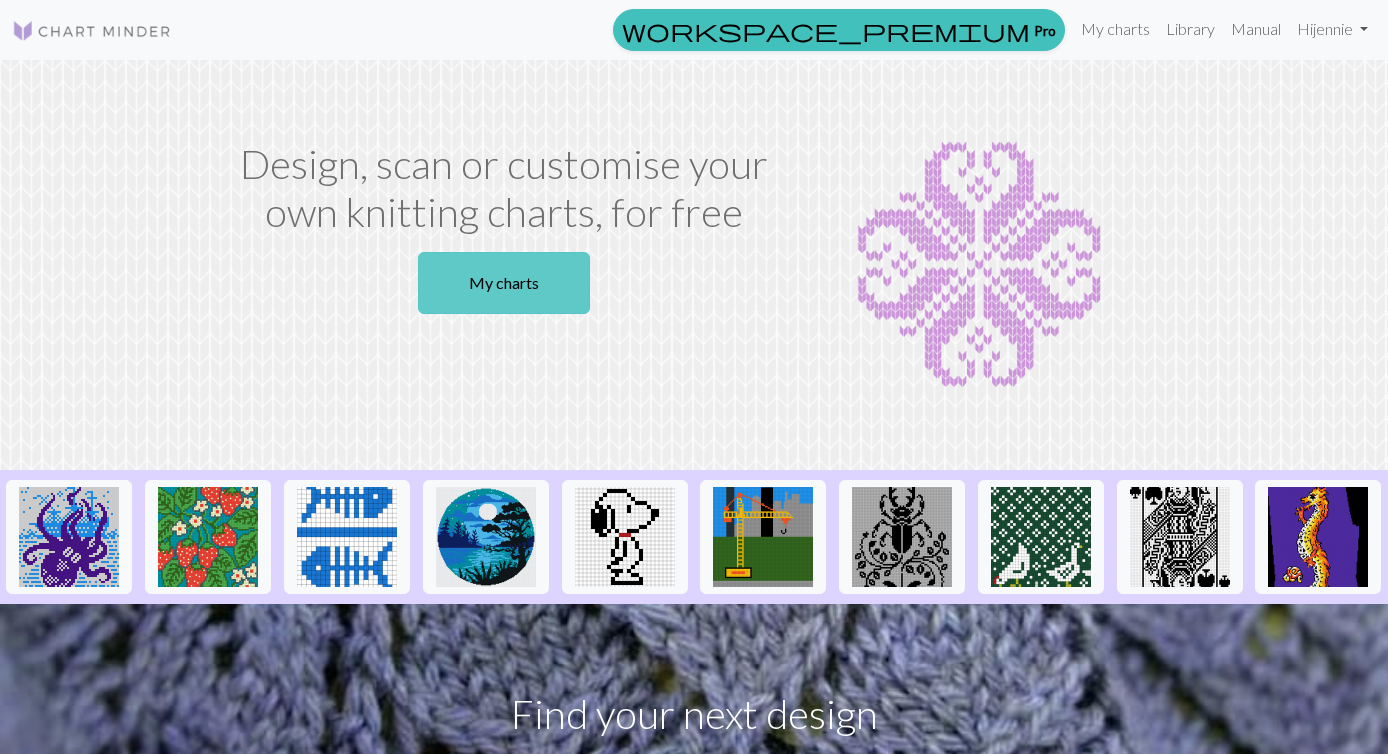 click on "My charts" at bounding box center (504, 283) 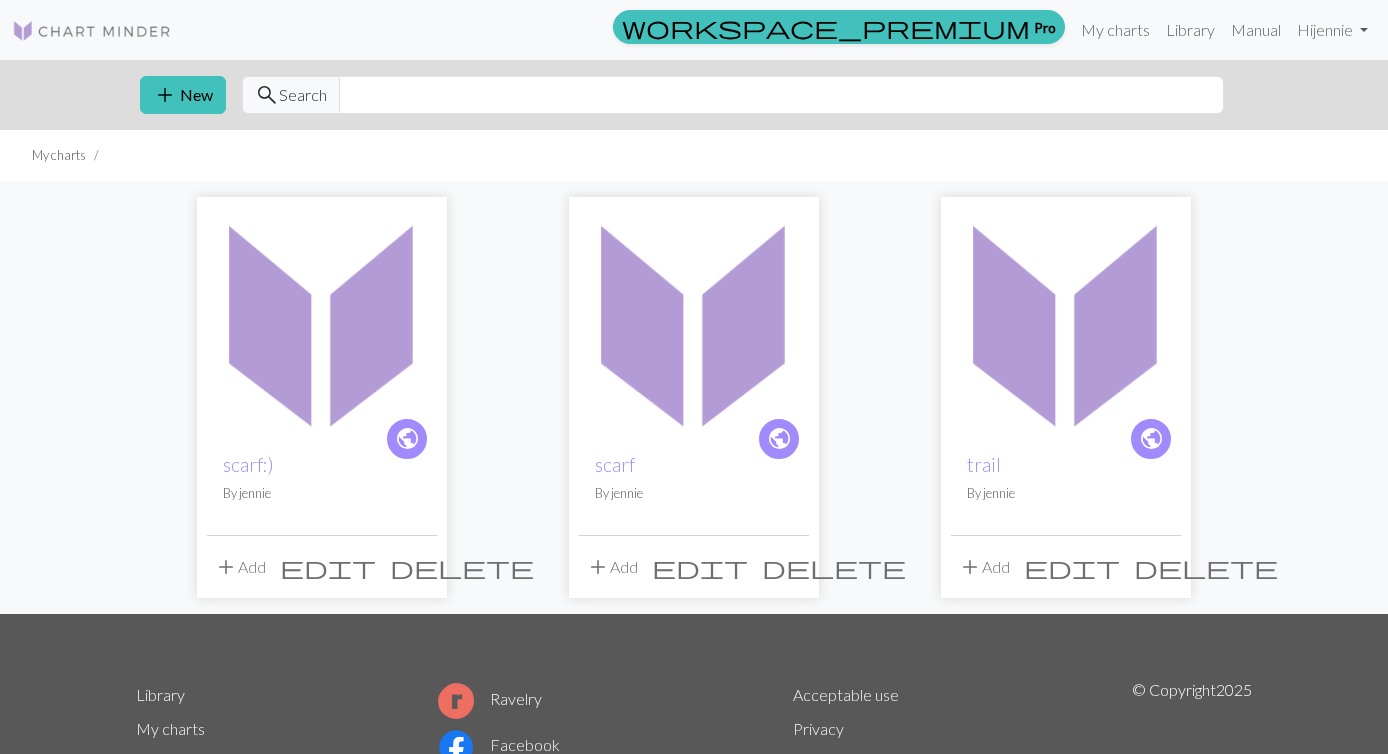 click at bounding box center [322, 322] 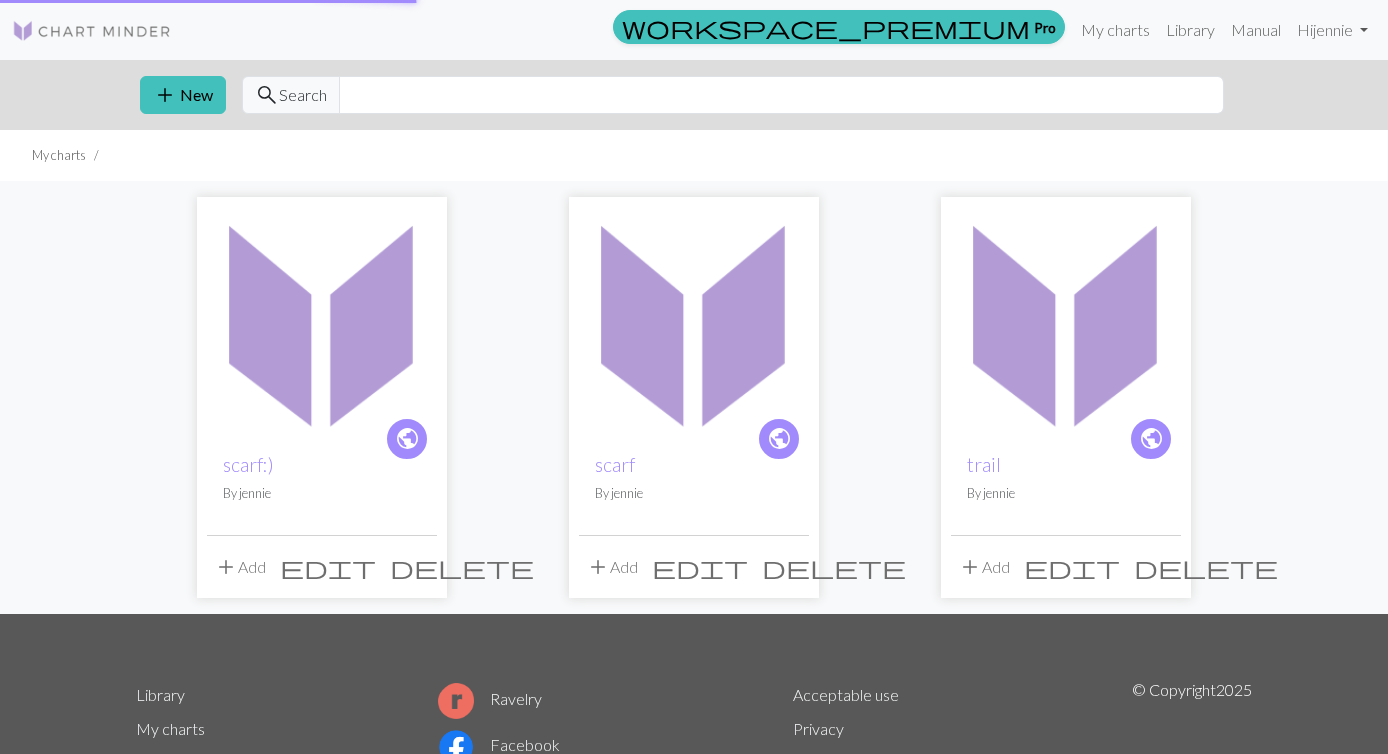 click at bounding box center [322, 322] 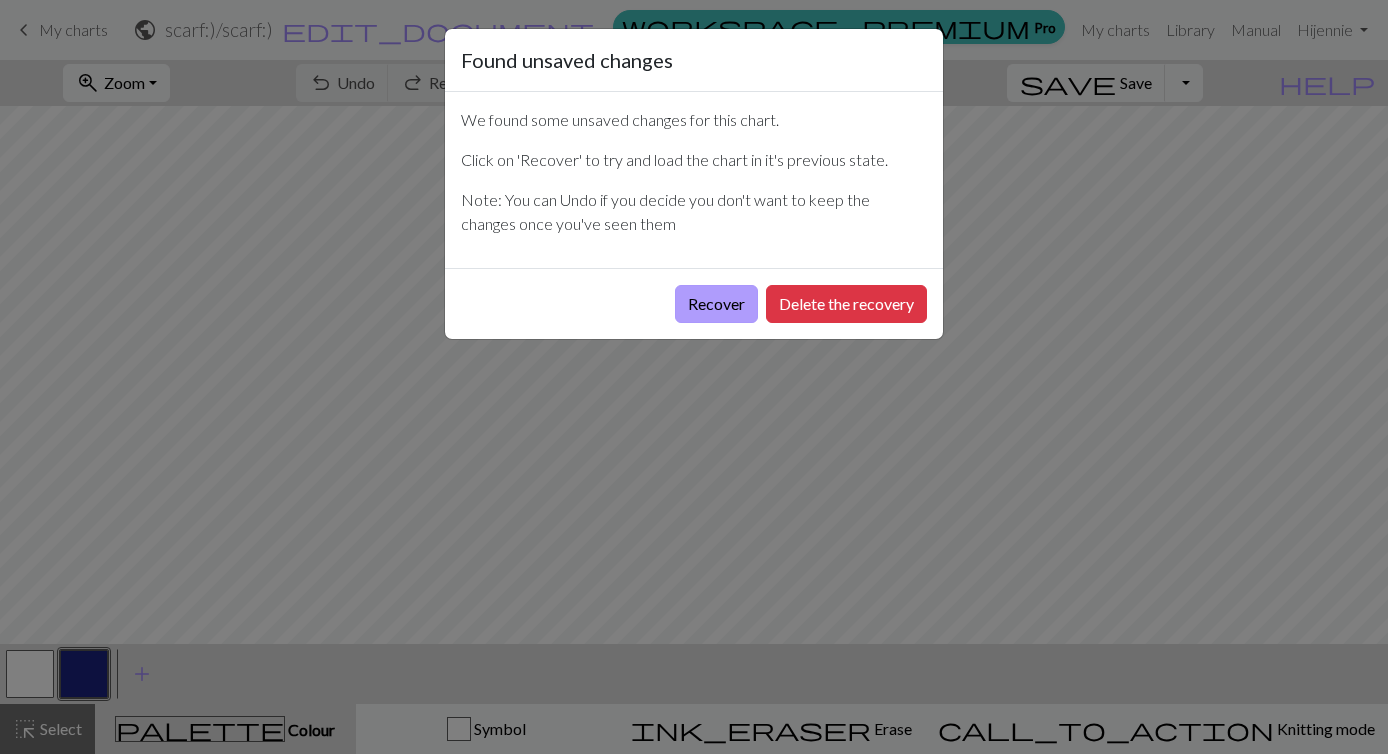 click on "Recover" at bounding box center [716, 304] 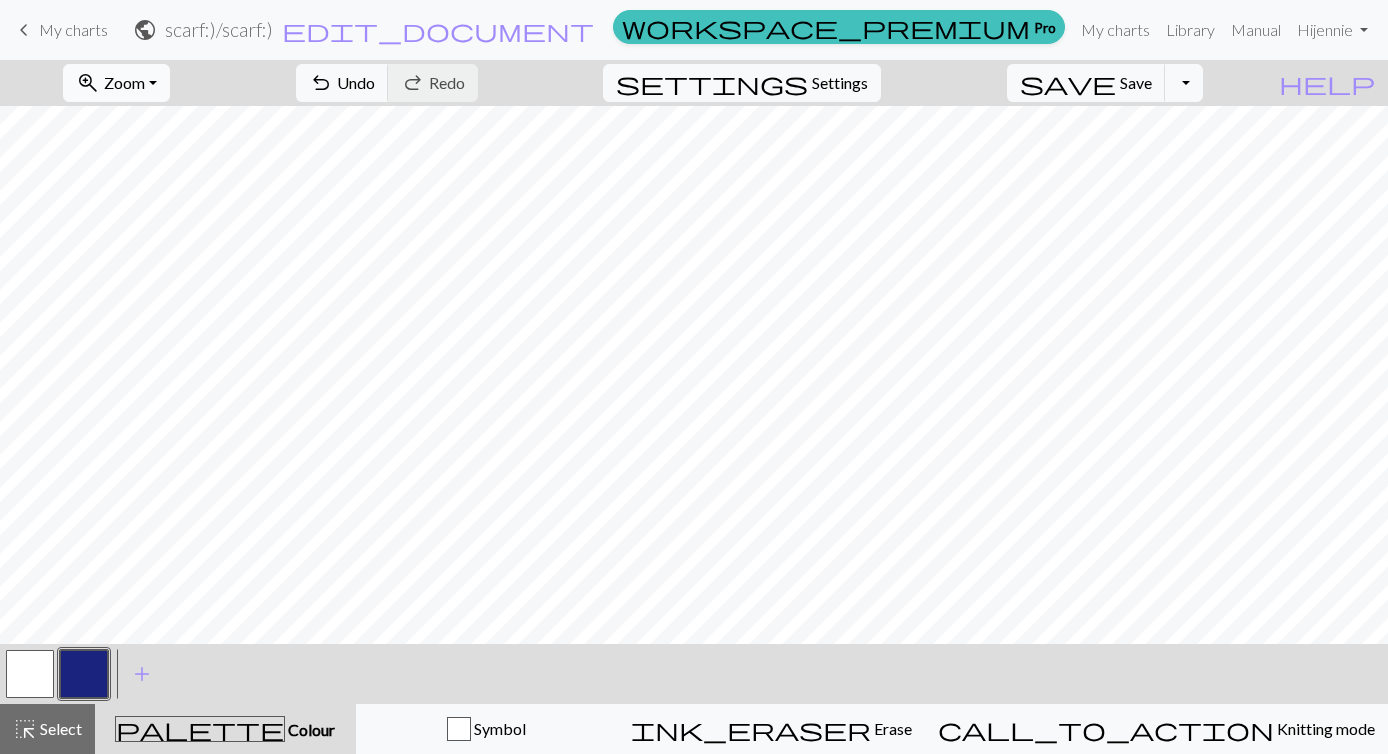 click on "zoom_in Zoom Zoom" at bounding box center (116, 83) 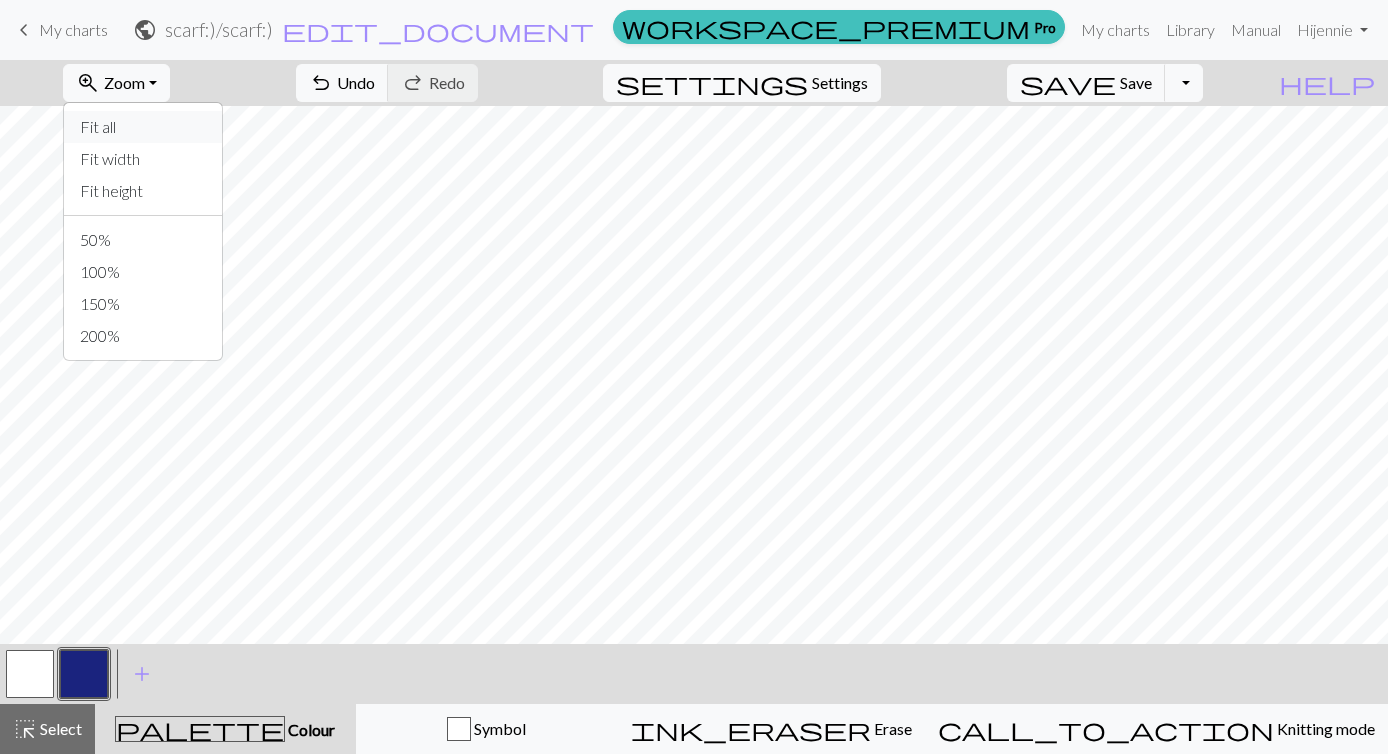 click on "Fit all" at bounding box center (143, 127) 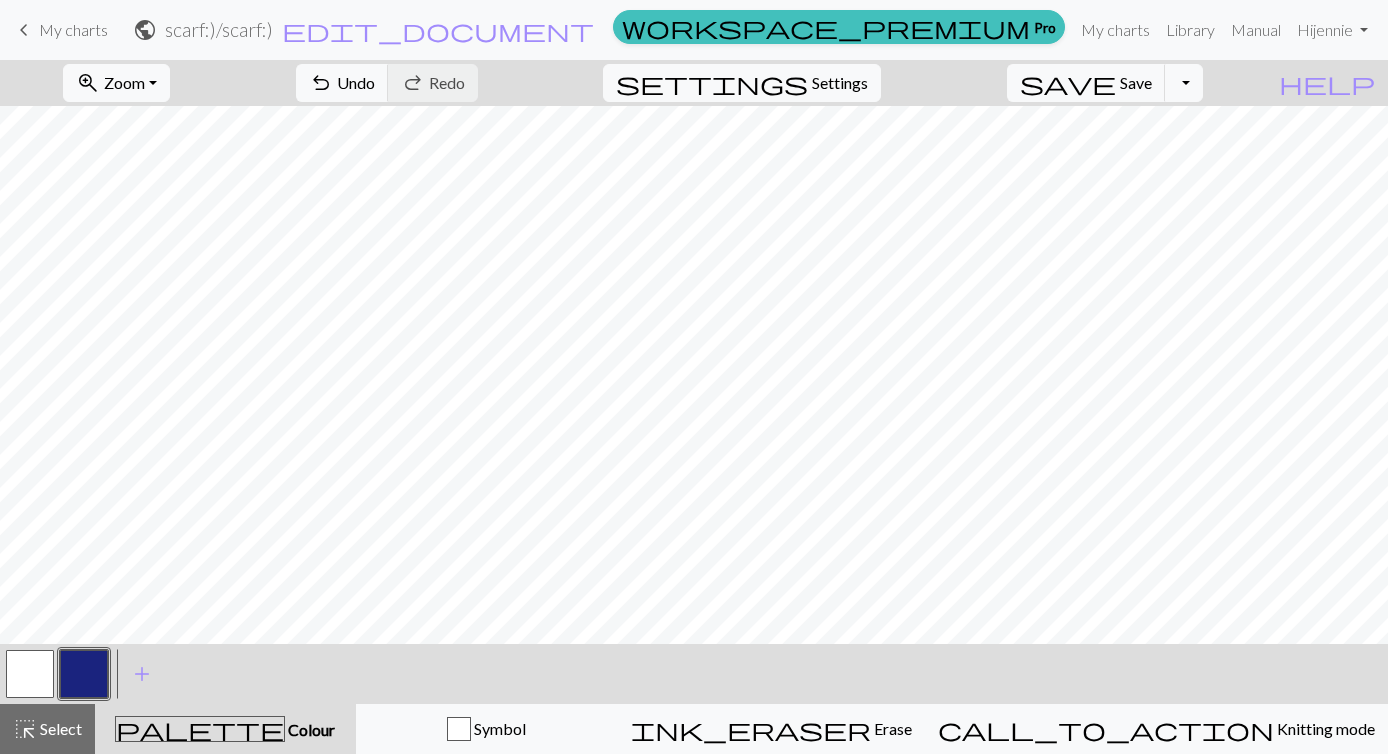 click at bounding box center (30, 674) 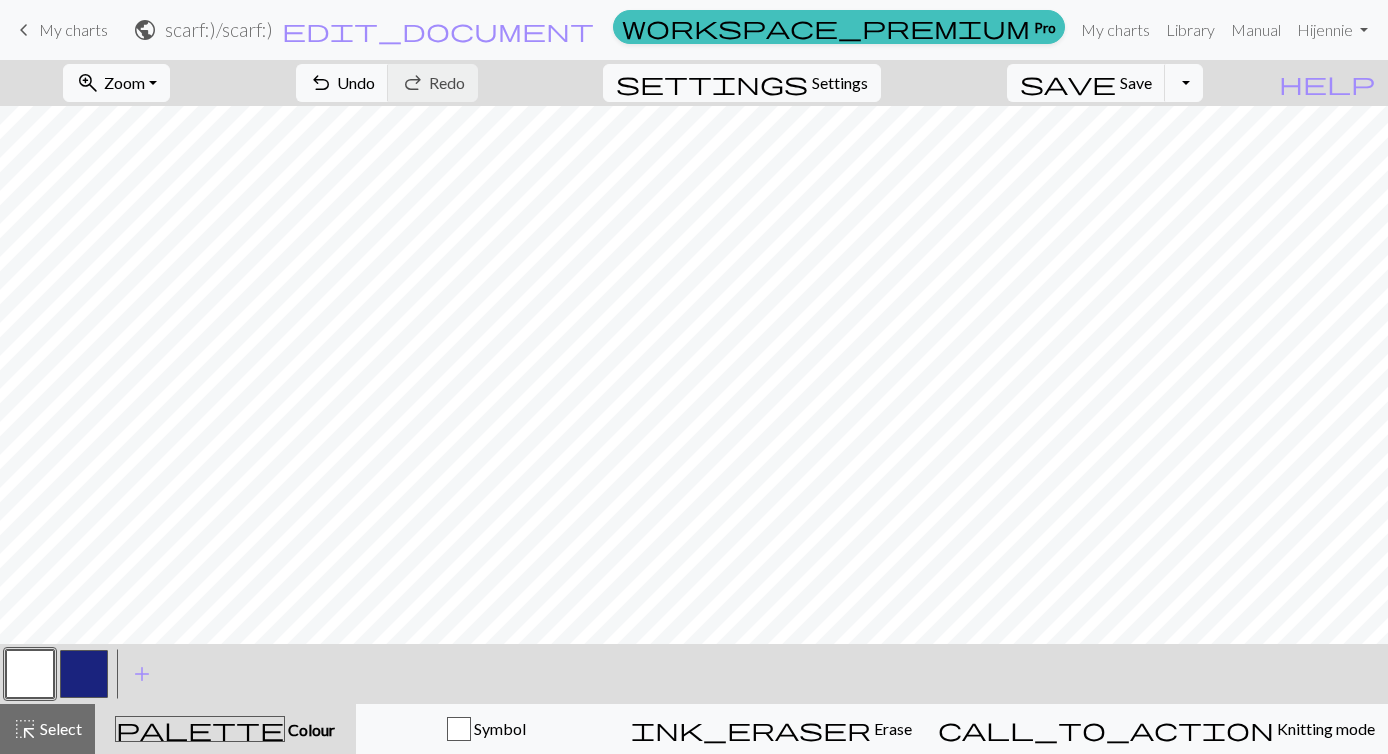 click at bounding box center (84, 674) 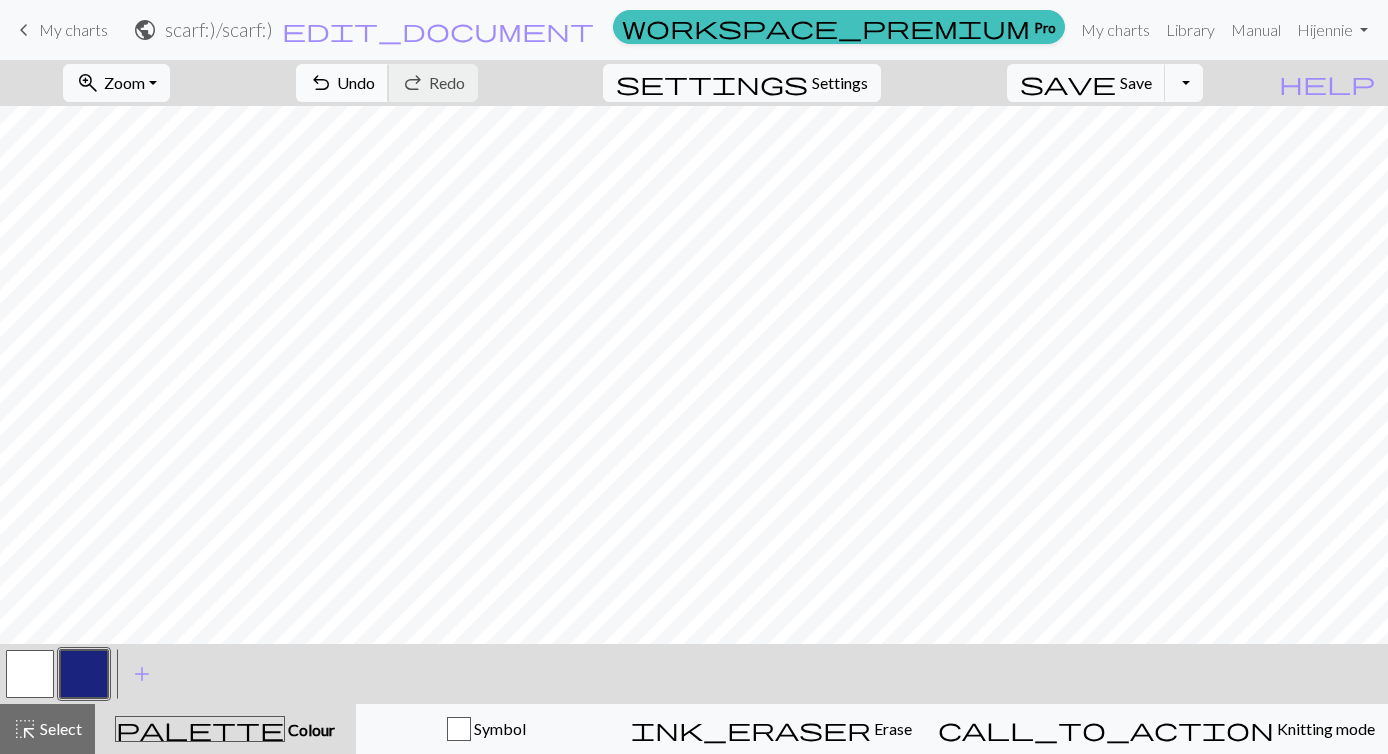 click on "Undo" at bounding box center [356, 82] 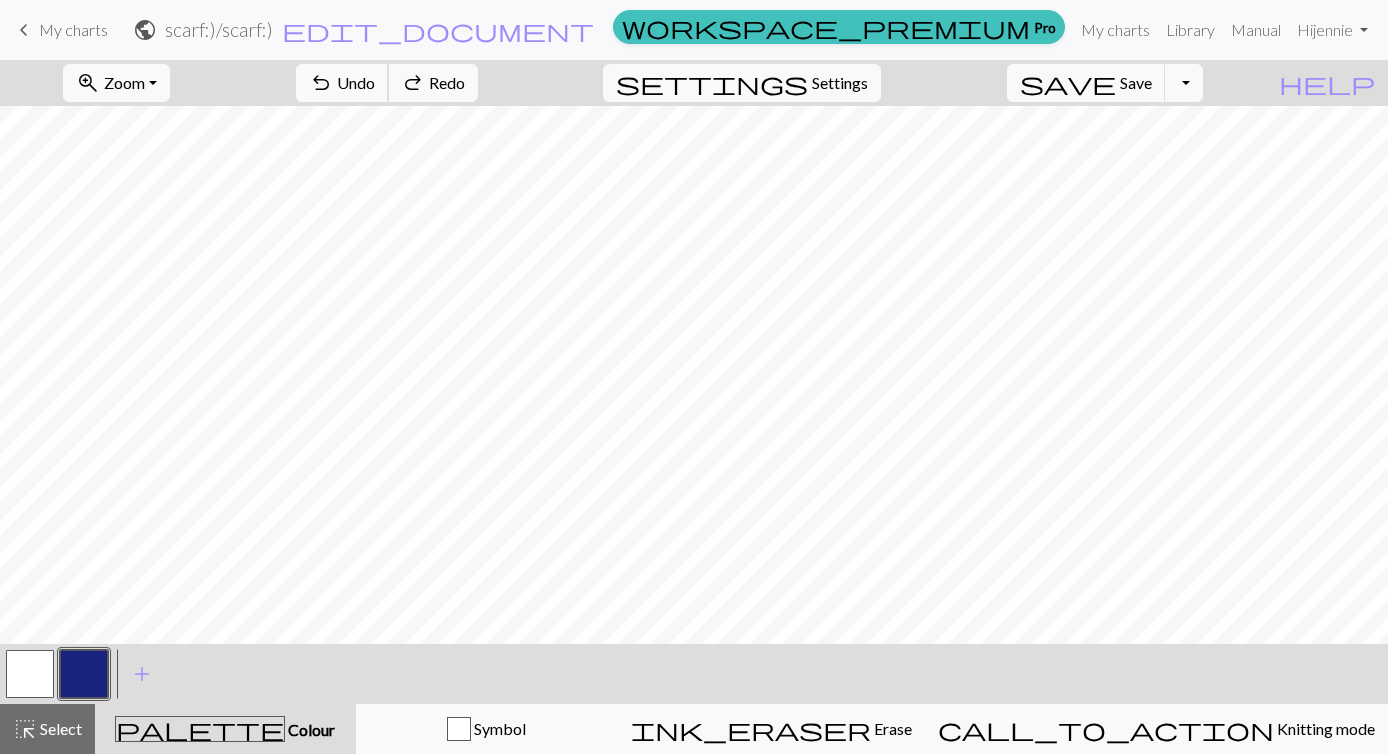 click on "Undo" at bounding box center (356, 82) 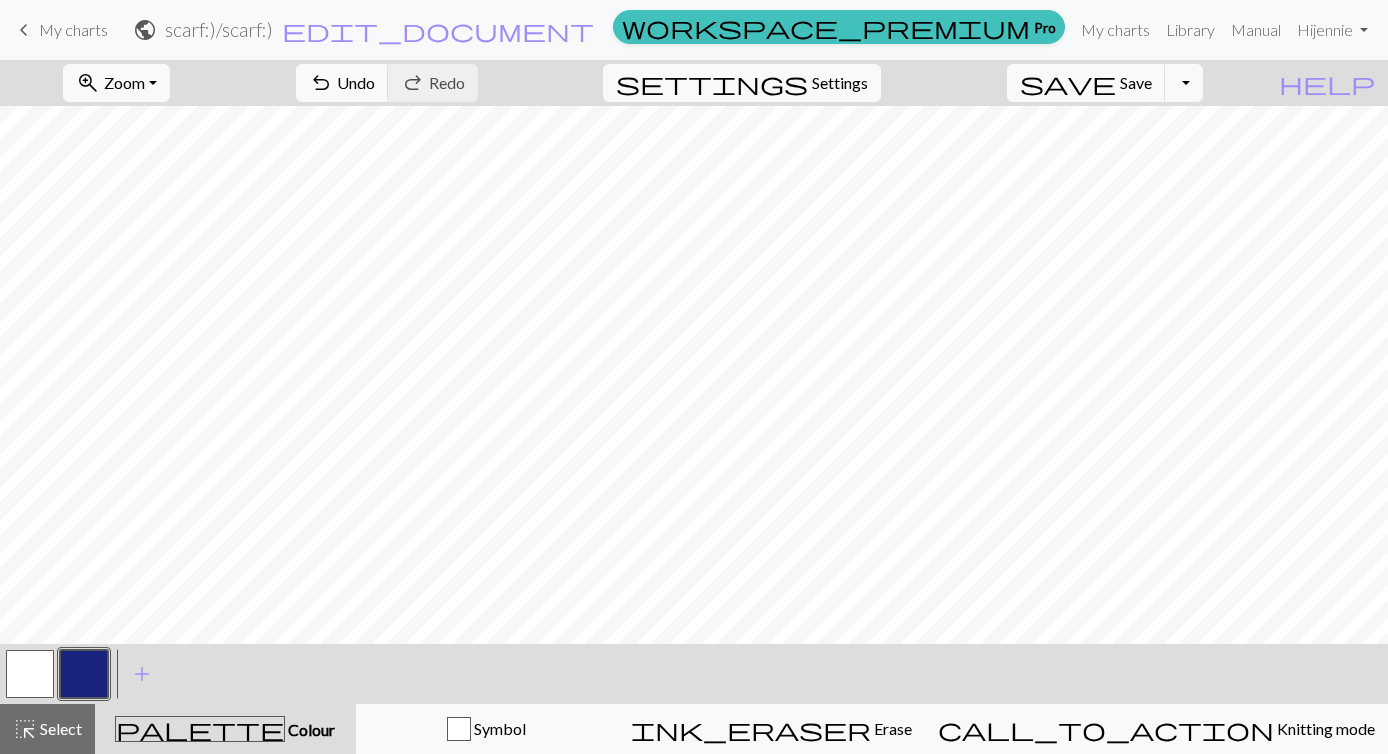 click at bounding box center (30, 674) 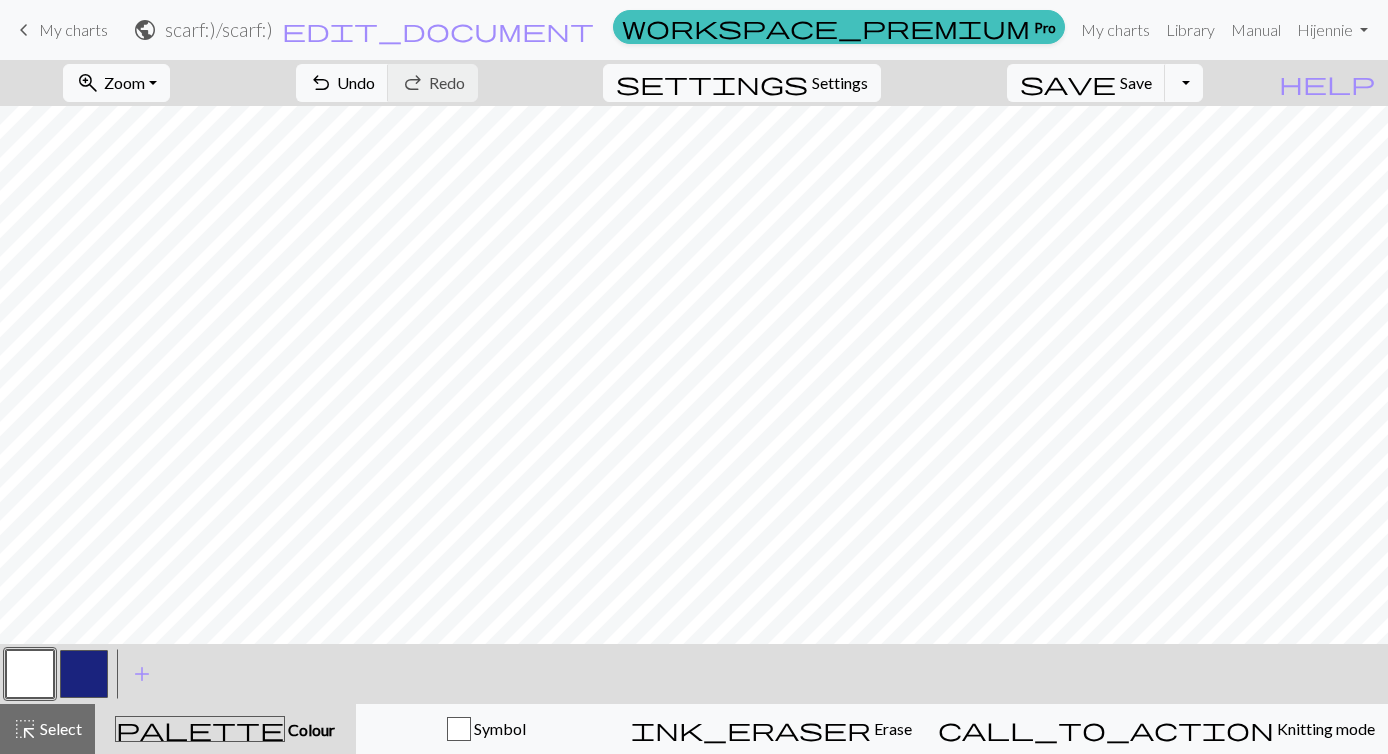 click at bounding box center (30, 674) 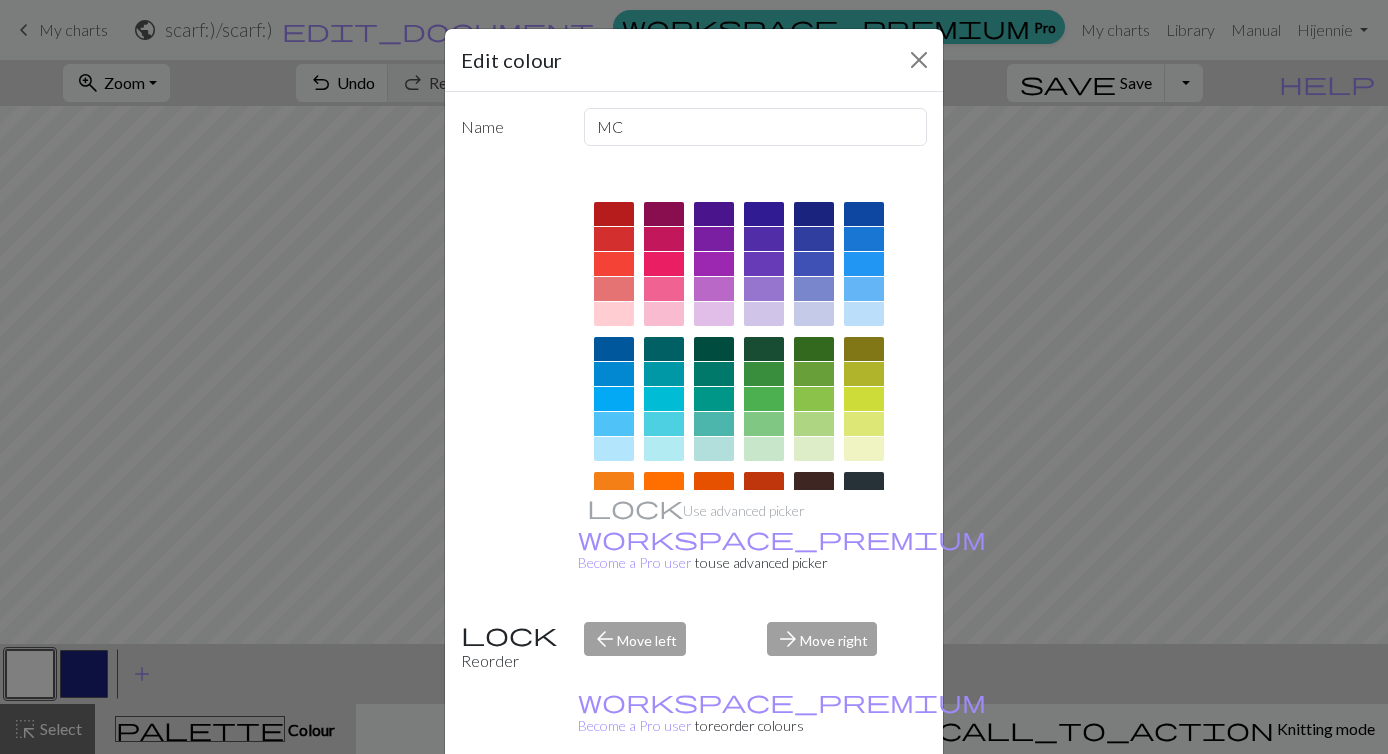 click on "Done" at bounding box center (814, 805) 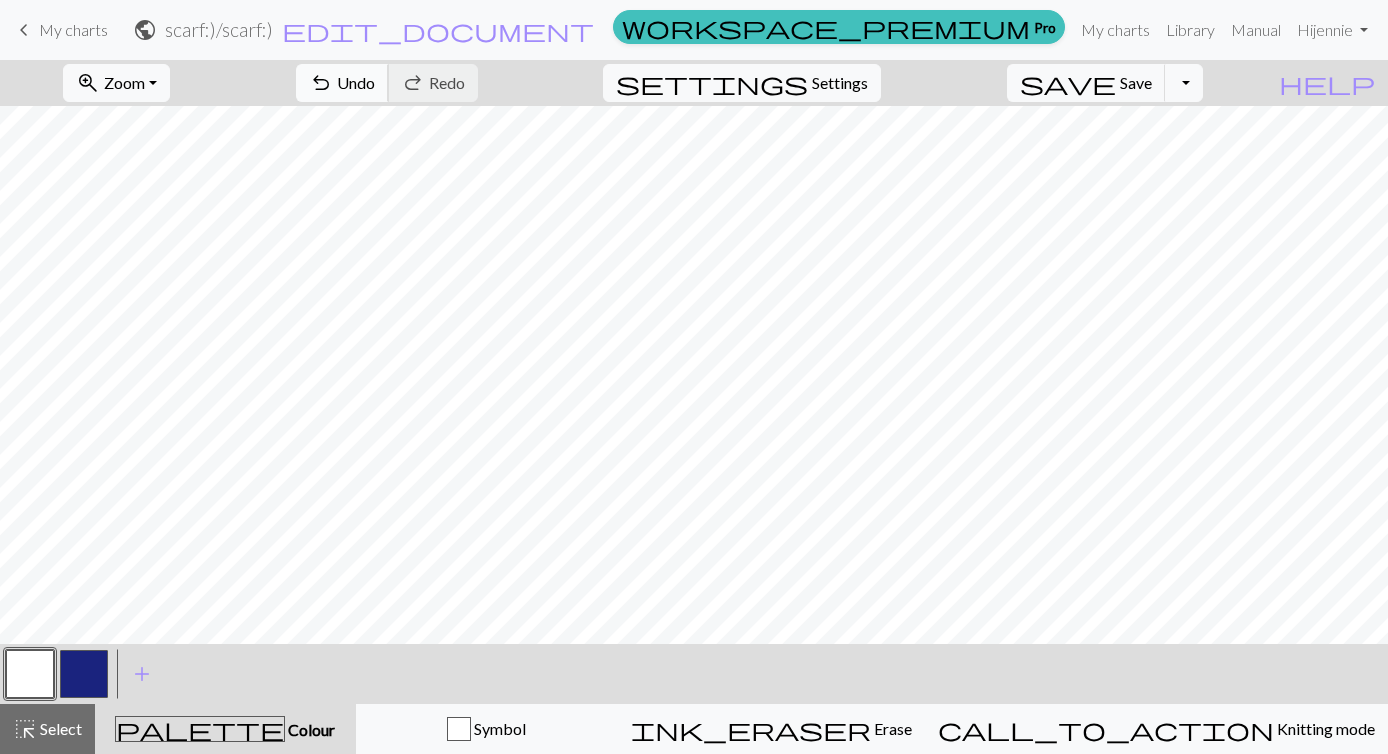 click on "undo Undo Undo" at bounding box center [342, 83] 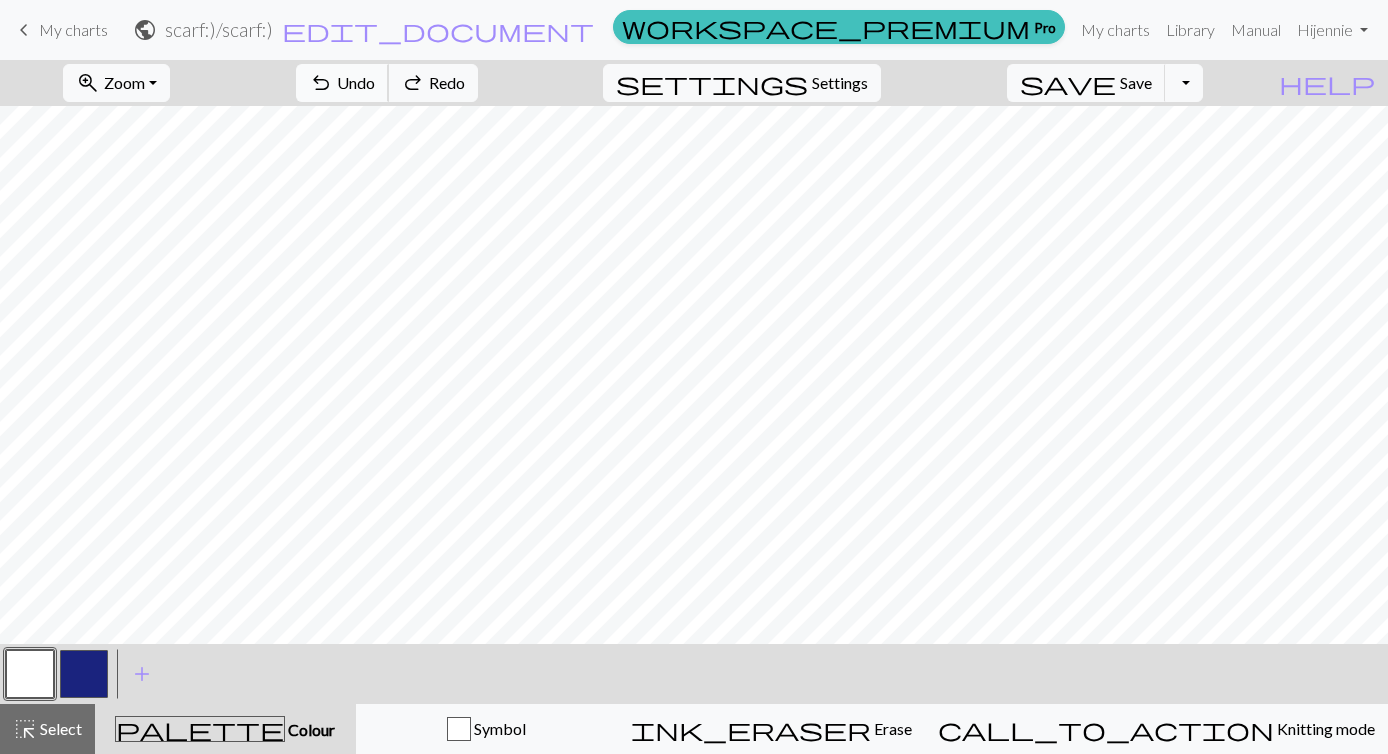 click on "undo Undo Undo" at bounding box center [342, 83] 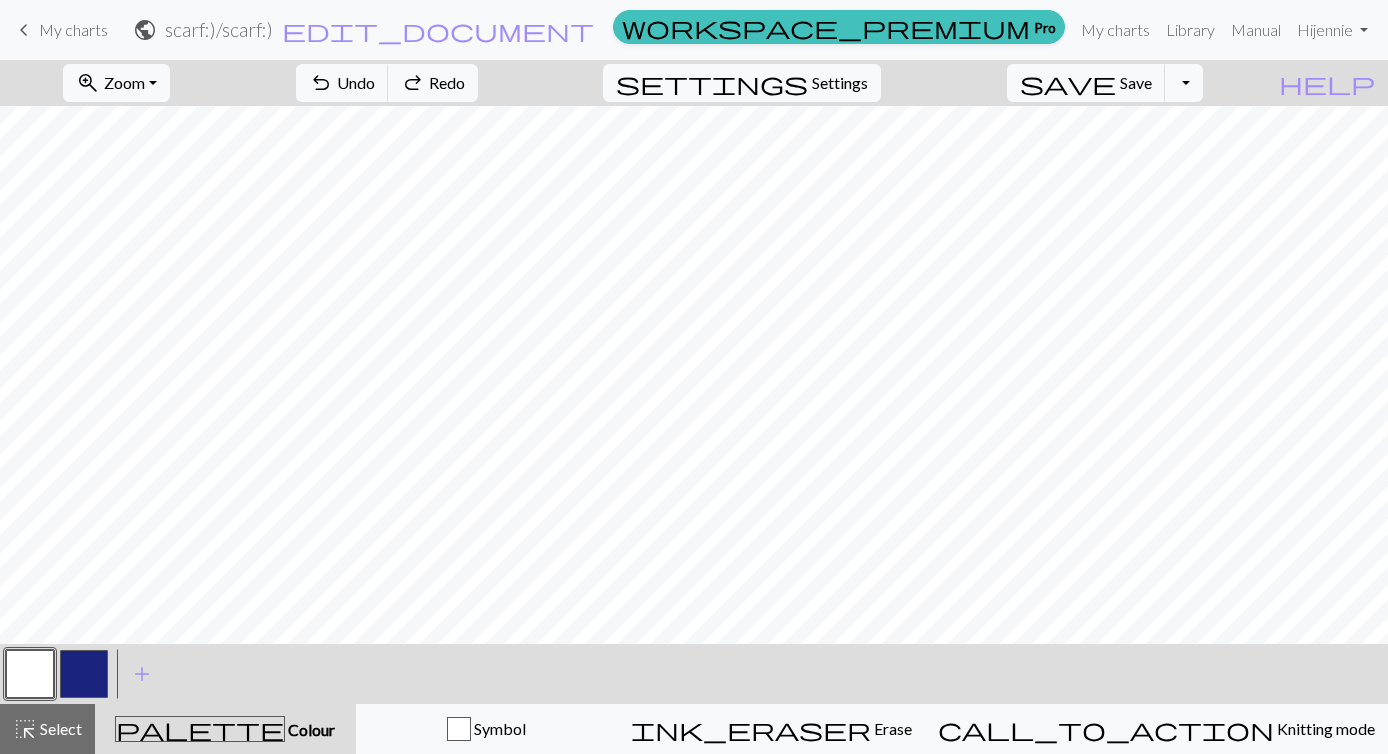 click at bounding box center (84, 674) 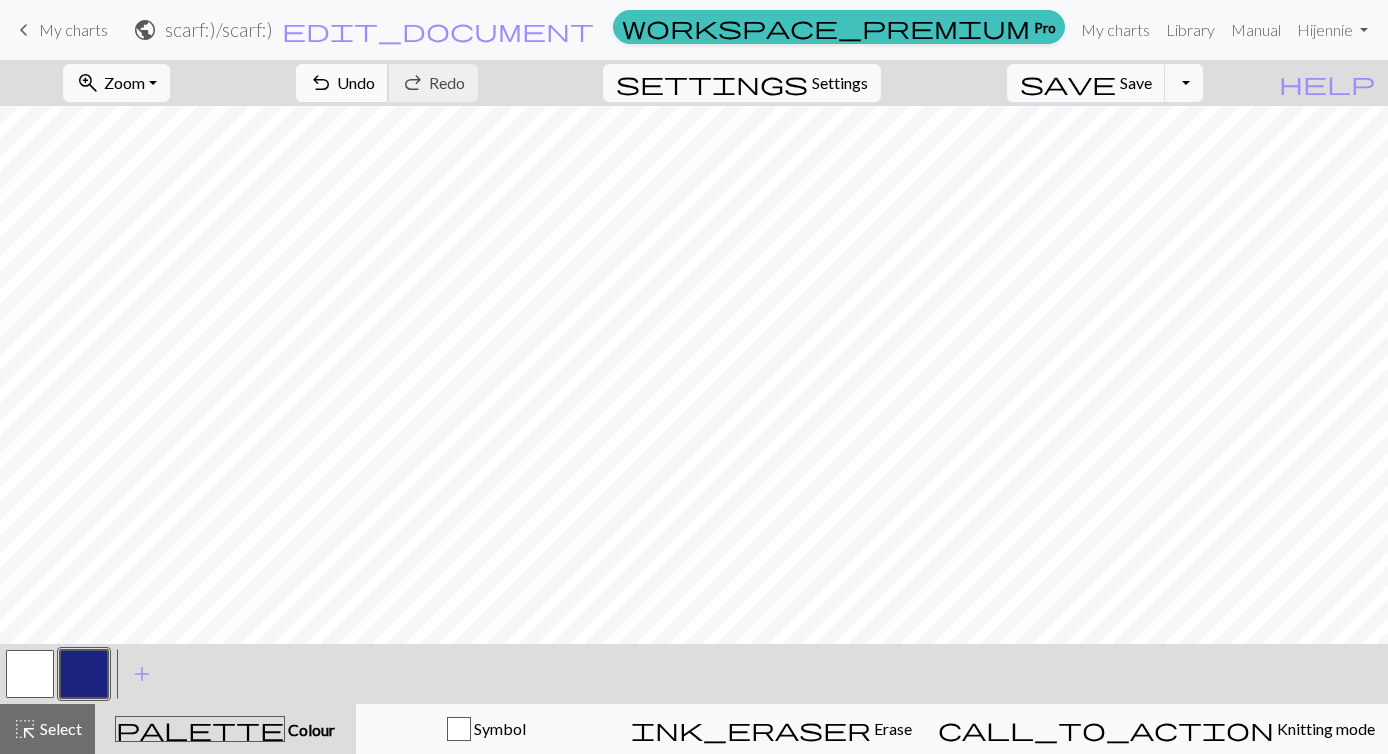 click on "Undo" at bounding box center (356, 82) 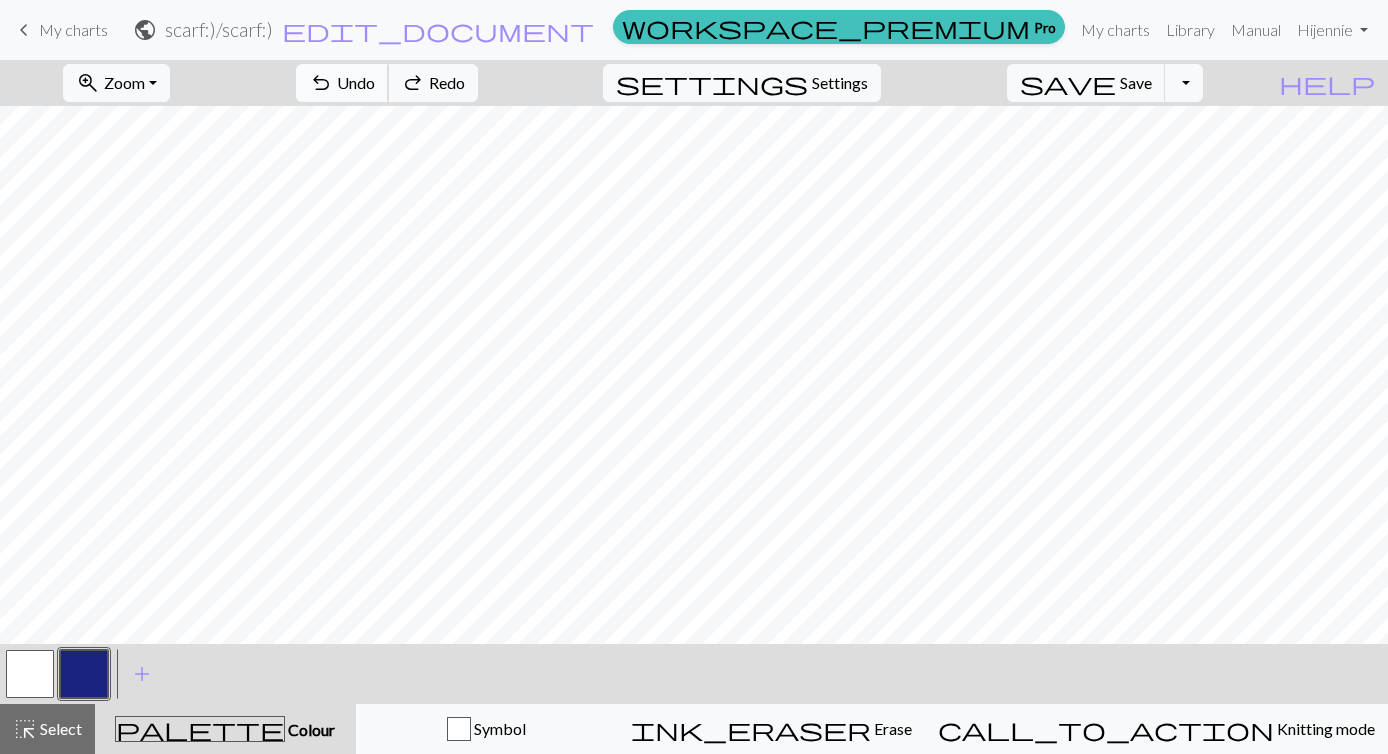 click on "Undo" at bounding box center (356, 82) 